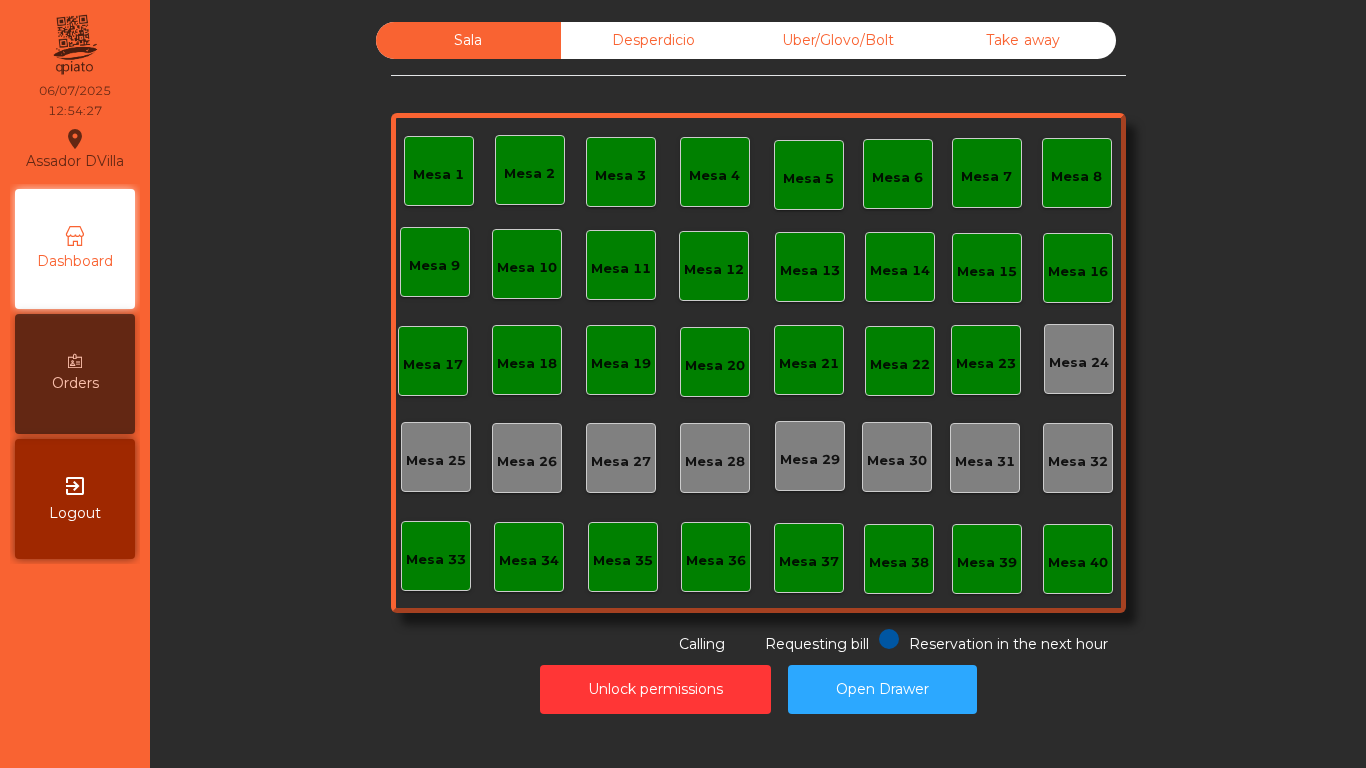scroll, scrollTop: 0, scrollLeft: 0, axis: both 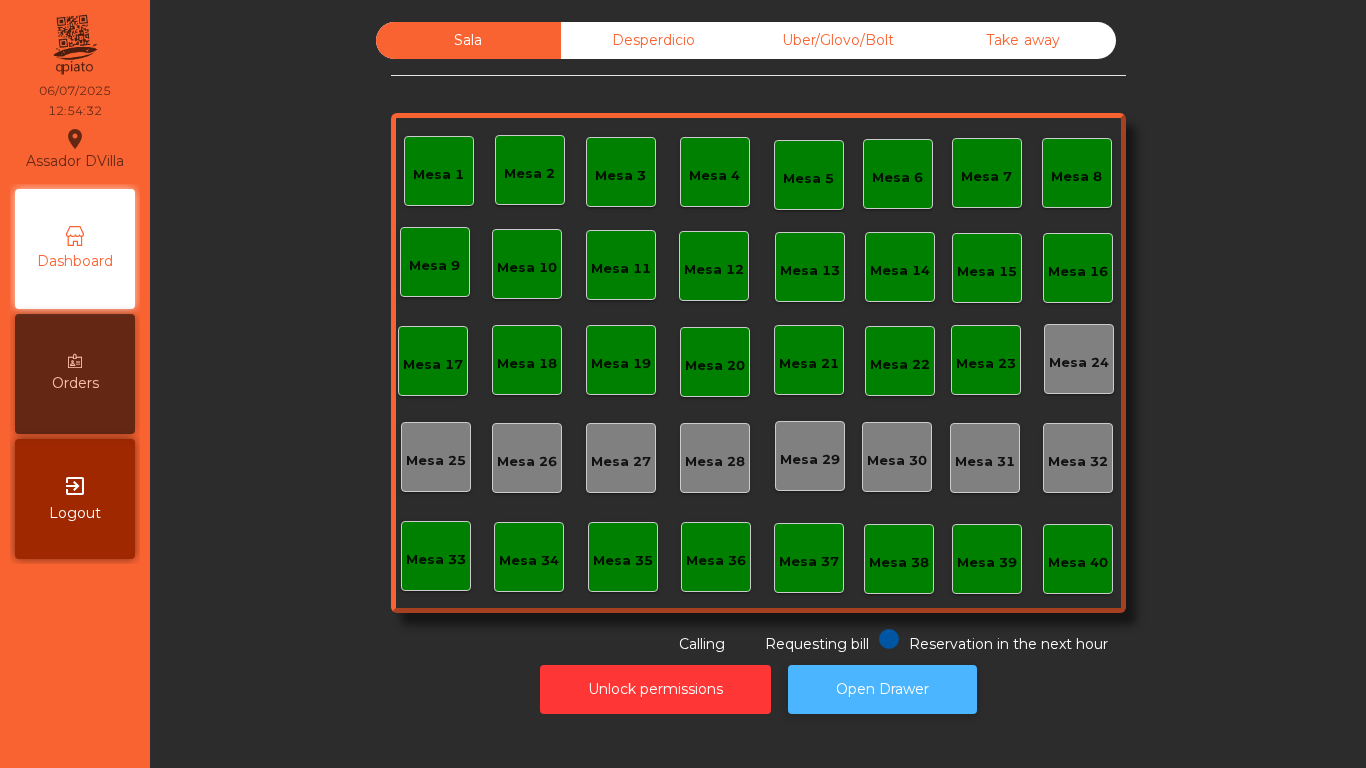 click on "Open Drawer" at bounding box center (882, 689) 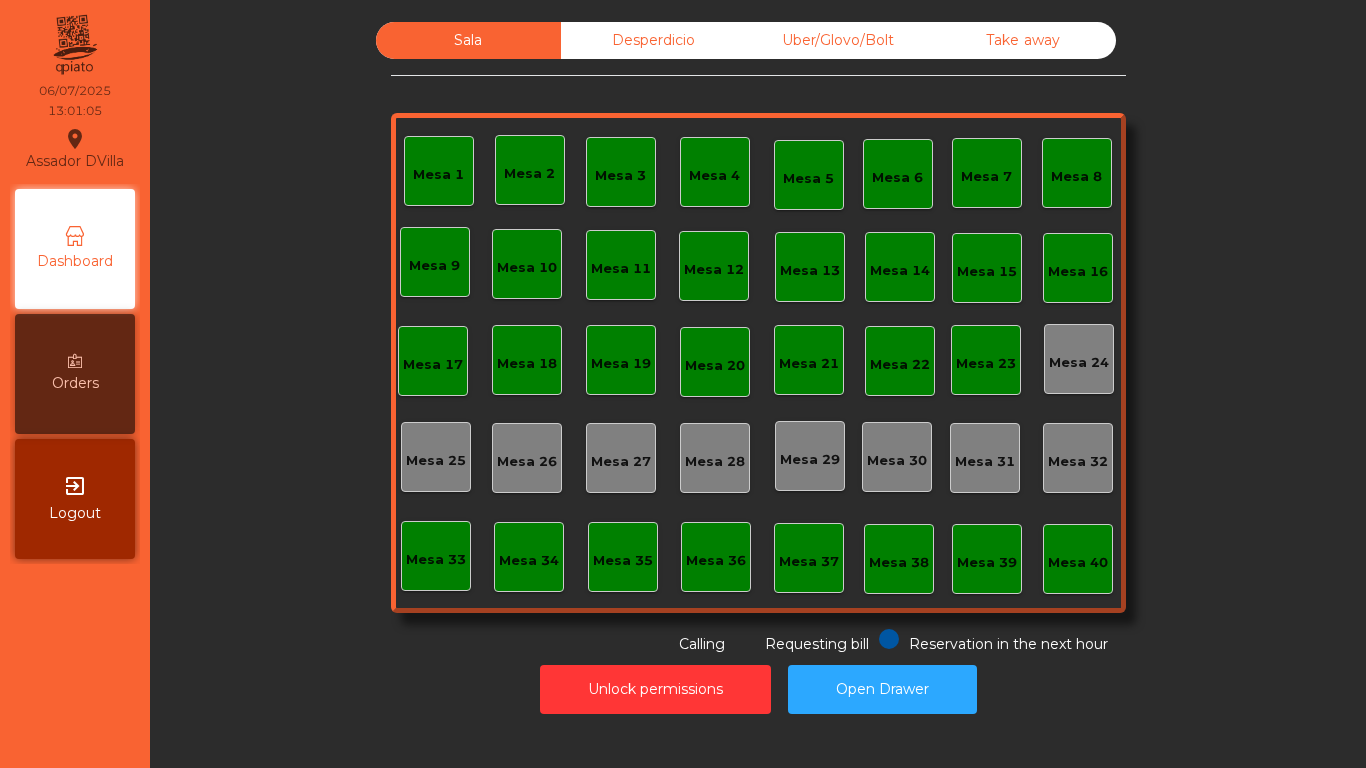 click on "Mesa 1" at bounding box center [439, 171] 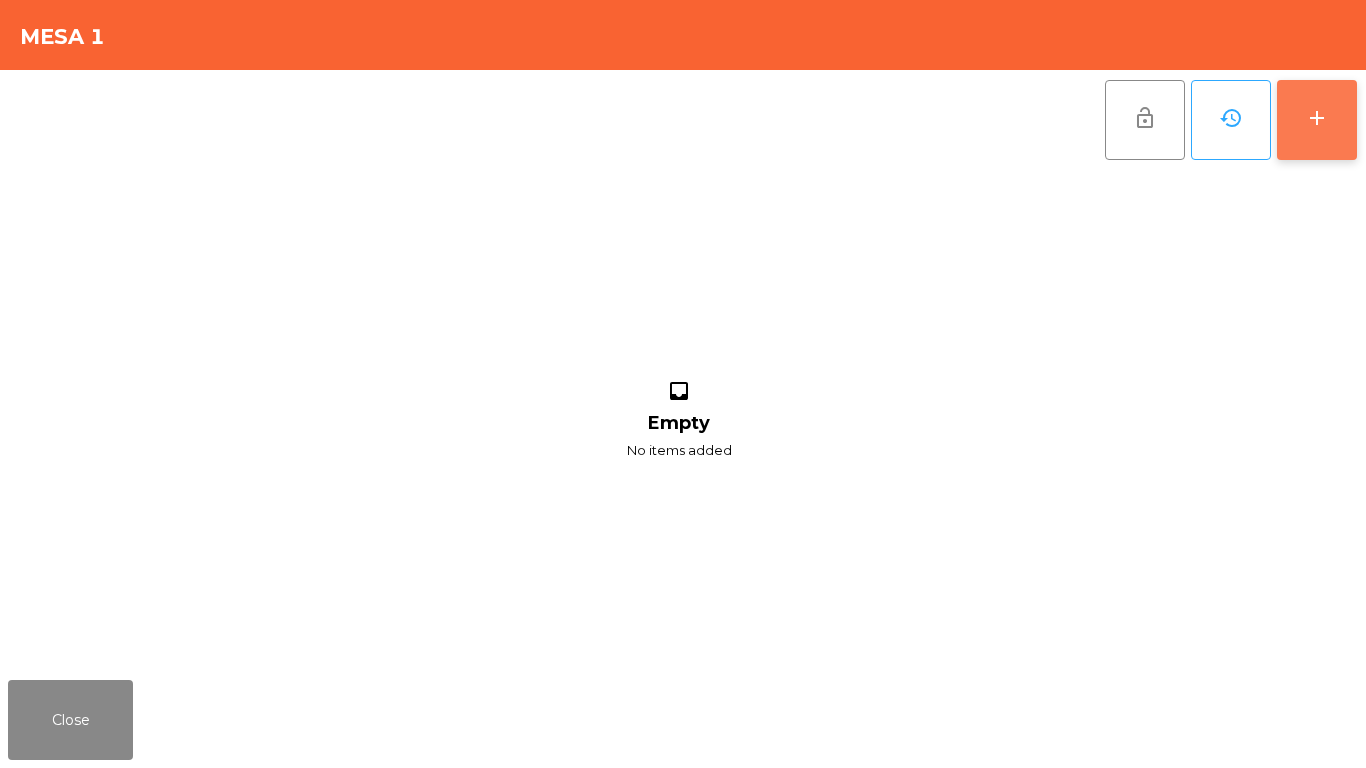 click on "add" at bounding box center [1317, 120] 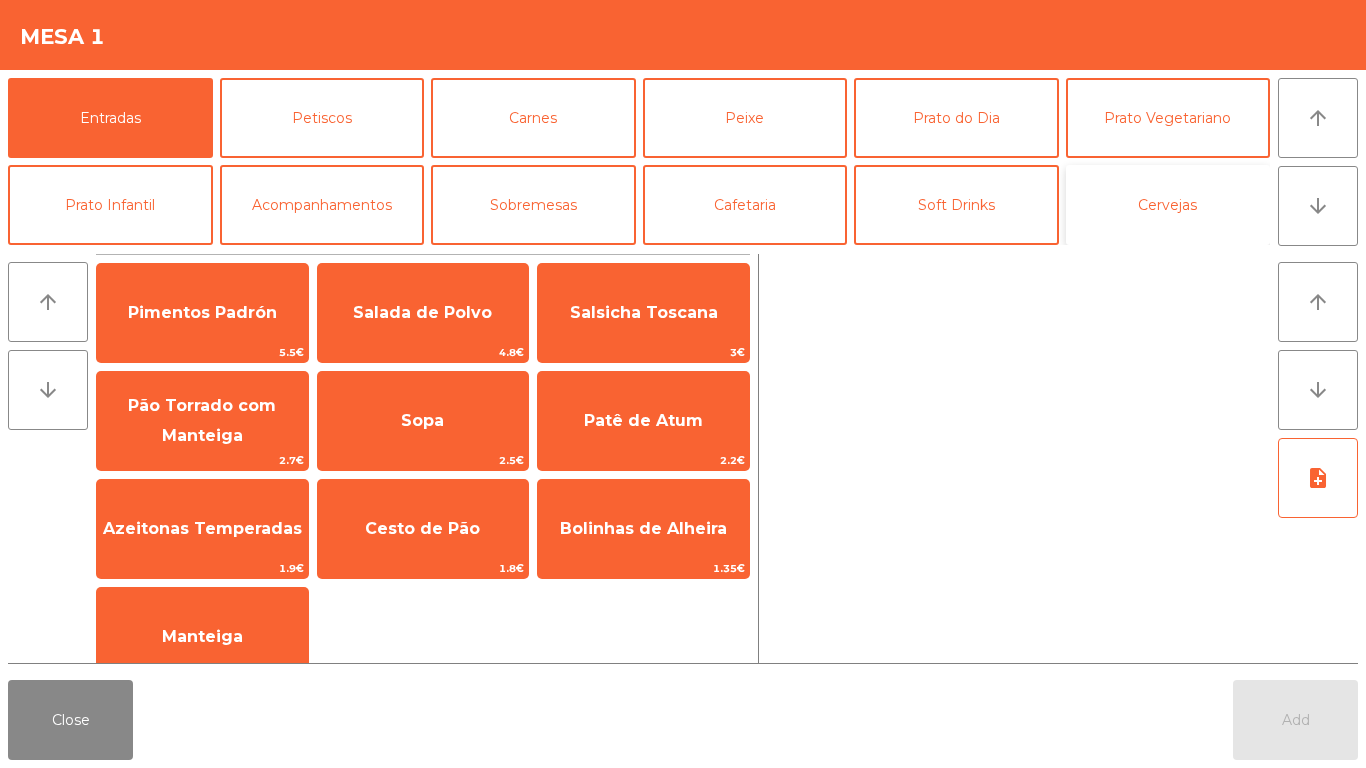 click on "Cervejas" at bounding box center (1168, 205) 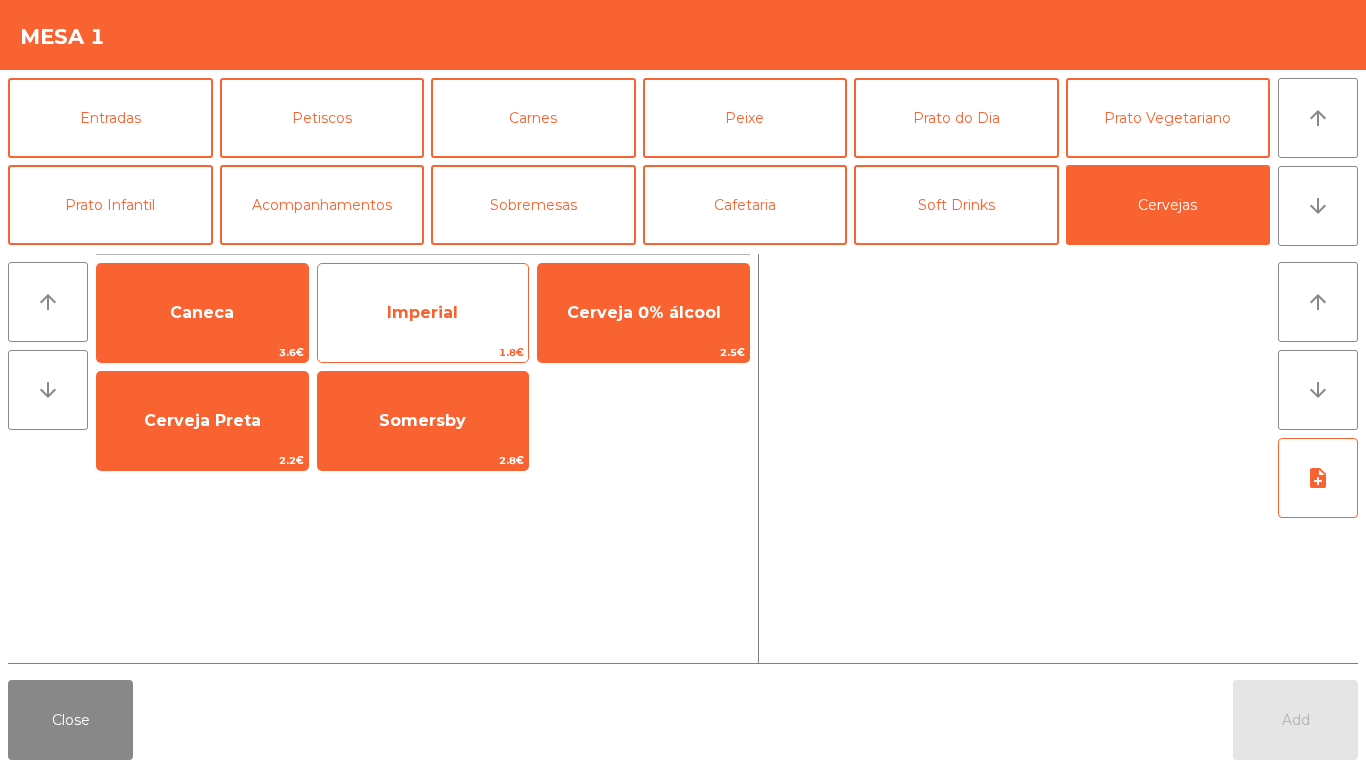 click on "Imperial" at bounding box center [202, 312] 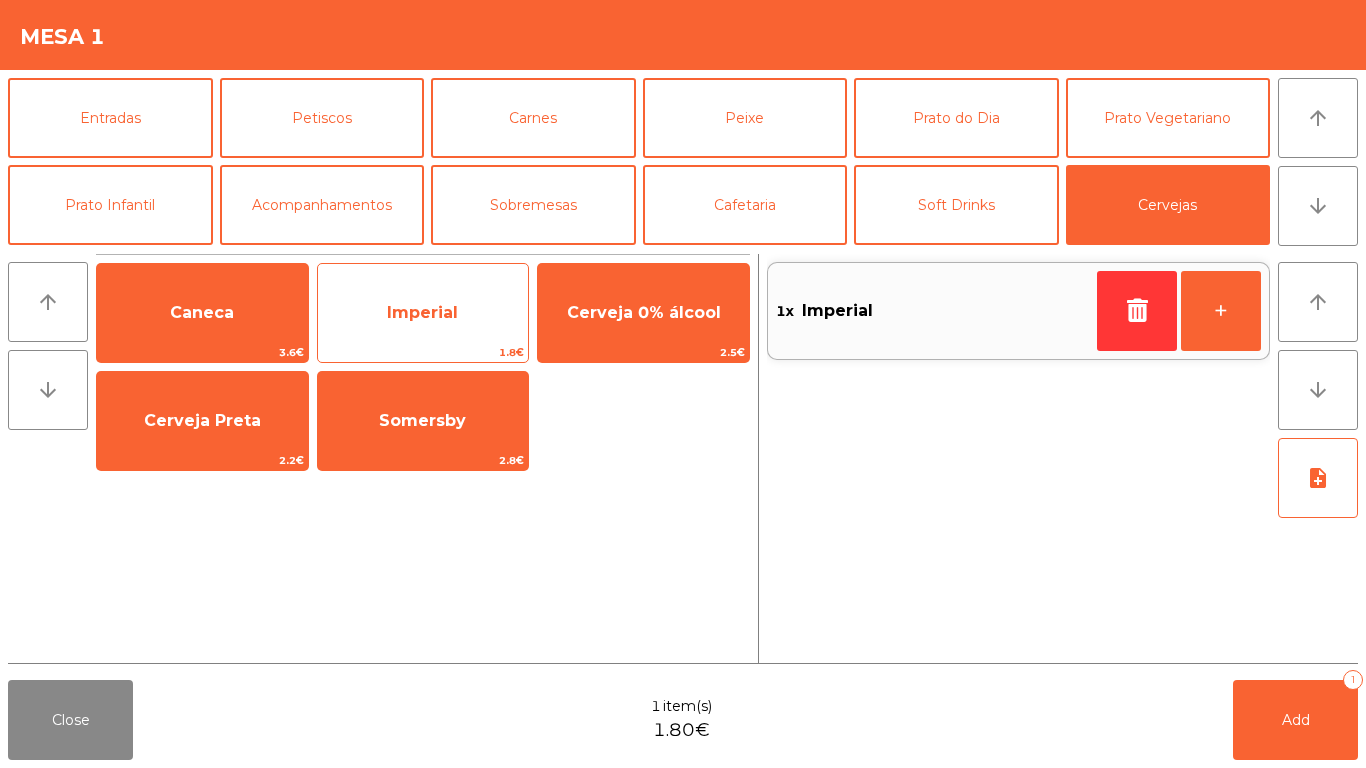 click on "Imperial" at bounding box center [202, 313] 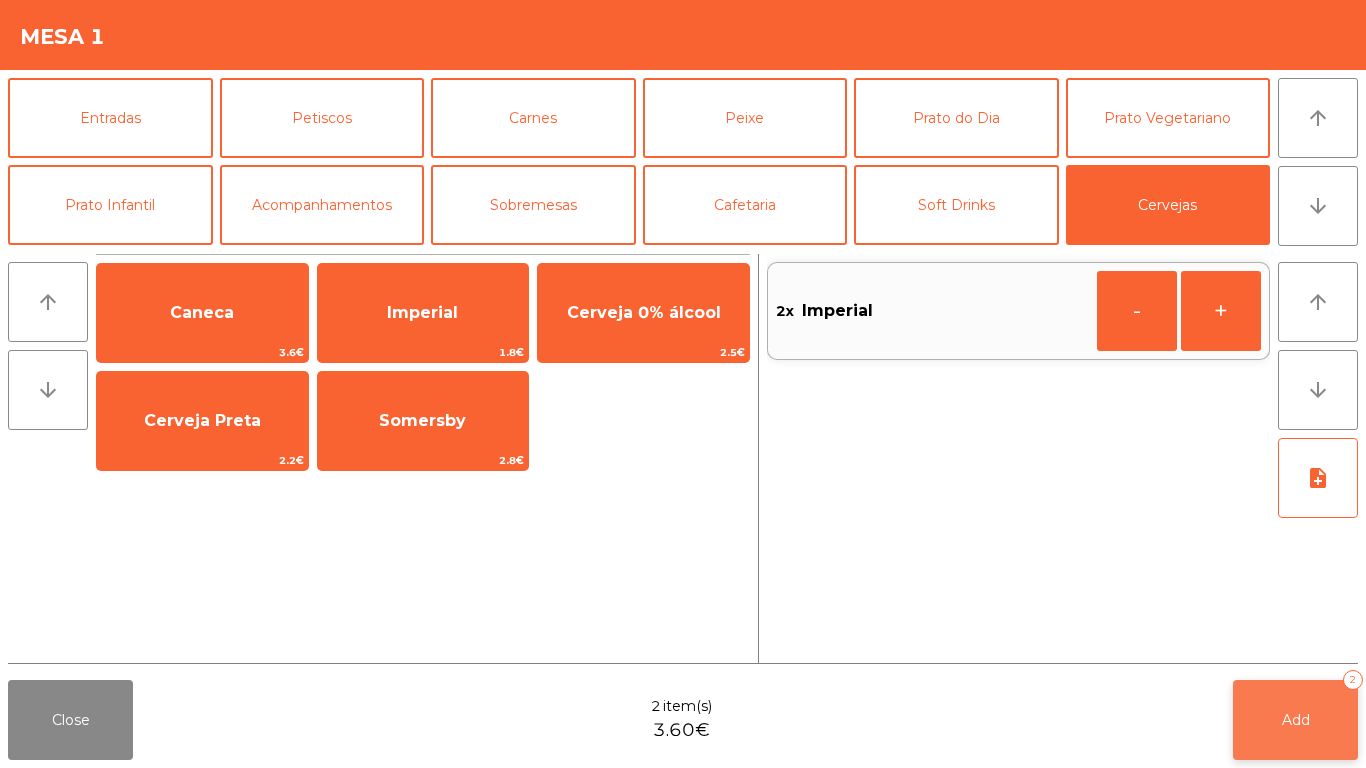 click on "Add   2" at bounding box center [1295, 720] 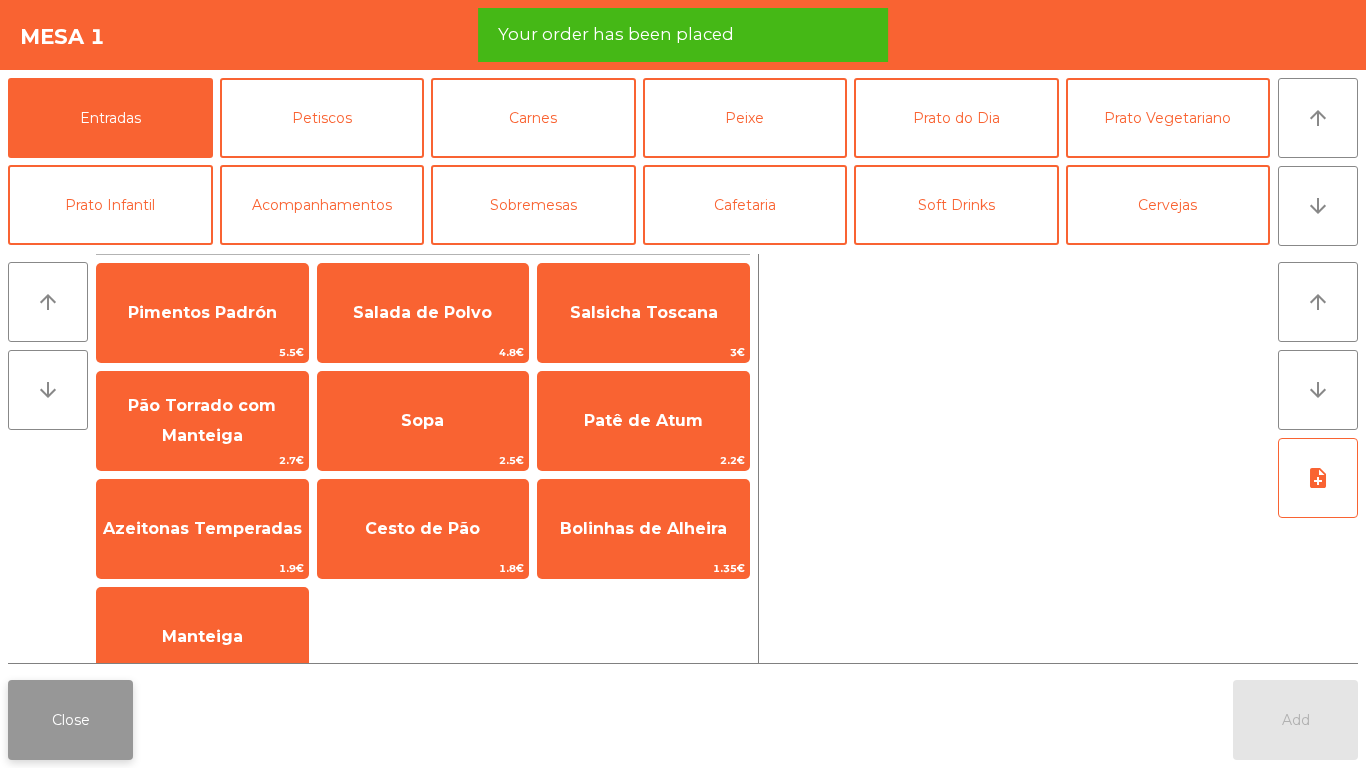 click on "Close" at bounding box center [70, 720] 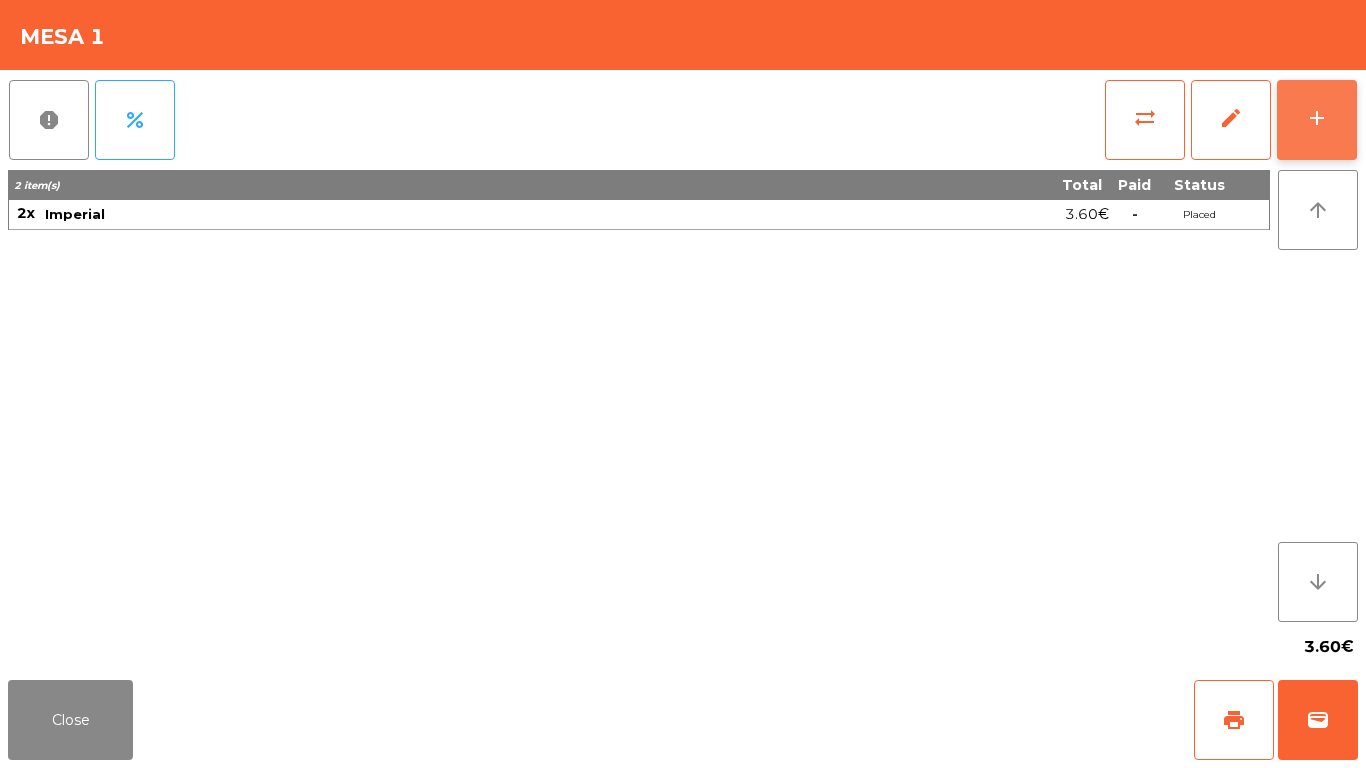 click on "add" at bounding box center [1317, 120] 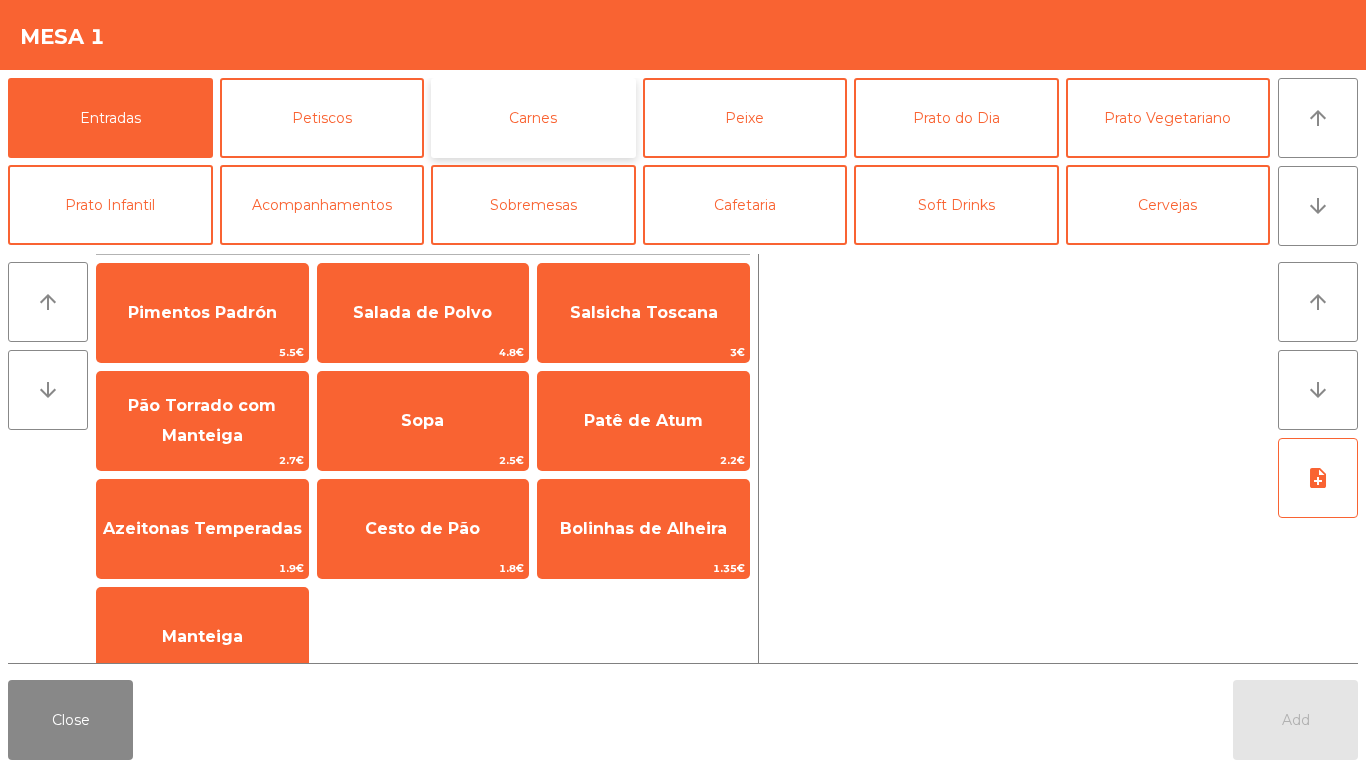 click on "Carnes" at bounding box center [533, 118] 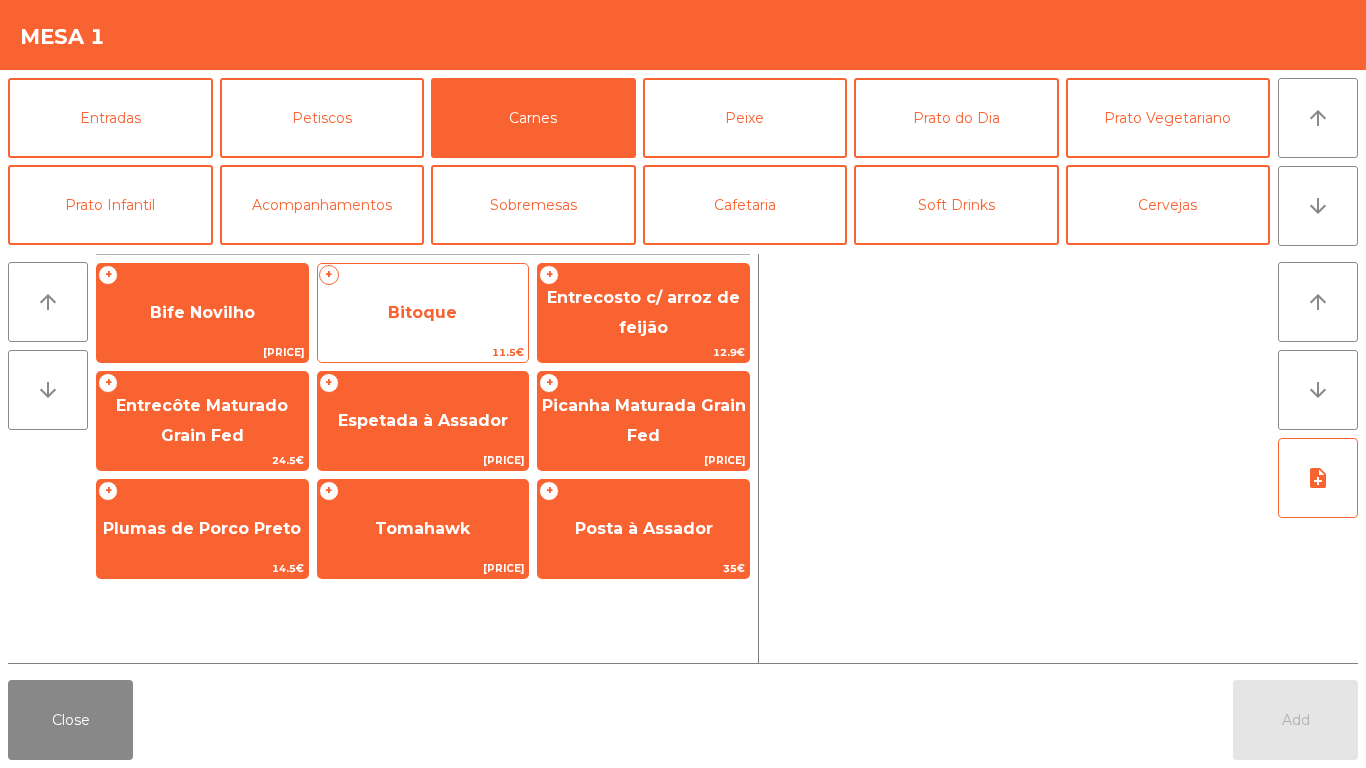 click on "Bitoque" at bounding box center [202, 312] 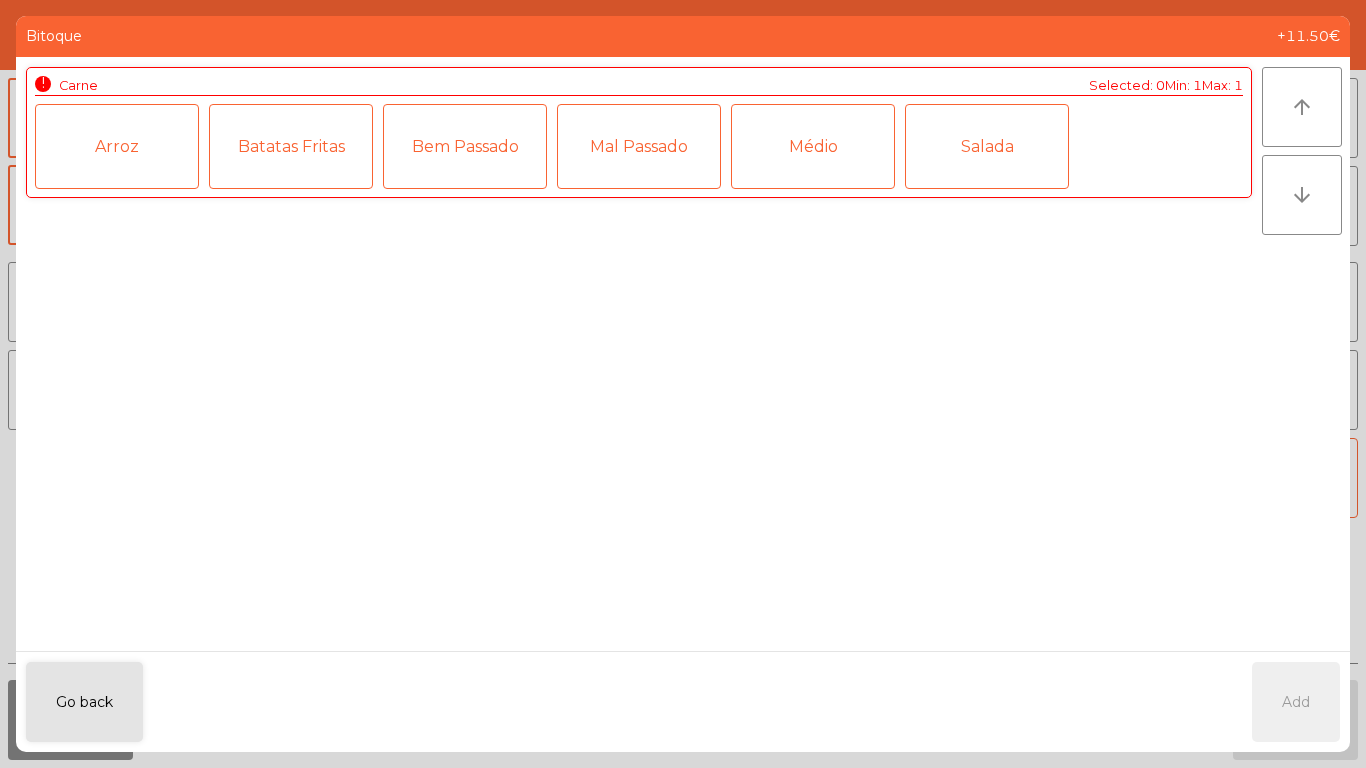click on "Médio" at bounding box center (813, 146) 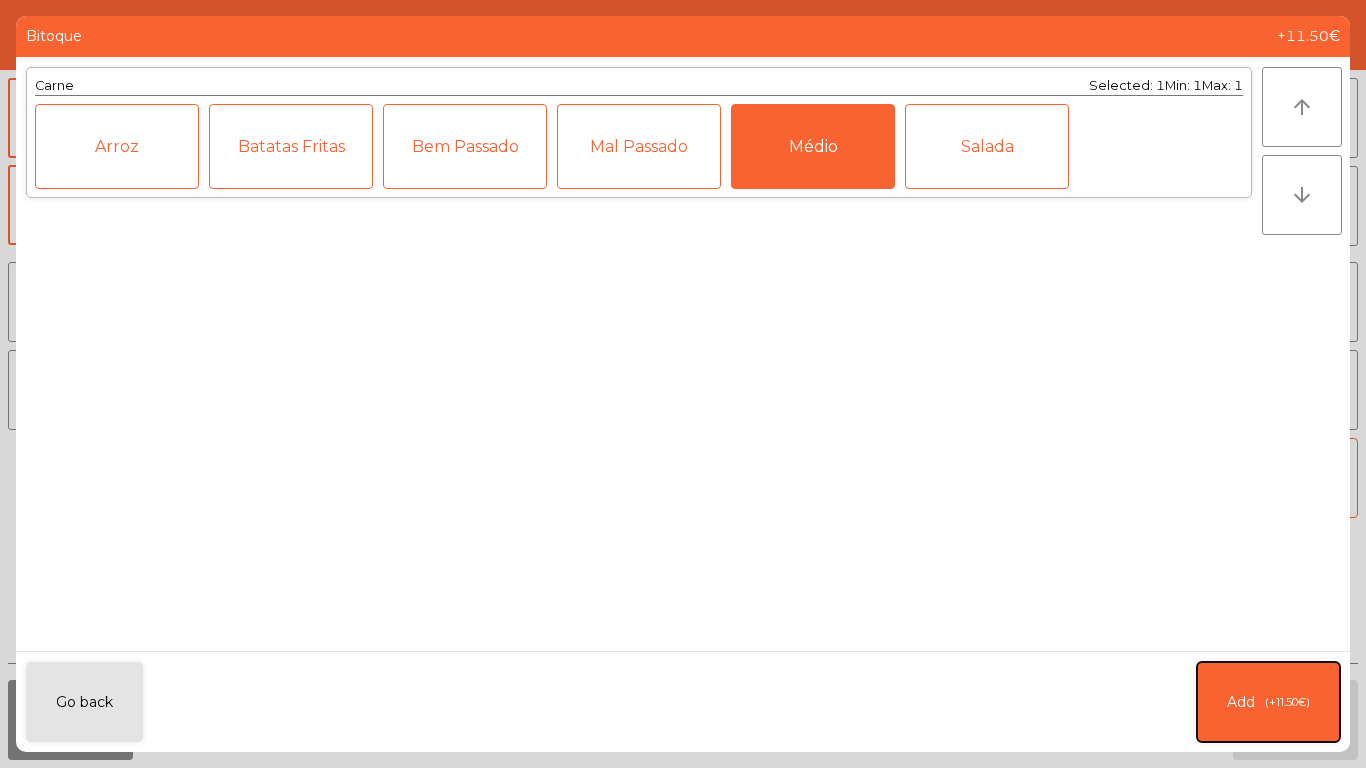 click on "(+11.50€)" at bounding box center (1287, 702) 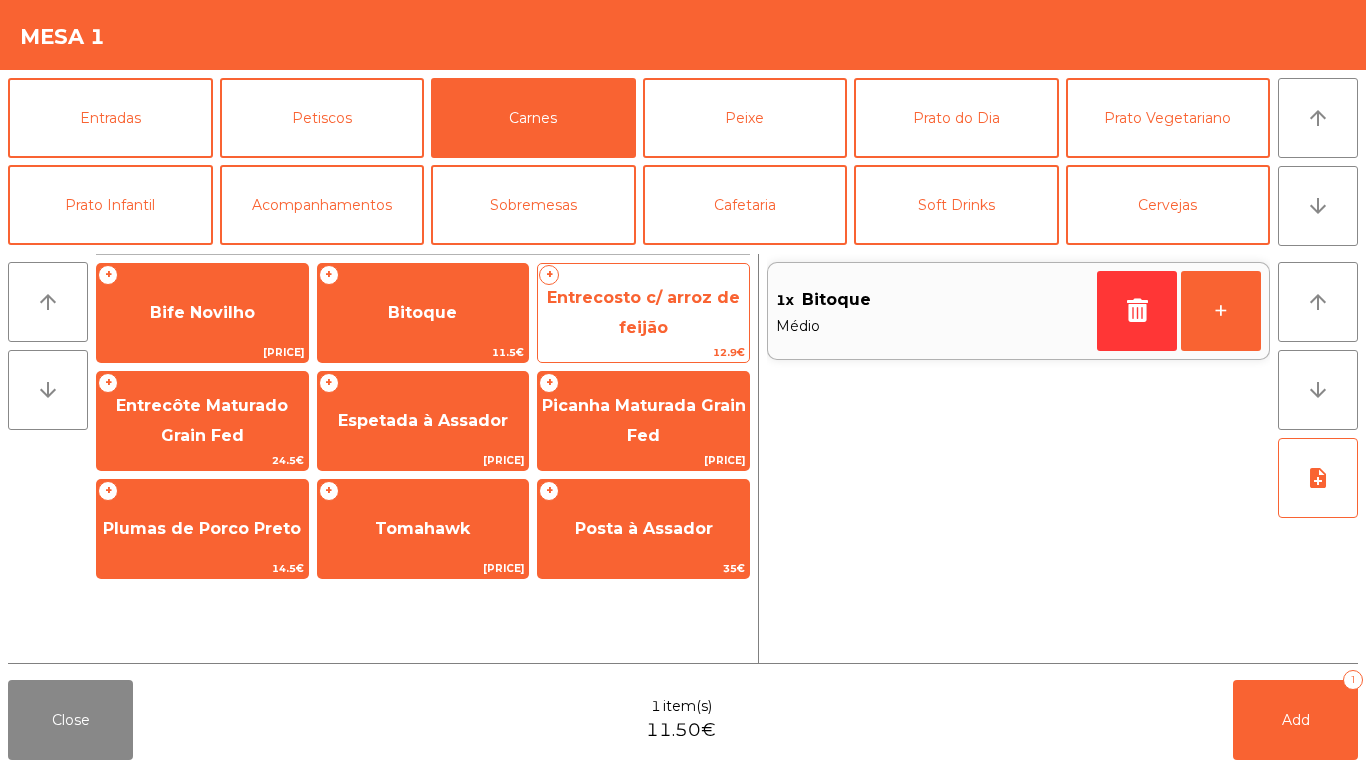 click on "Entrecosto c/ arroz de feijão" at bounding box center [202, 312] 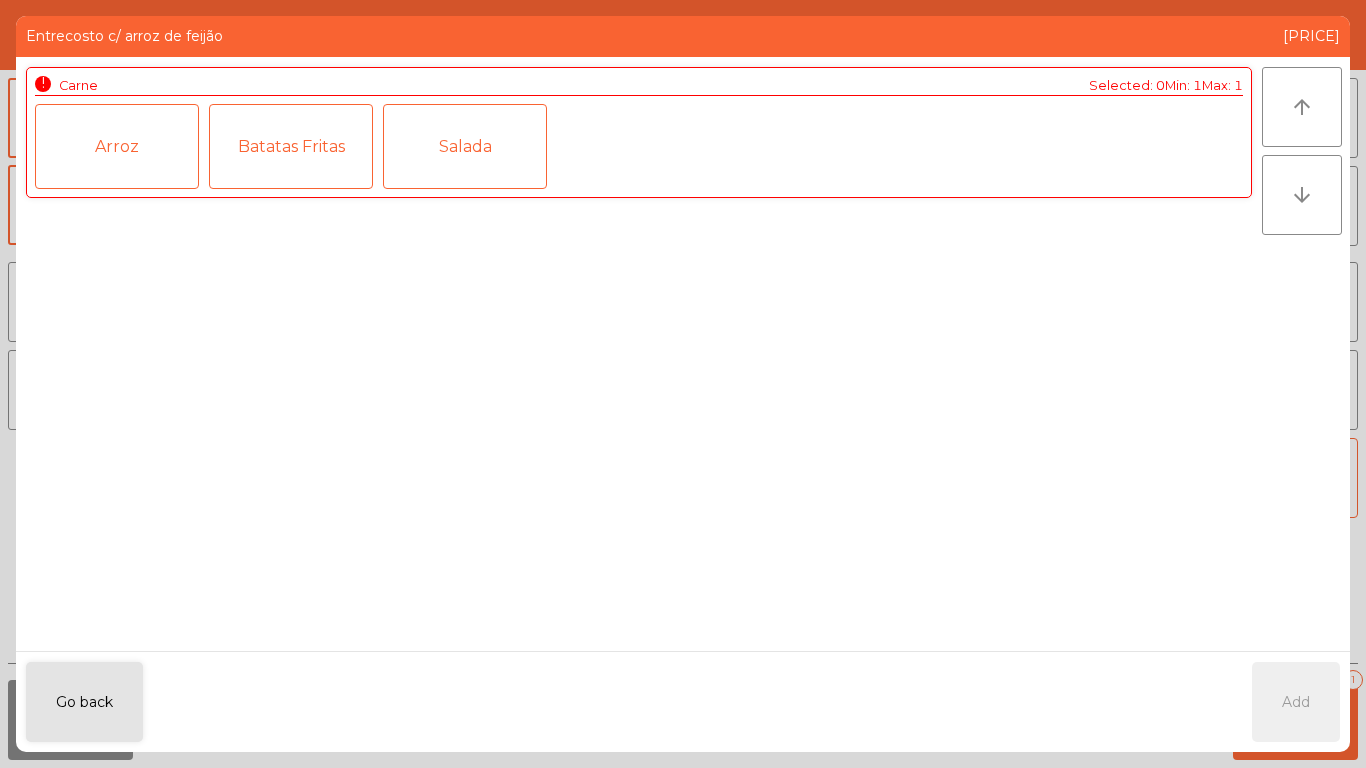 click on "Arroz" at bounding box center (117, 146) 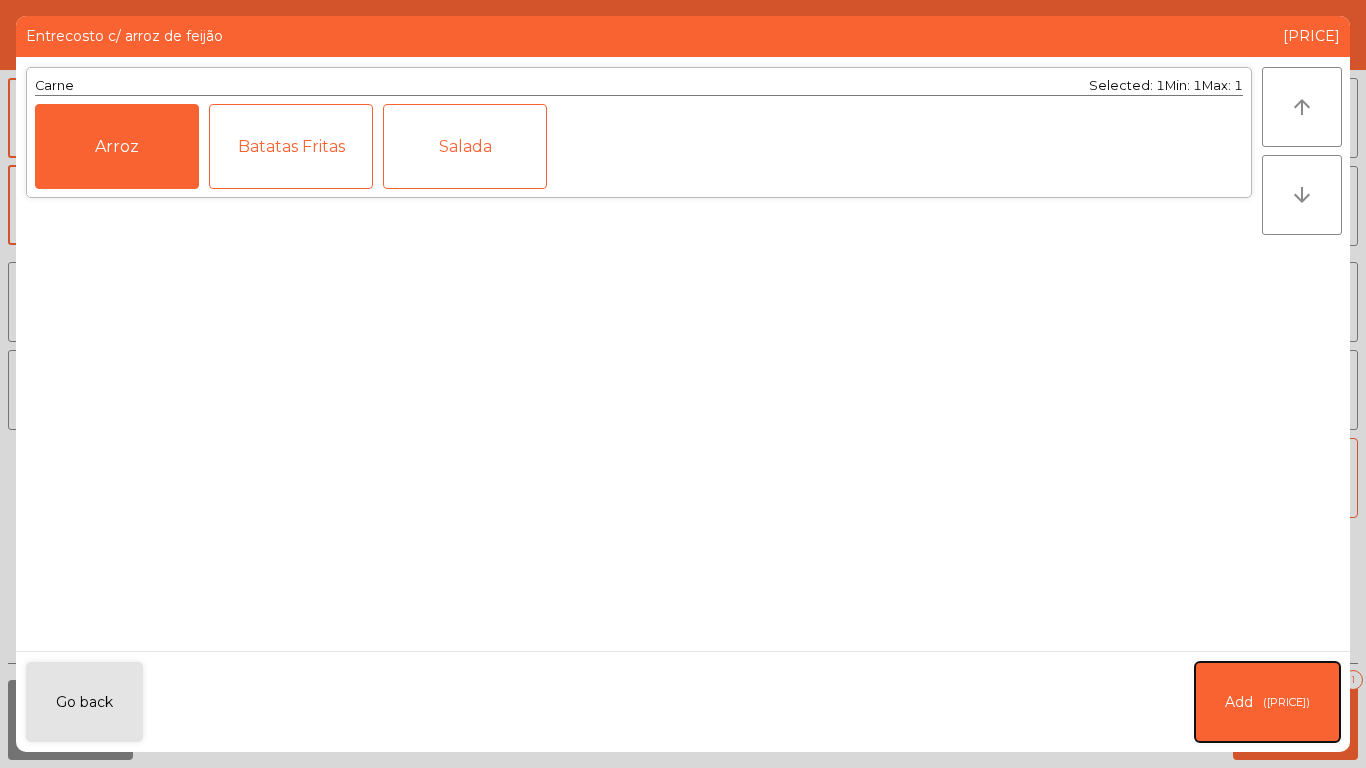 click on "Add" at bounding box center [1239, 702] 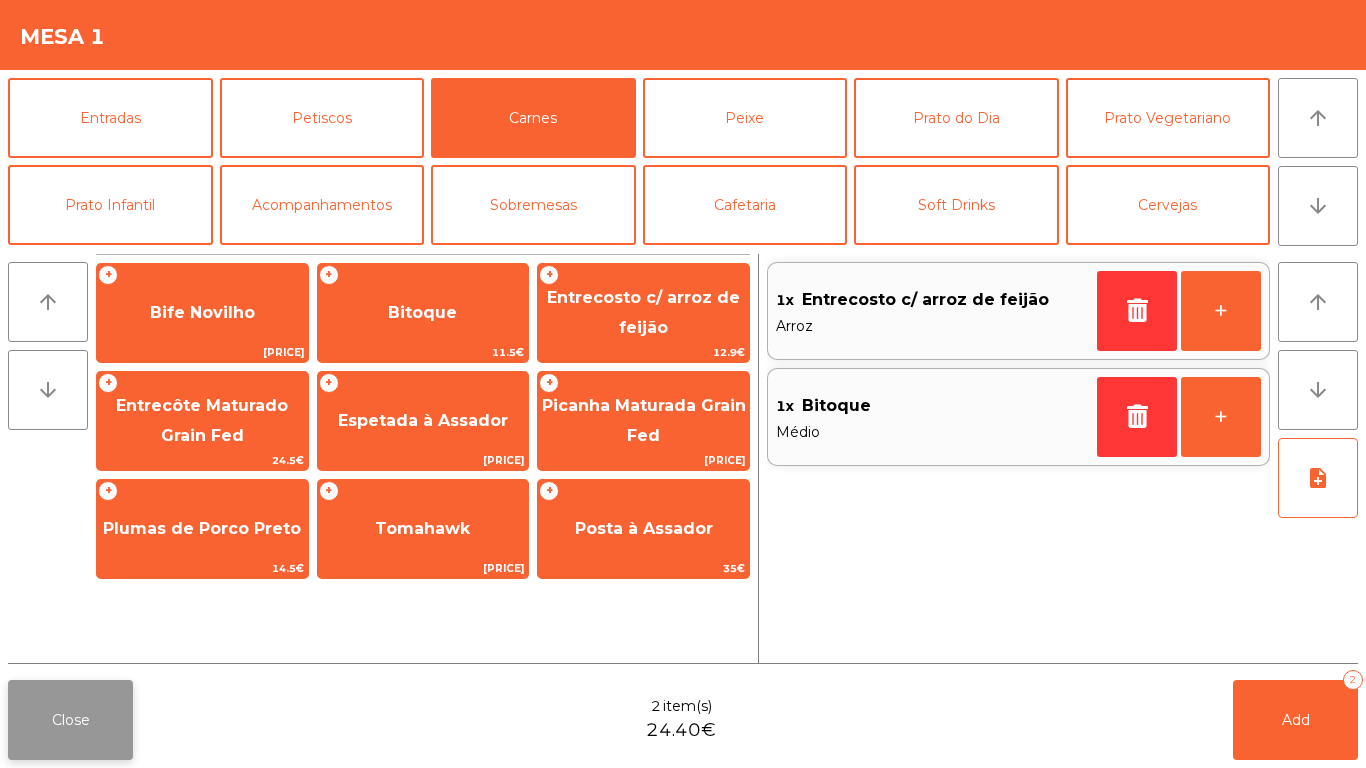 click on "Close" at bounding box center (70, 720) 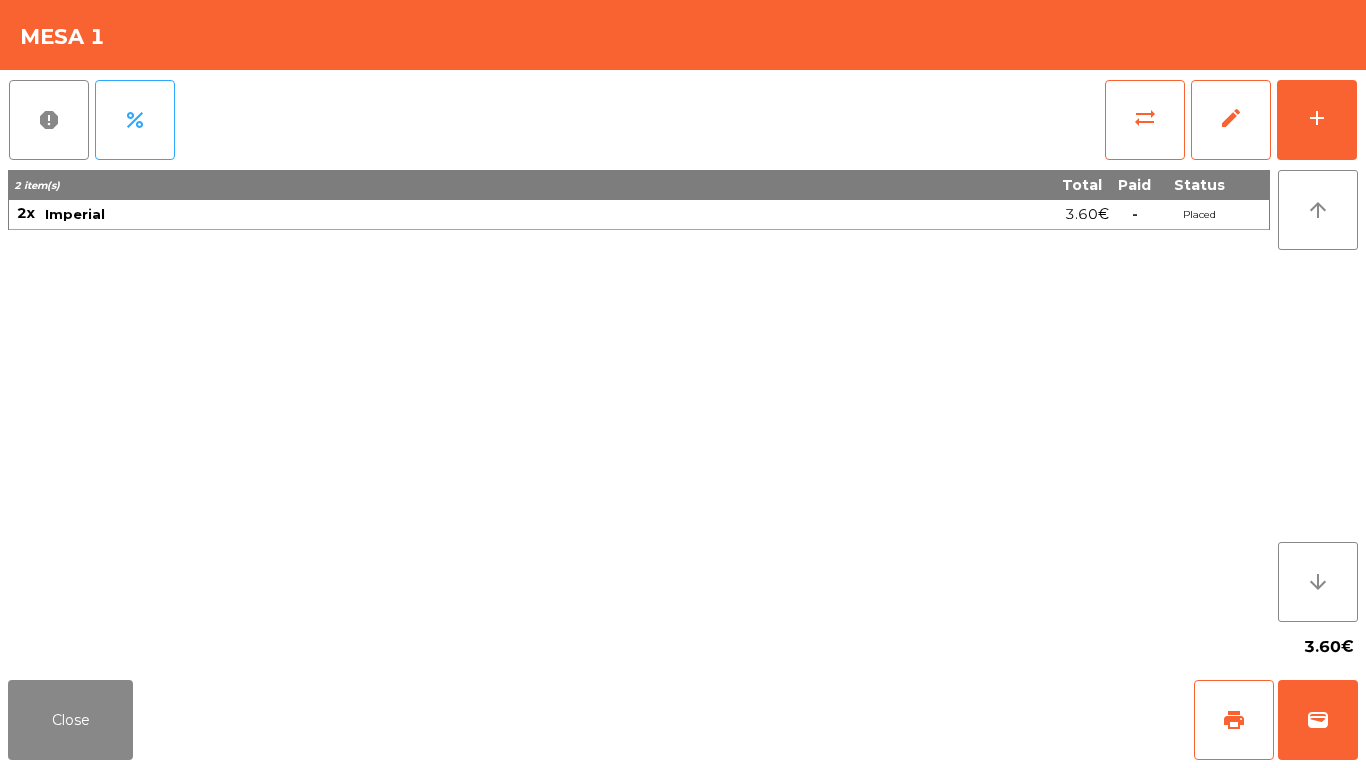 click on "report   percent   sync_alt   edit   add  2 item(s) Total Paid Status 2x [DRINK] [PRICE]  -  Placed arrow_upward arrow_downward  [PRICE]" at bounding box center (683, 371) 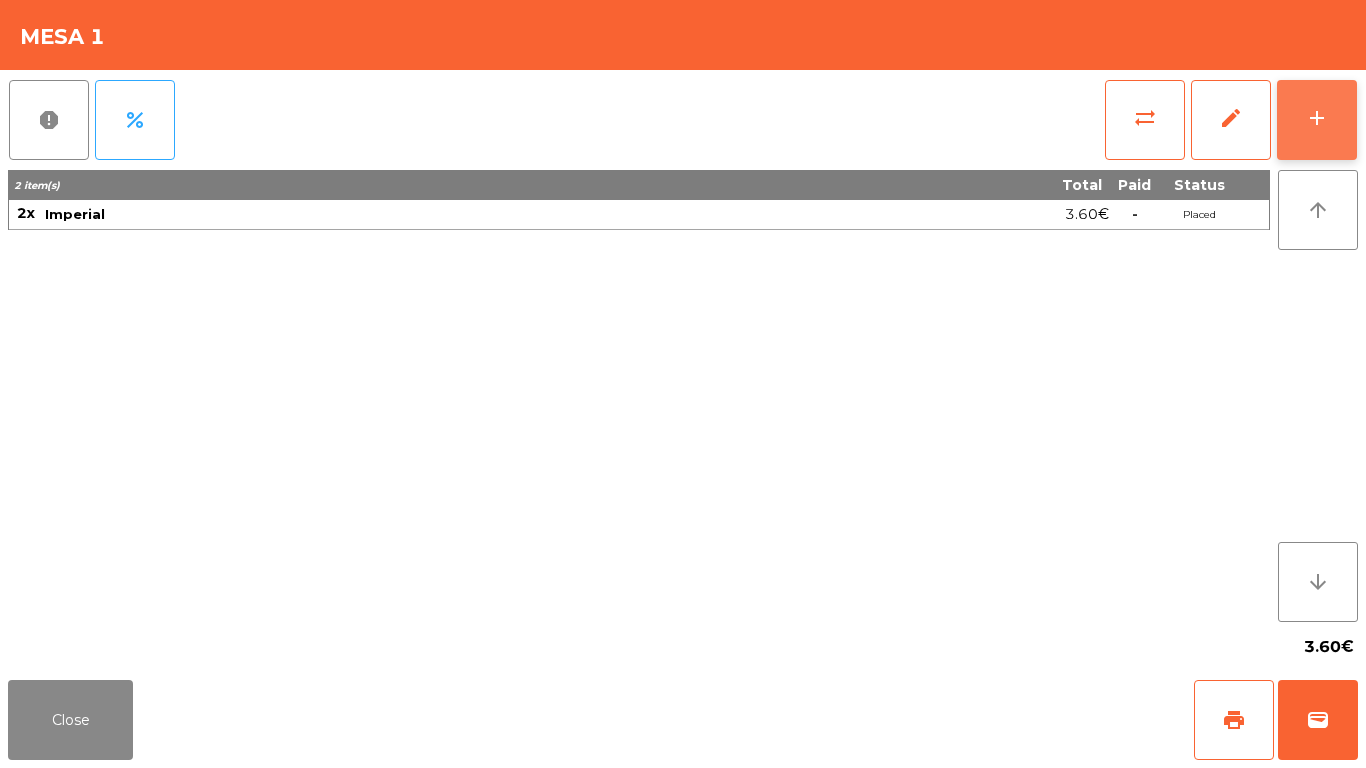 click on "add" at bounding box center (1317, 118) 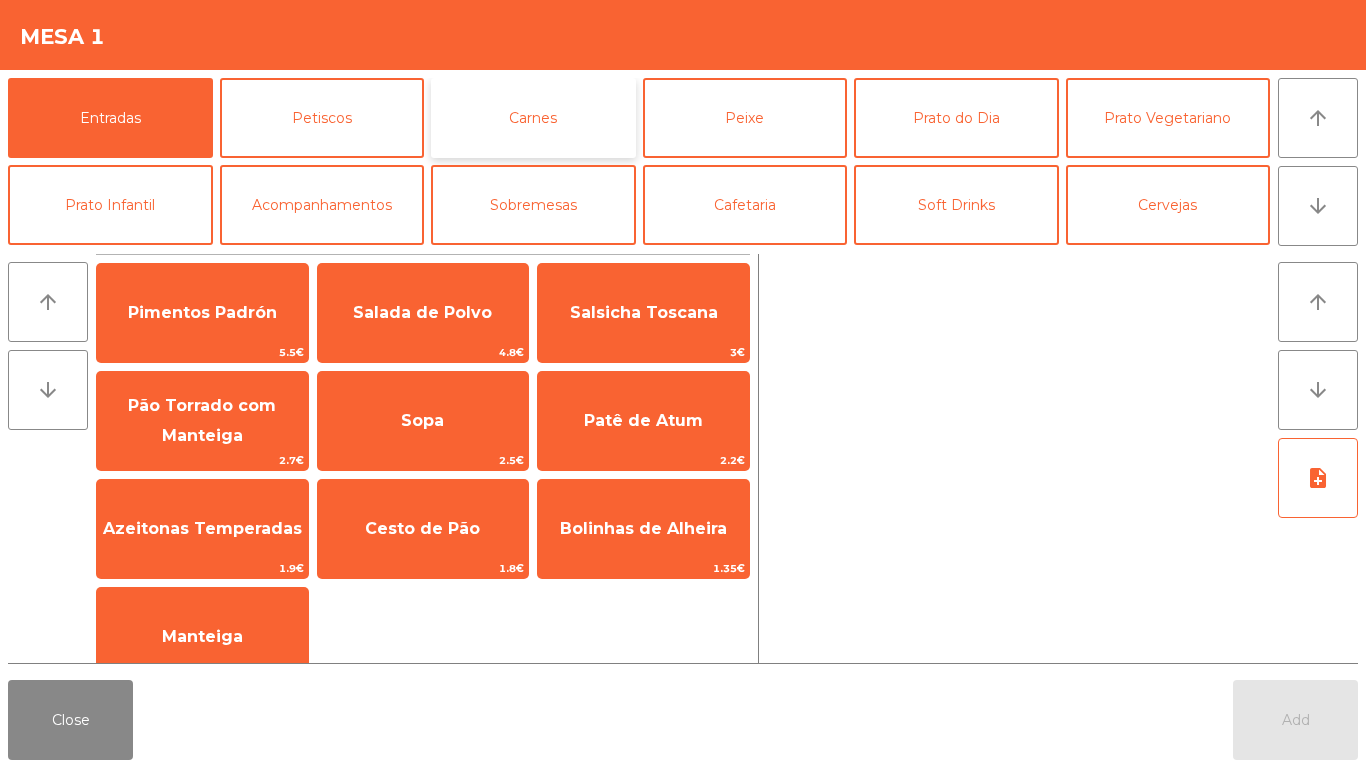 click on "Carnes" at bounding box center (533, 118) 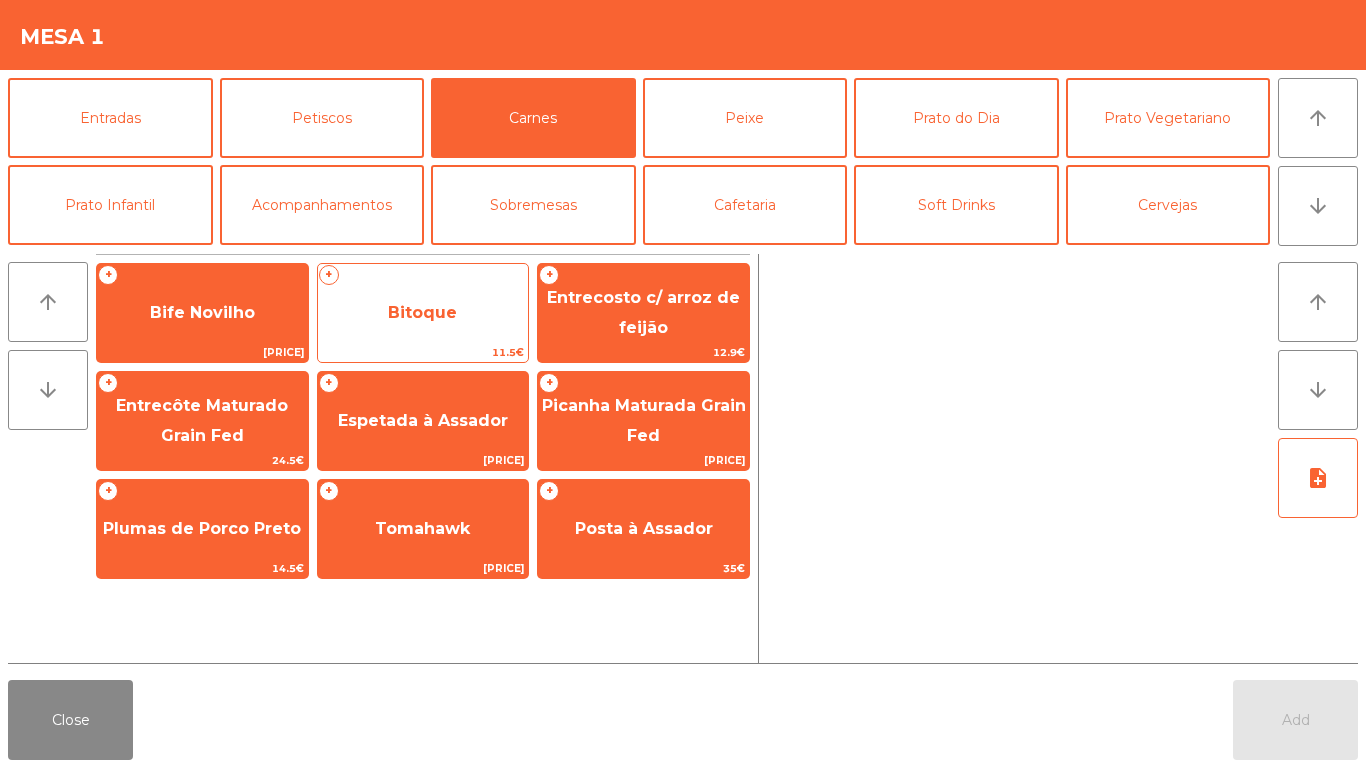 click on "Bitoque" at bounding box center (202, 313) 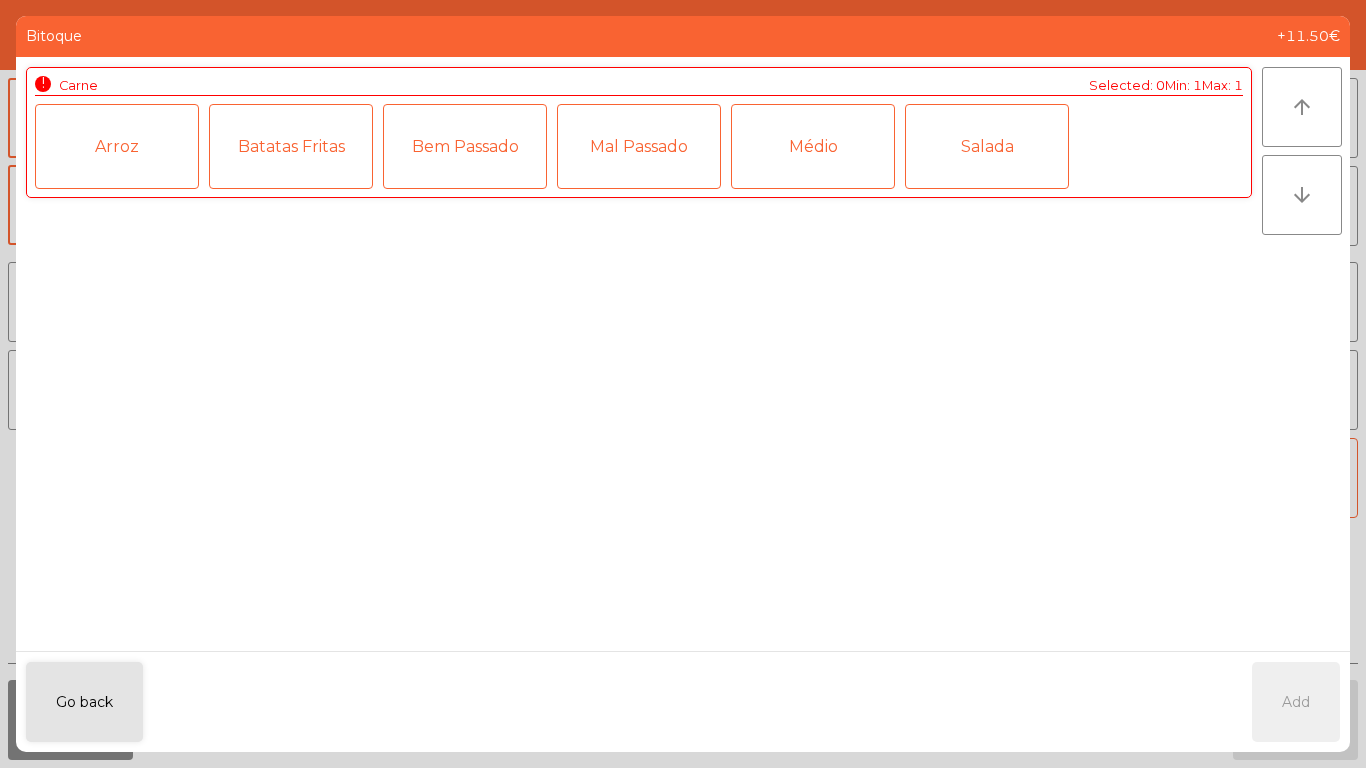 click on "Médio" at bounding box center (813, 146) 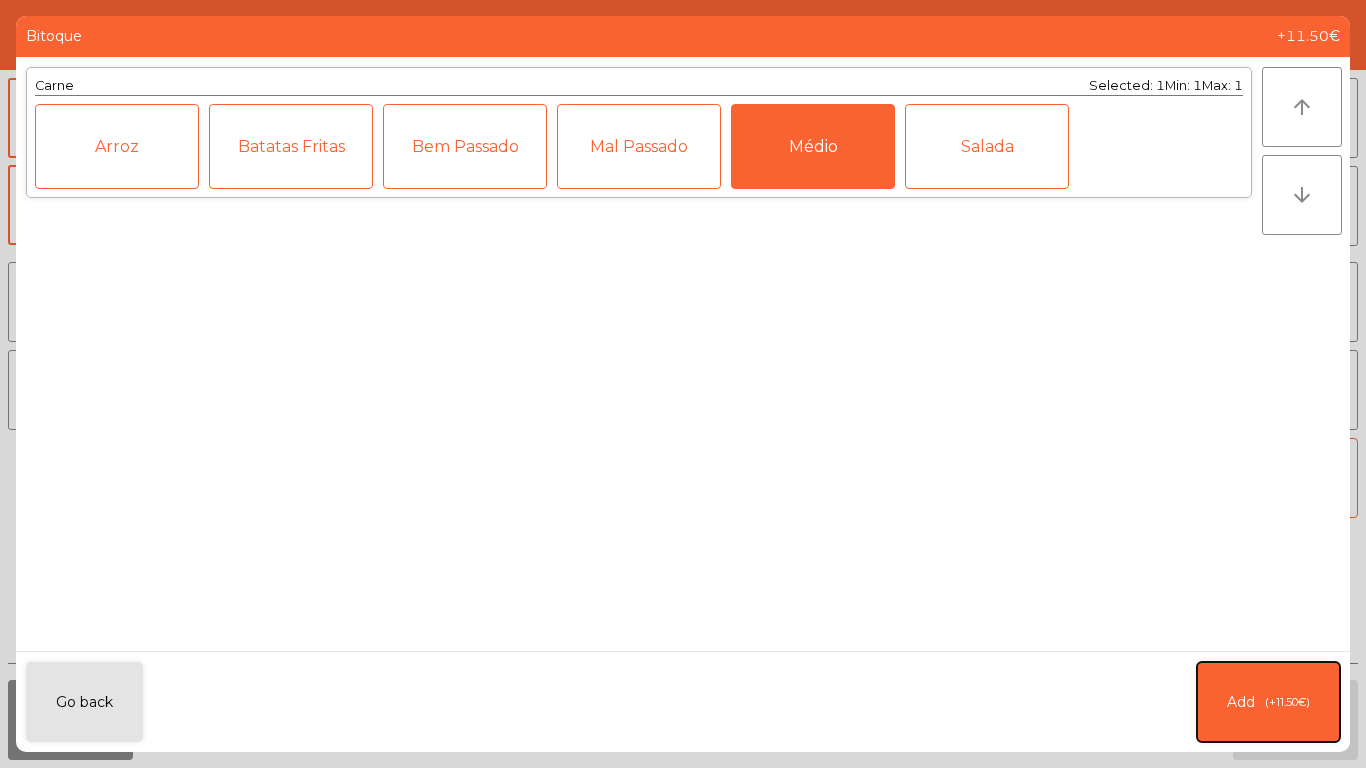click on "(+11.50€)" at bounding box center [1287, 702] 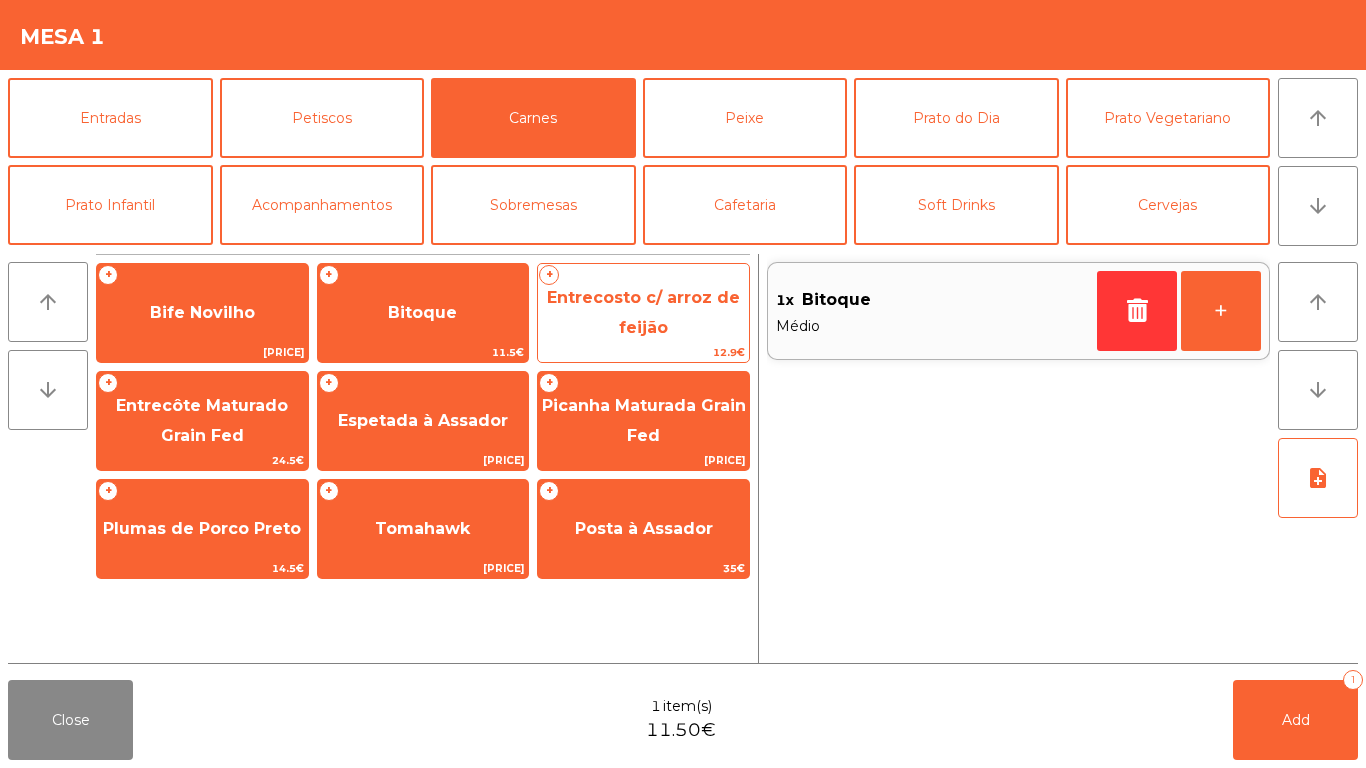 click on "Entrecosto c/ arroz de feijão" at bounding box center (202, 313) 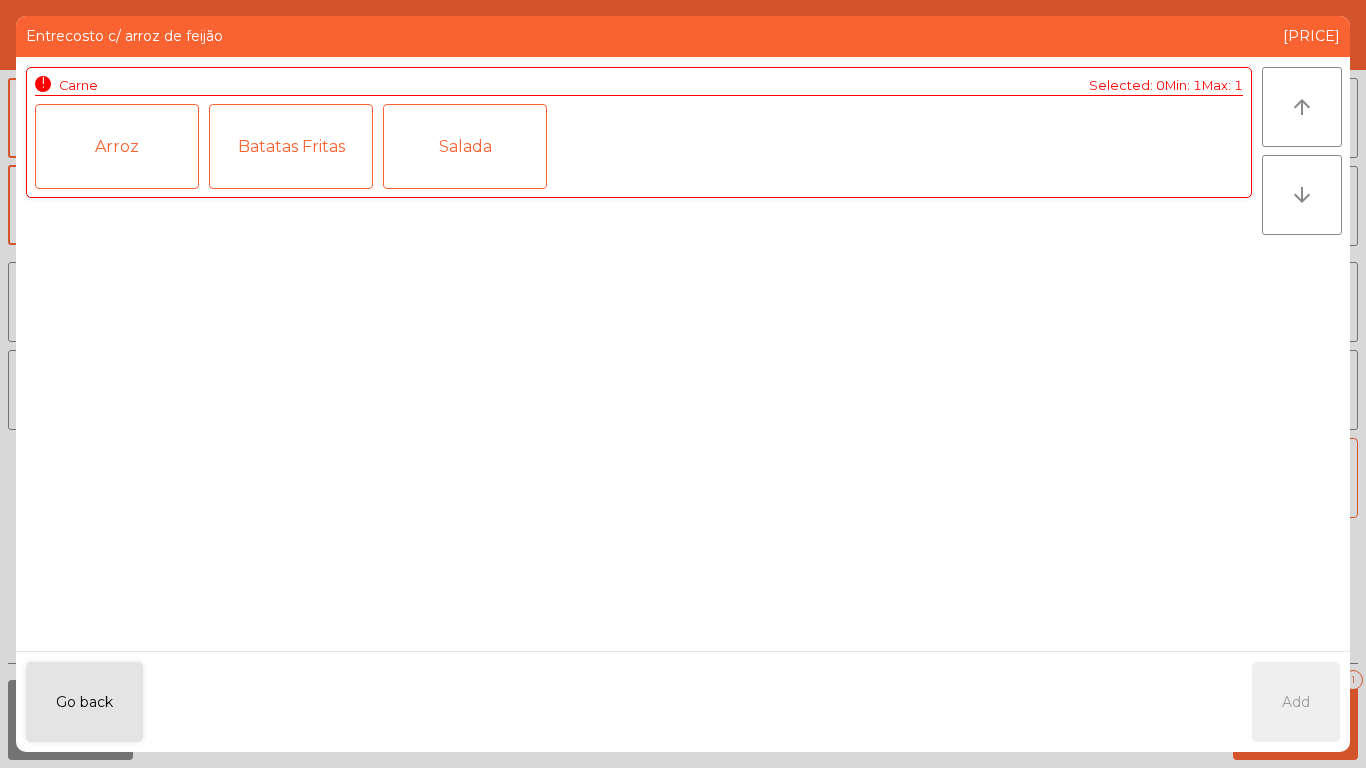click on "Arroz" at bounding box center (117, 146) 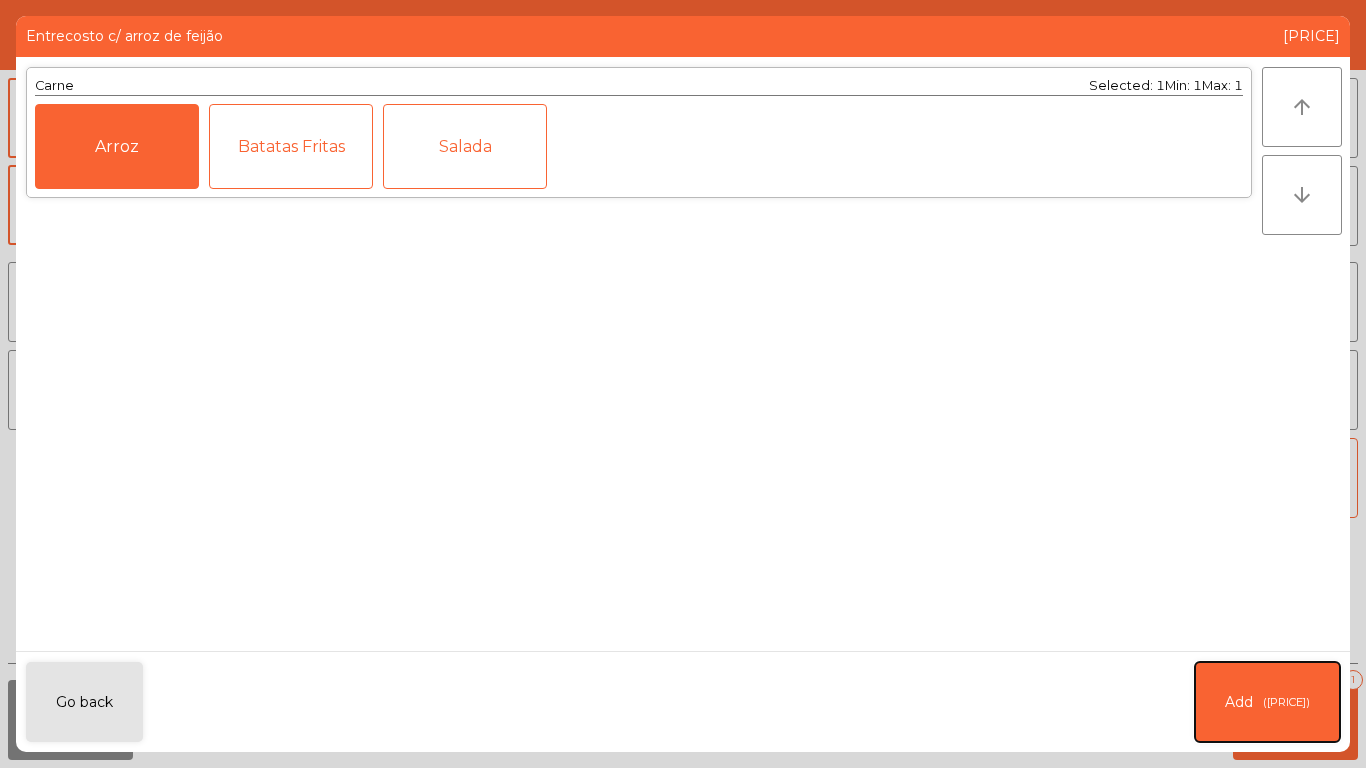 click on "Add   ([PRICE])" at bounding box center [1267, 702] 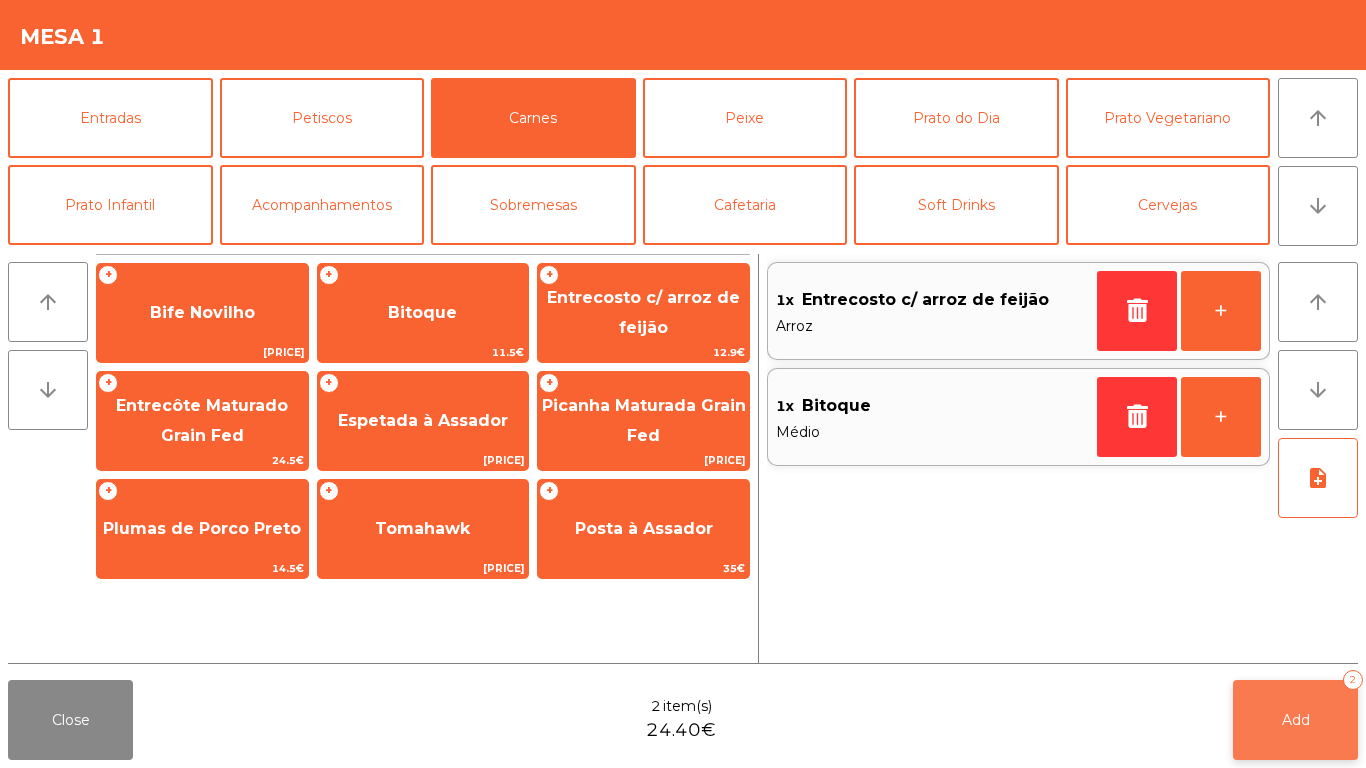 click on "Add   2" at bounding box center (1295, 720) 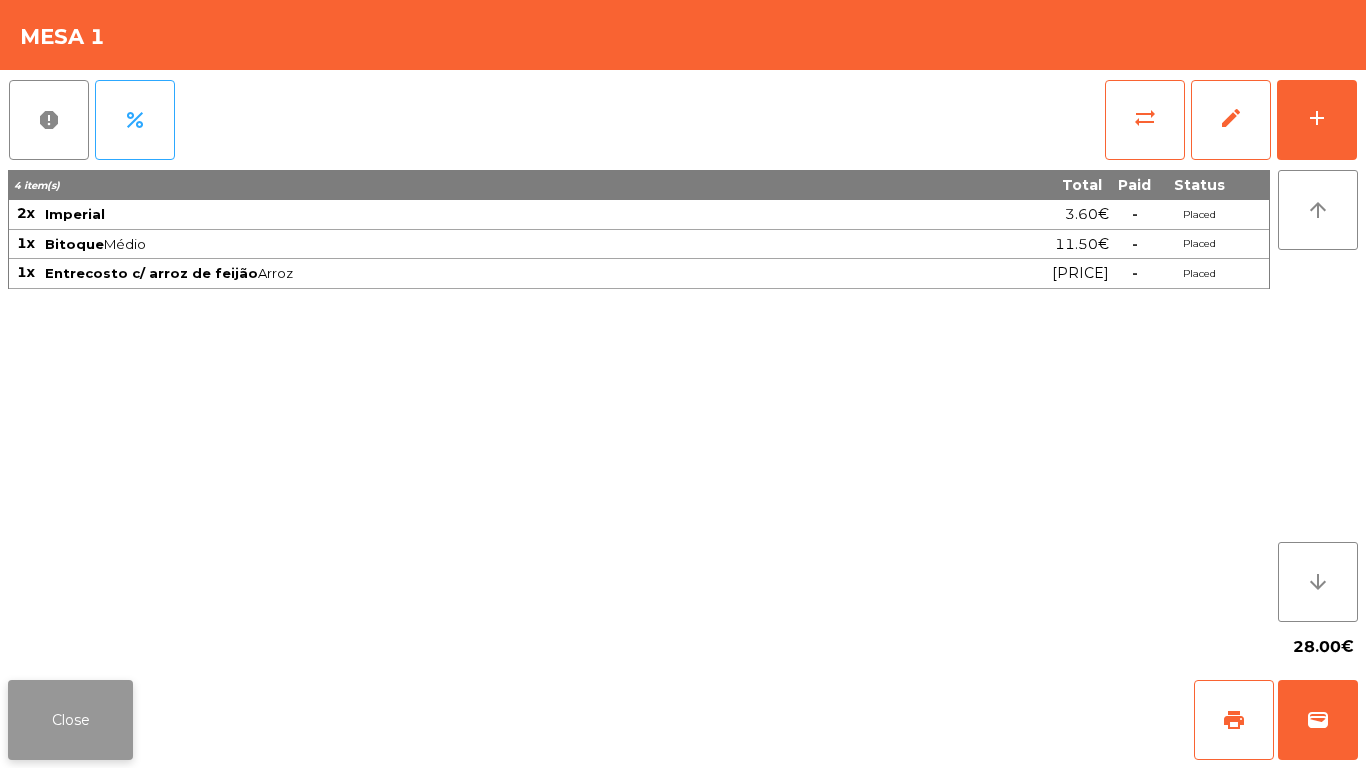 click on "Close" at bounding box center [70, 720] 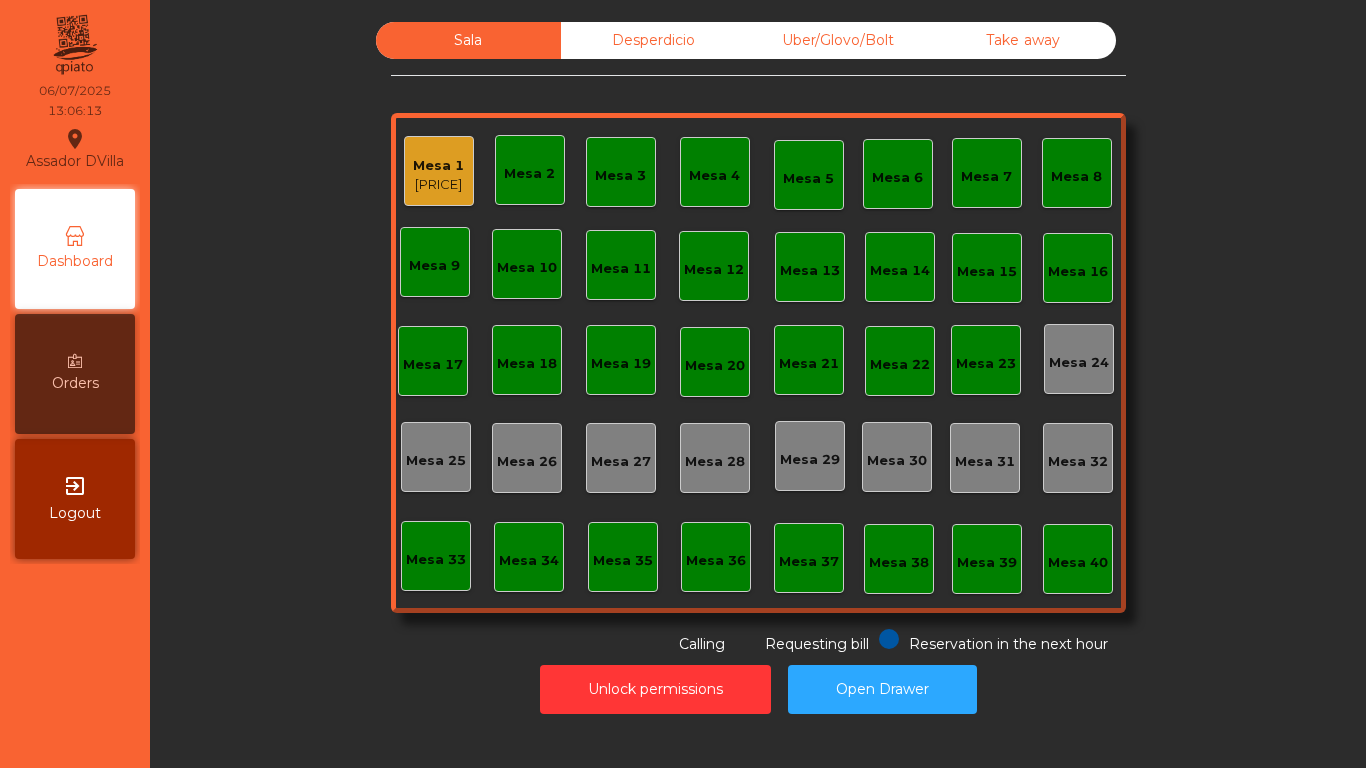 click on "[PRICE]" at bounding box center [438, 185] 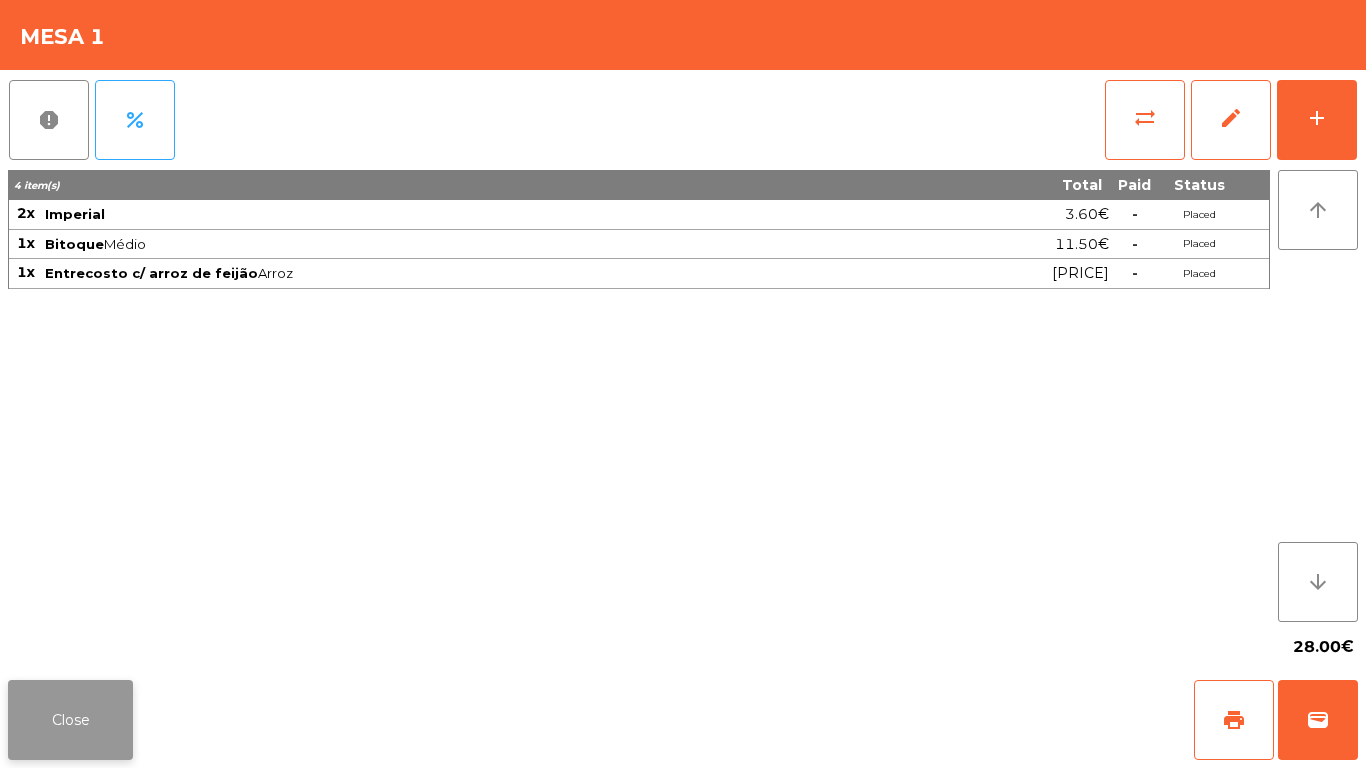 click on "Close" at bounding box center [70, 720] 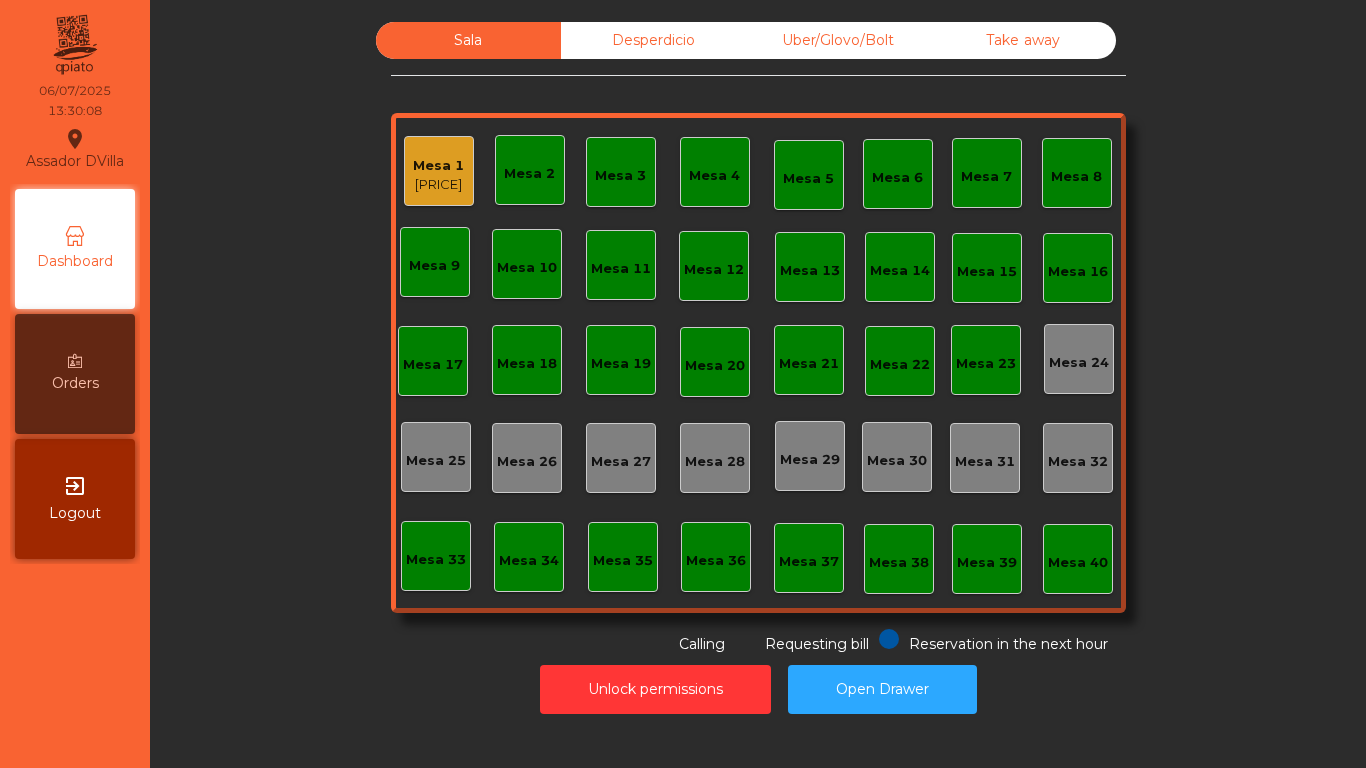 click on "[PRICE]" at bounding box center (438, 185) 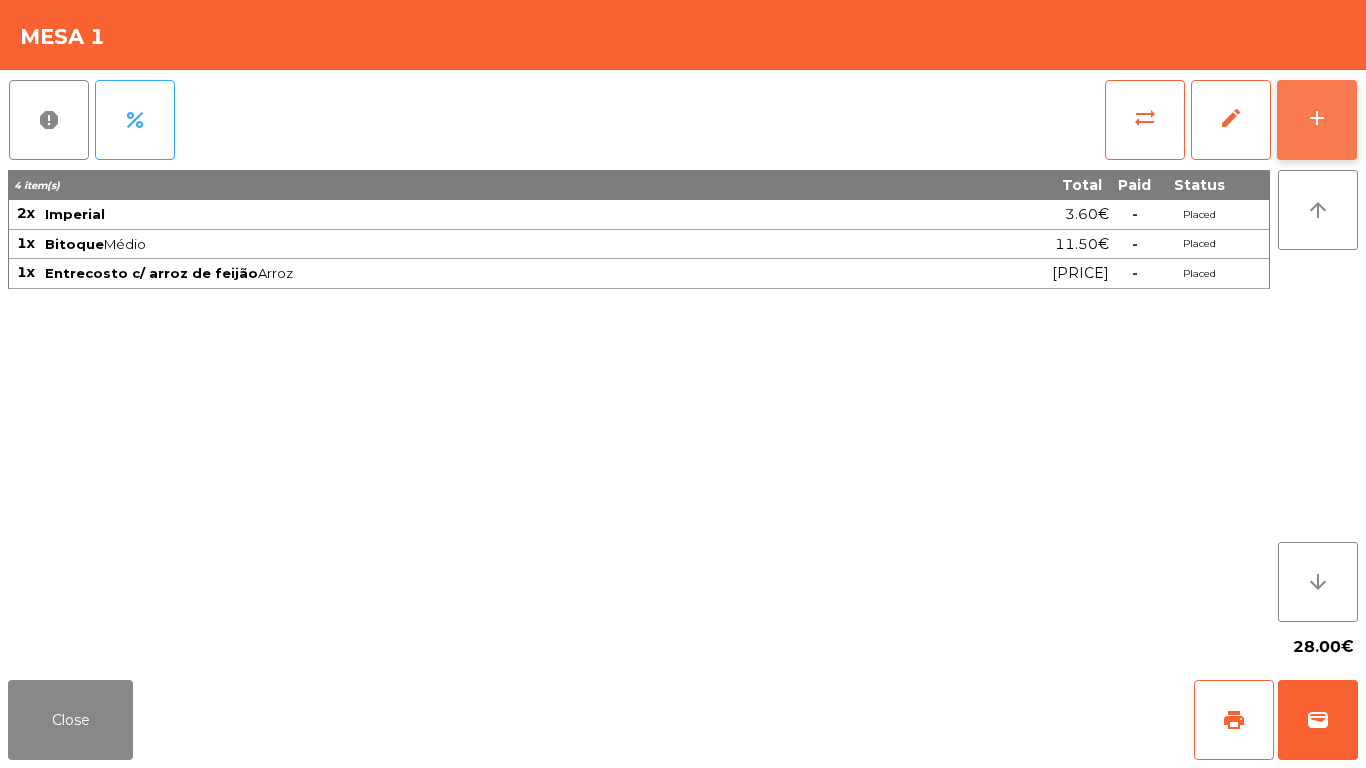 click on "add" at bounding box center (1317, 120) 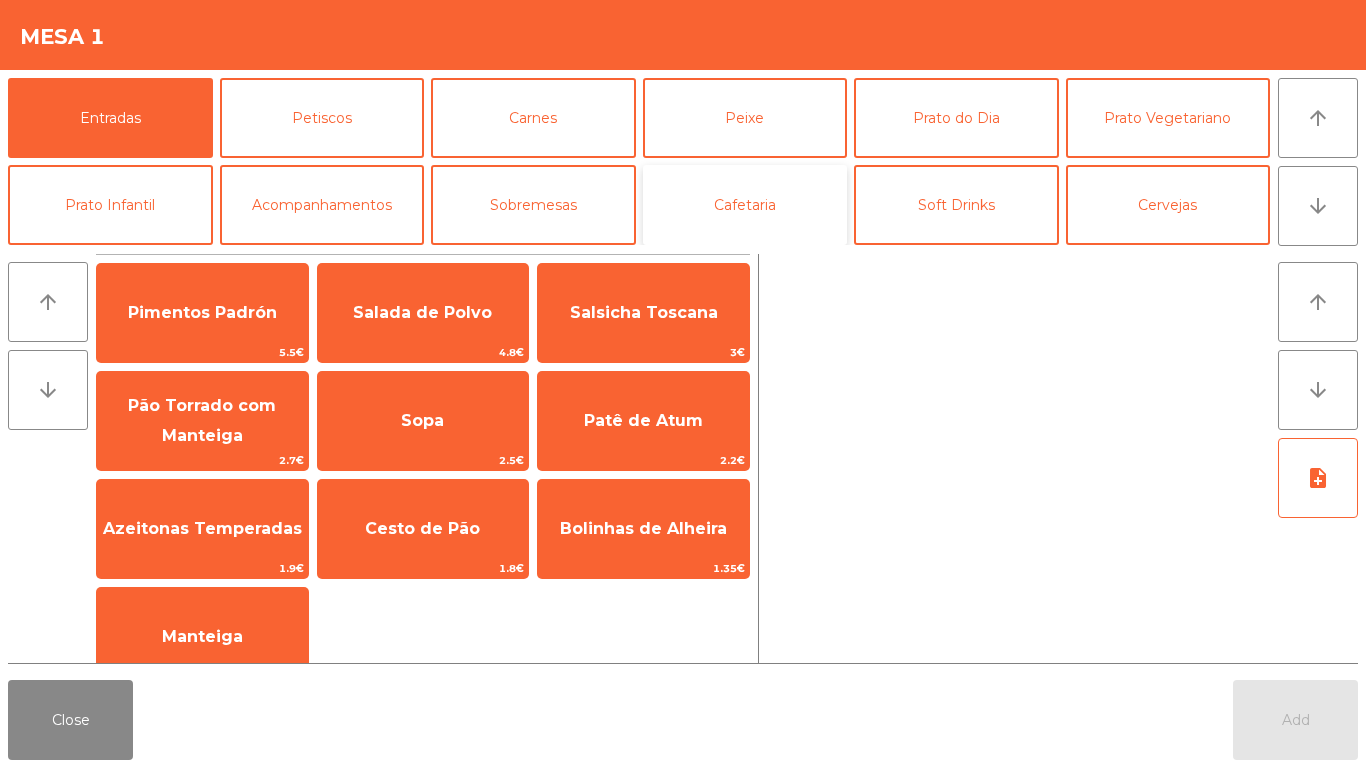 click on "Cafetaria" at bounding box center (745, 205) 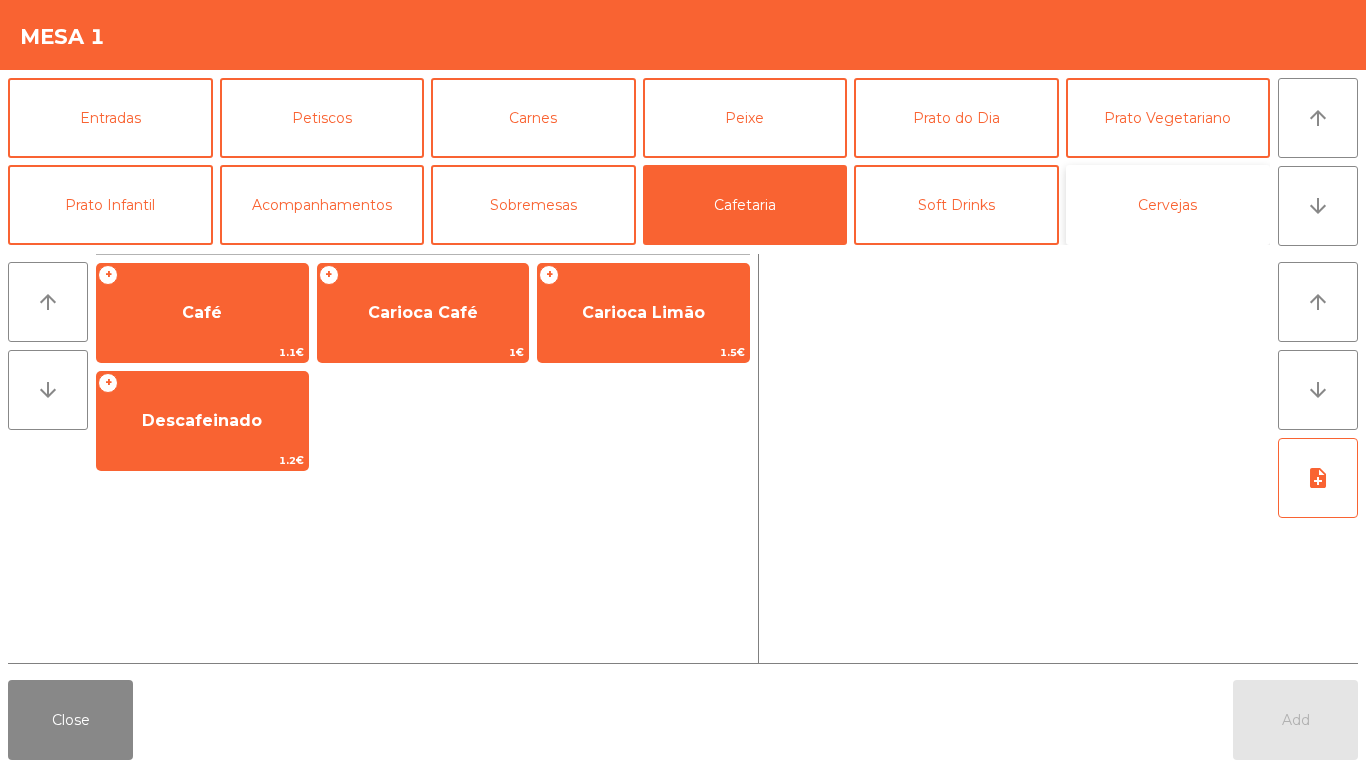 click on "Cervejas" at bounding box center (1168, 205) 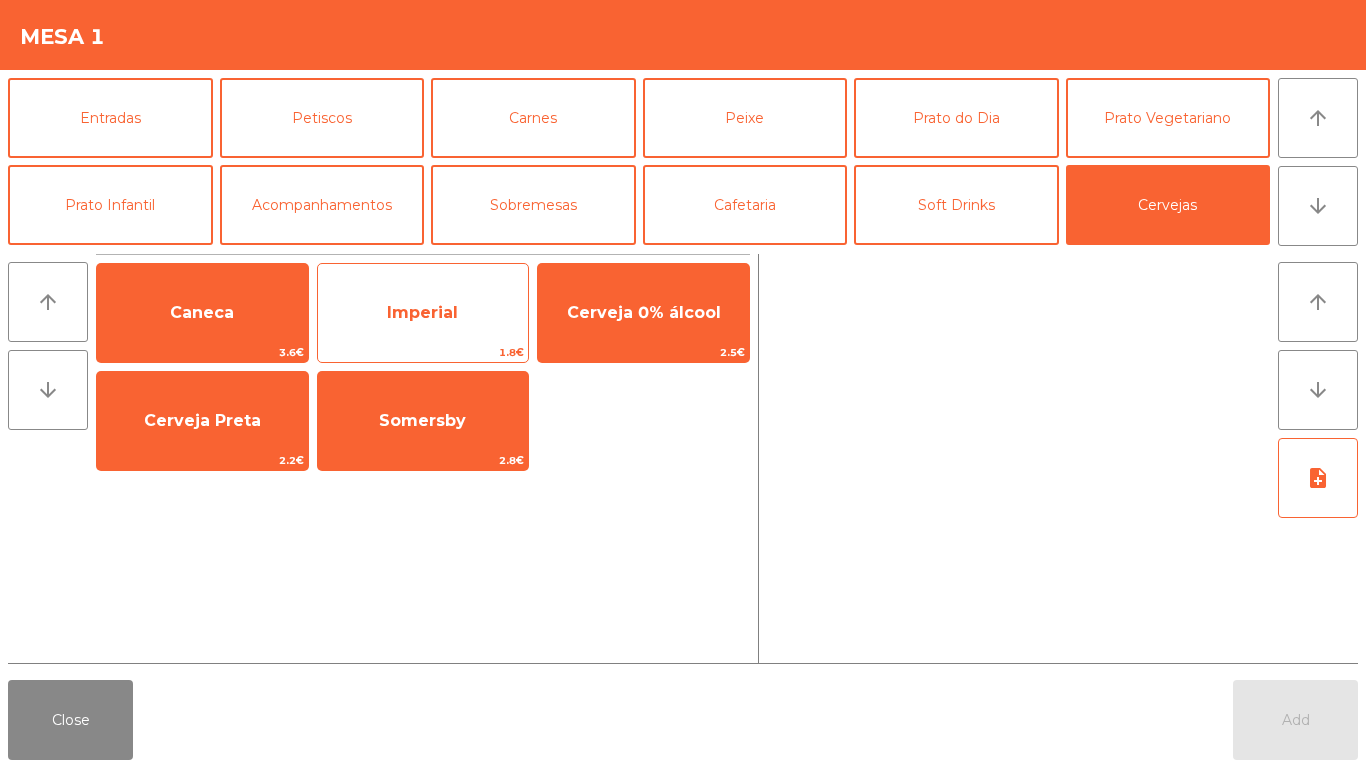 click on "Imperial" at bounding box center (202, 312) 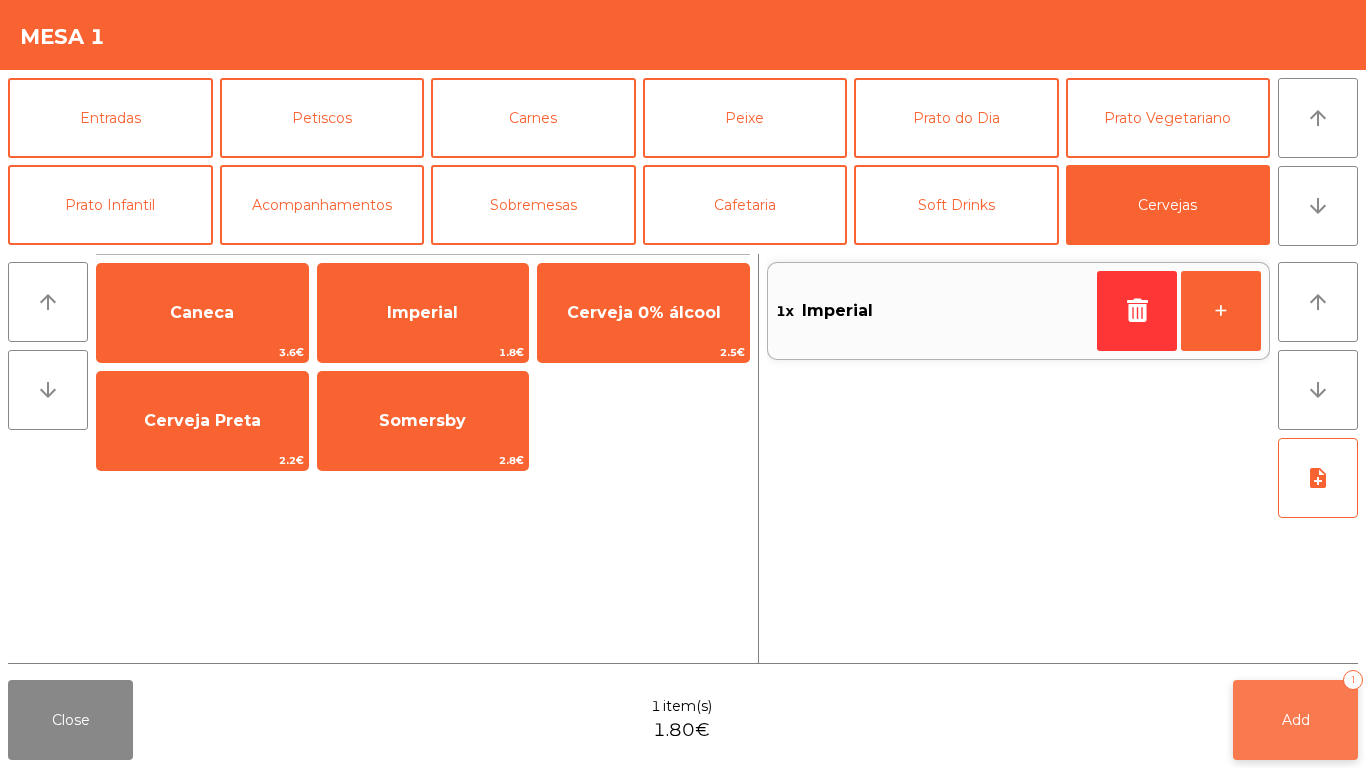 click on "Add   1" at bounding box center [1295, 720] 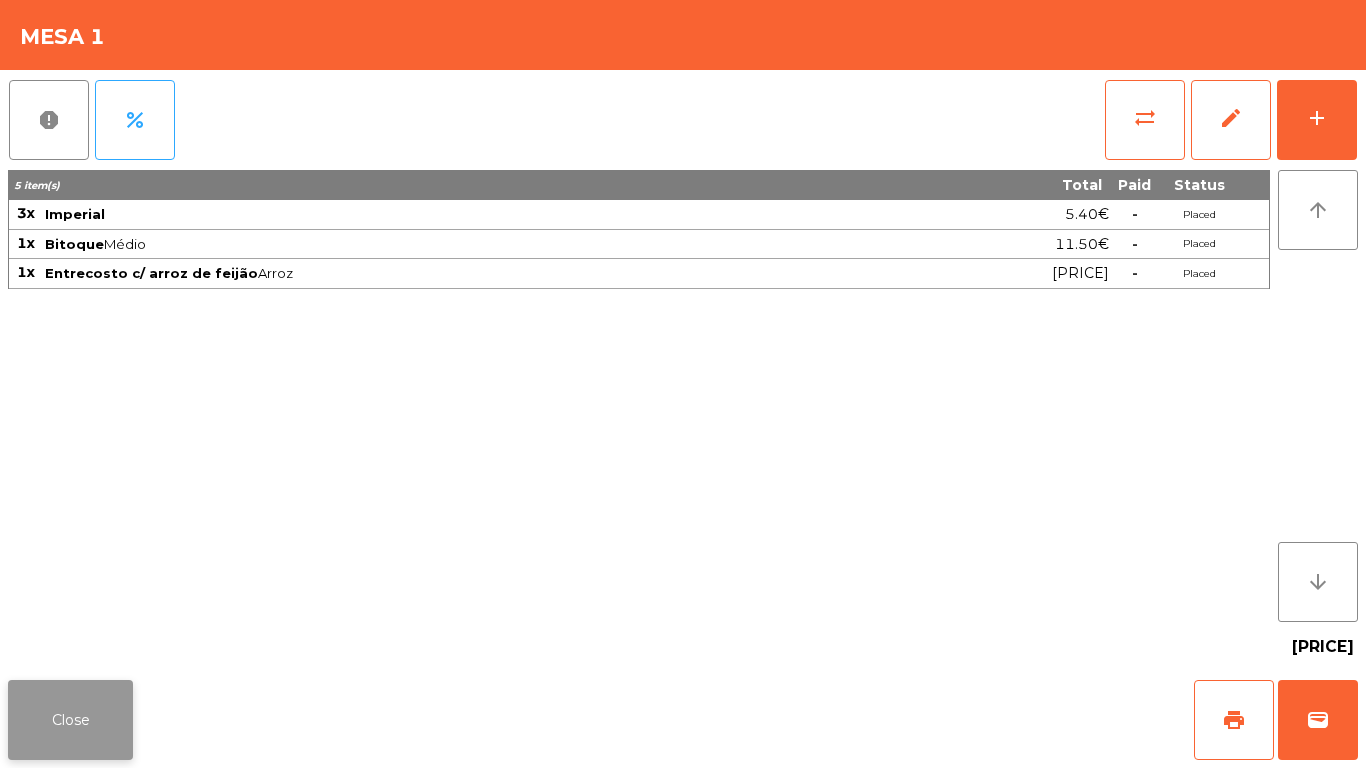 click on "Close" at bounding box center [70, 720] 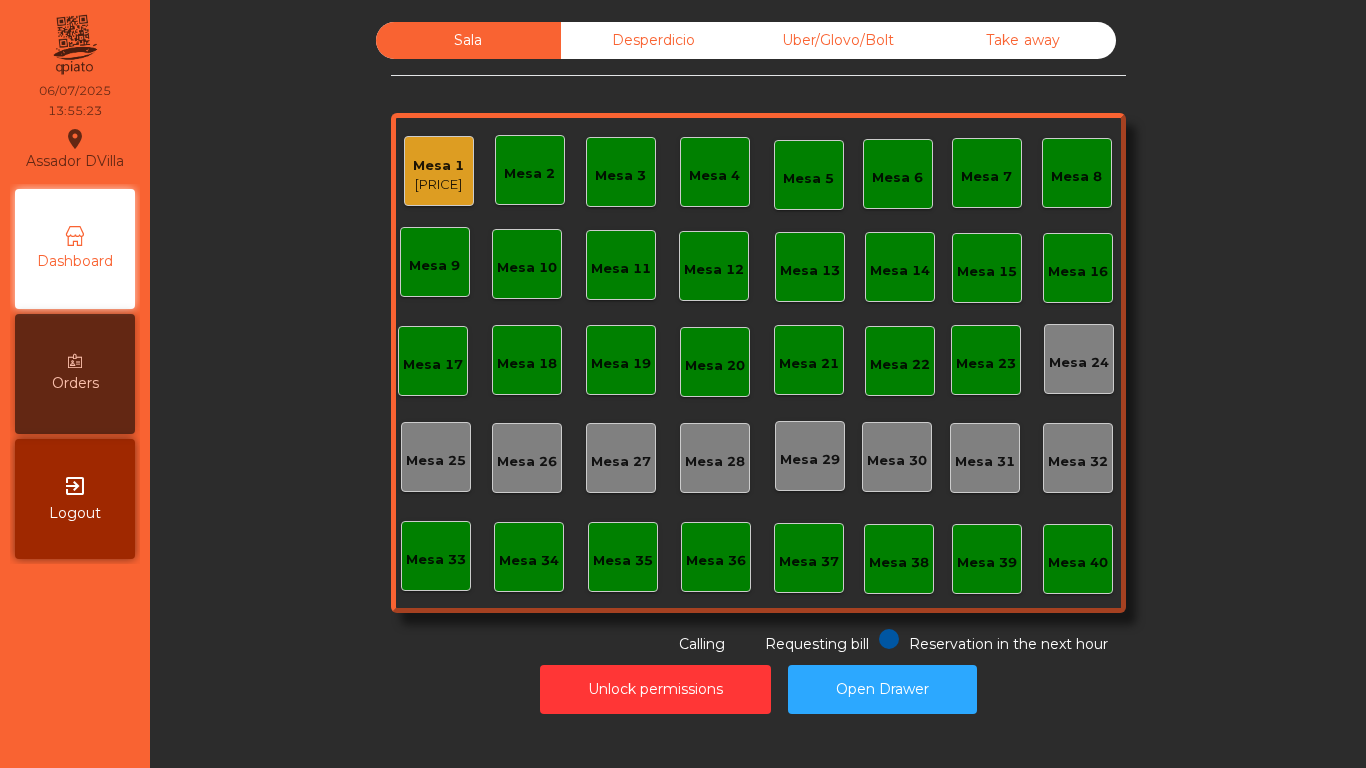 click on "Mesa 2" at bounding box center [529, 174] 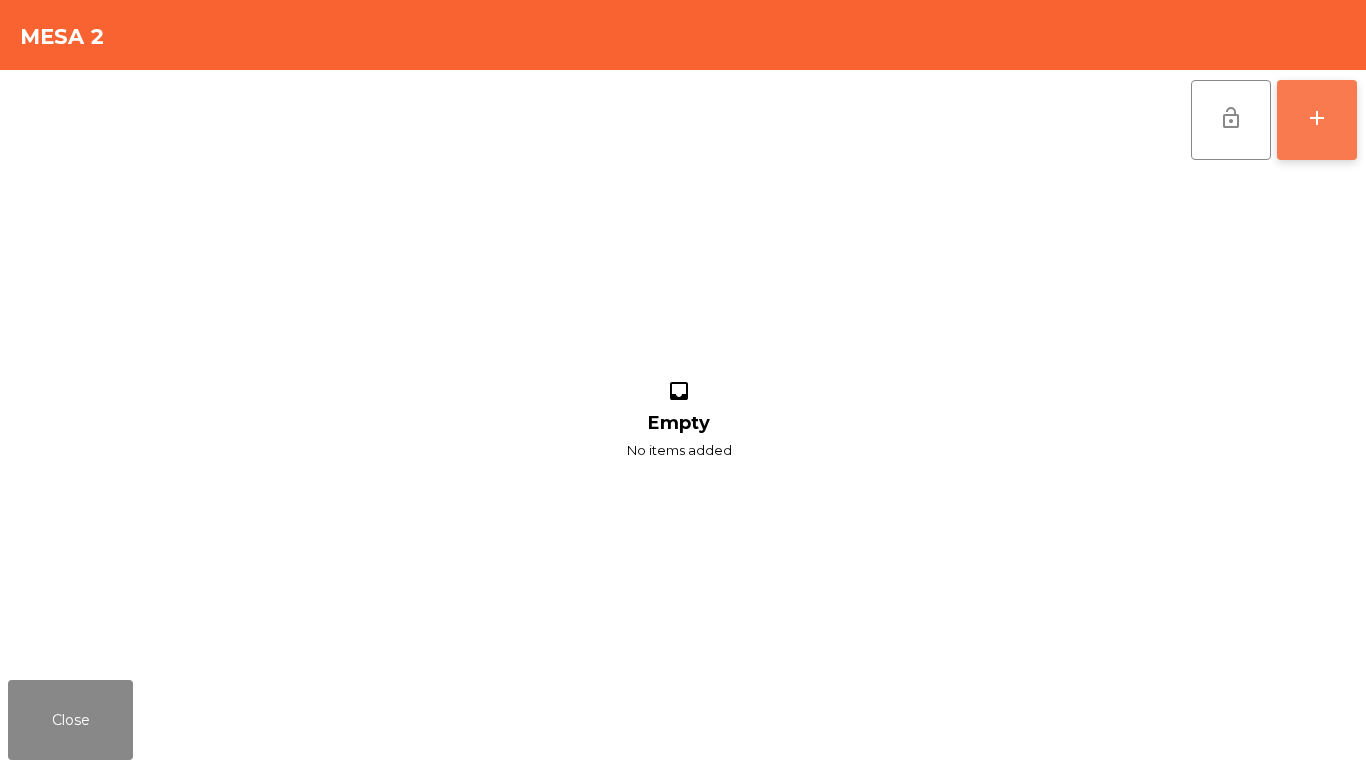 click on "add" at bounding box center [1317, 120] 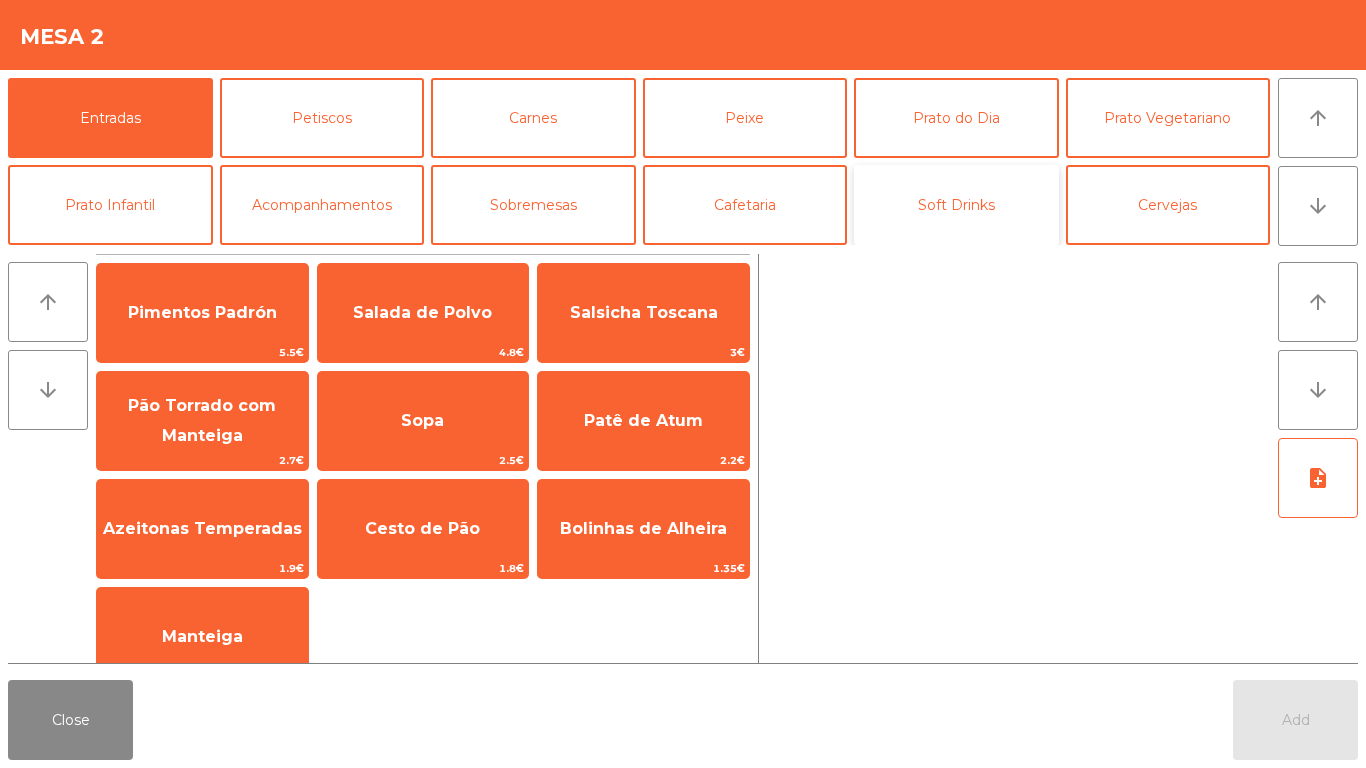 click on "Soft Drinks" at bounding box center (956, 205) 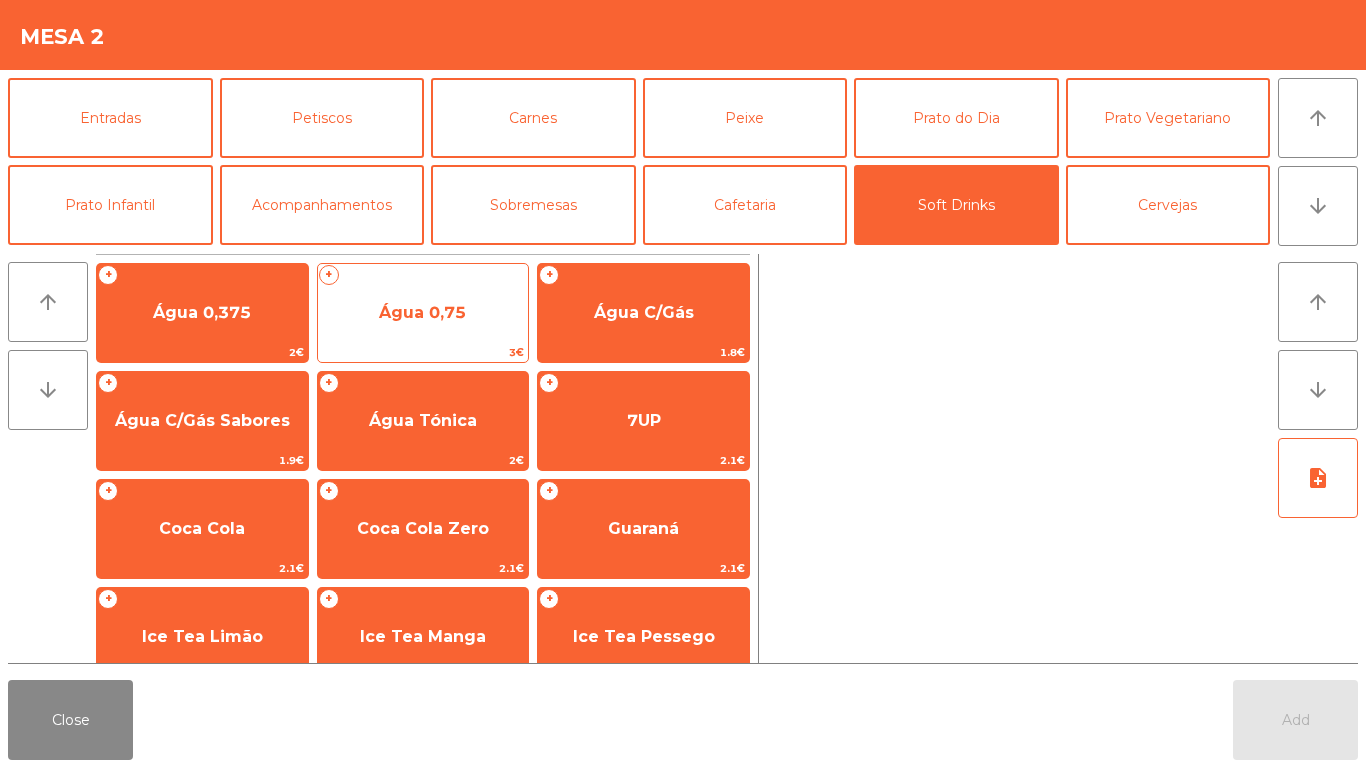 click on "Água 0,75" at bounding box center (202, 312) 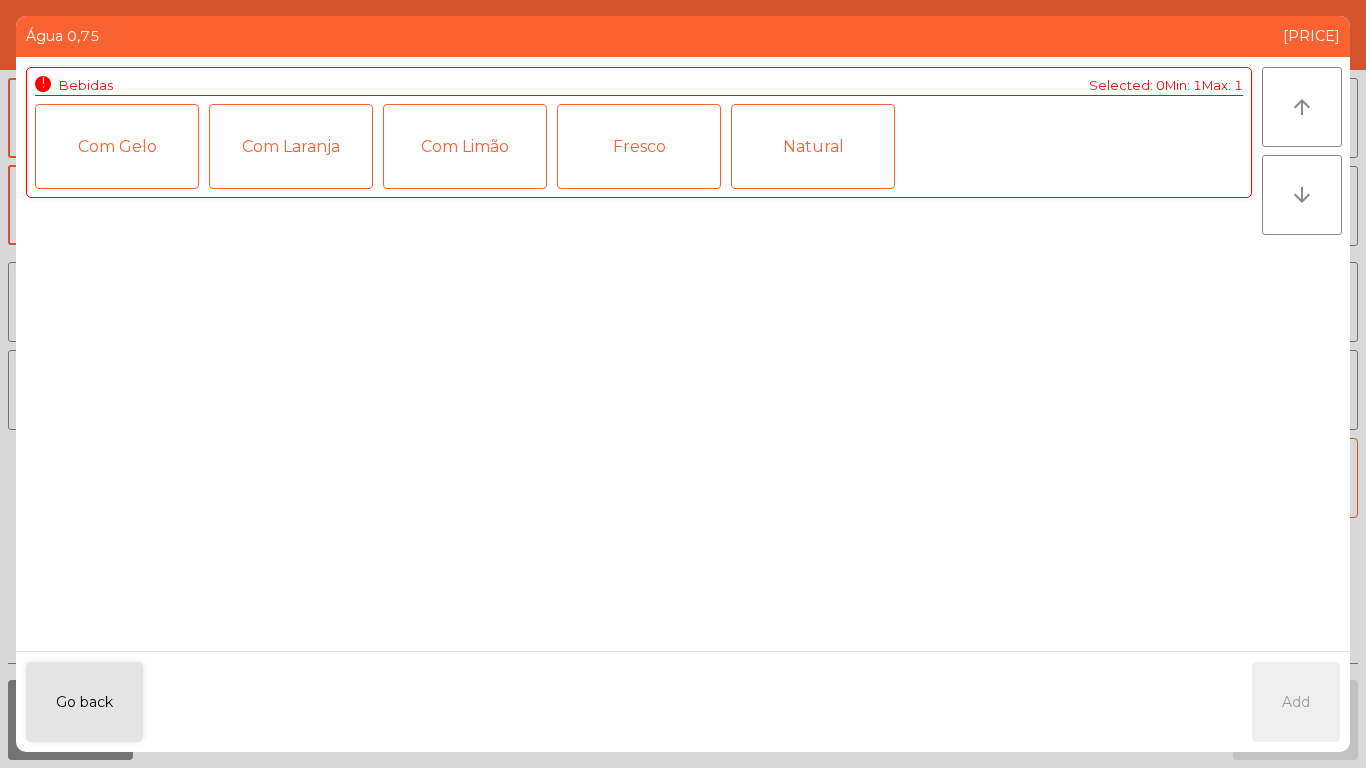 click on "Natural" at bounding box center [813, 146] 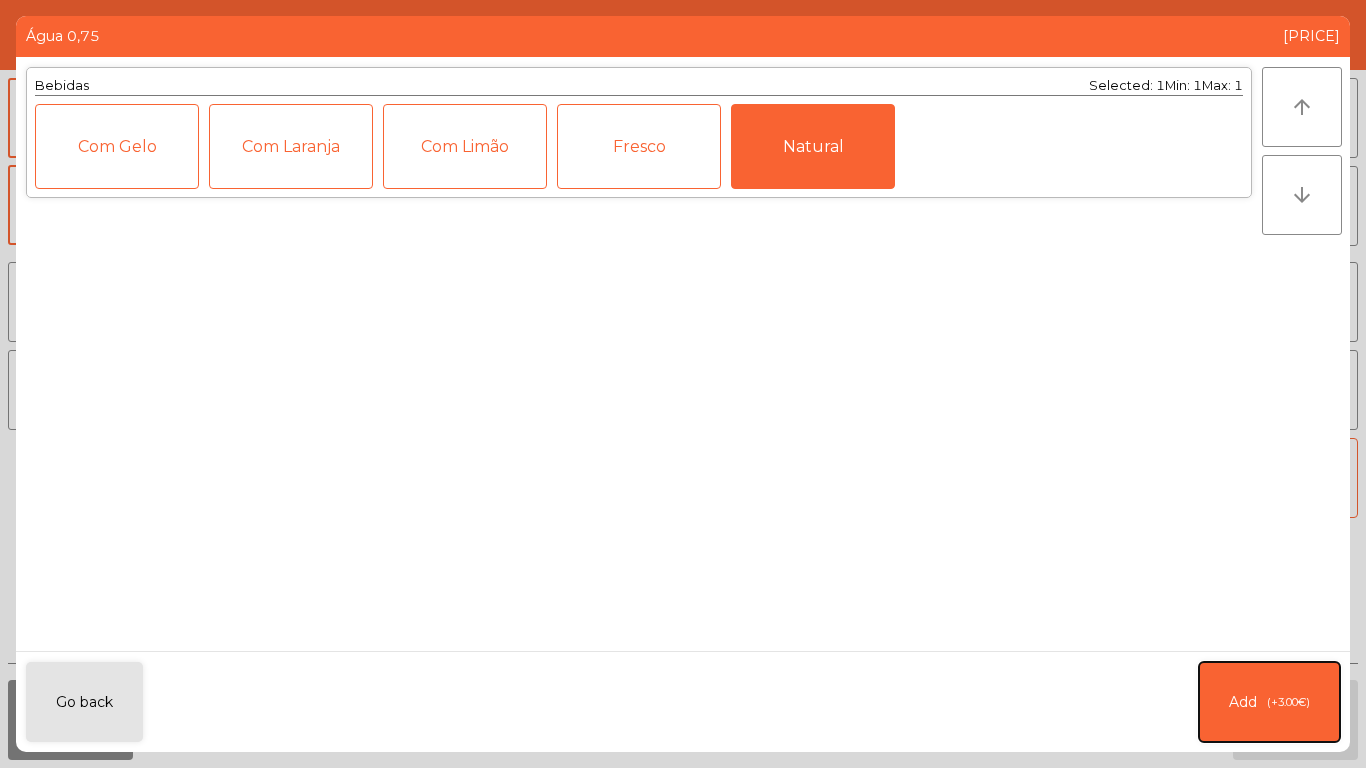 click on "Add   ([PRICE])" at bounding box center [1269, 702] 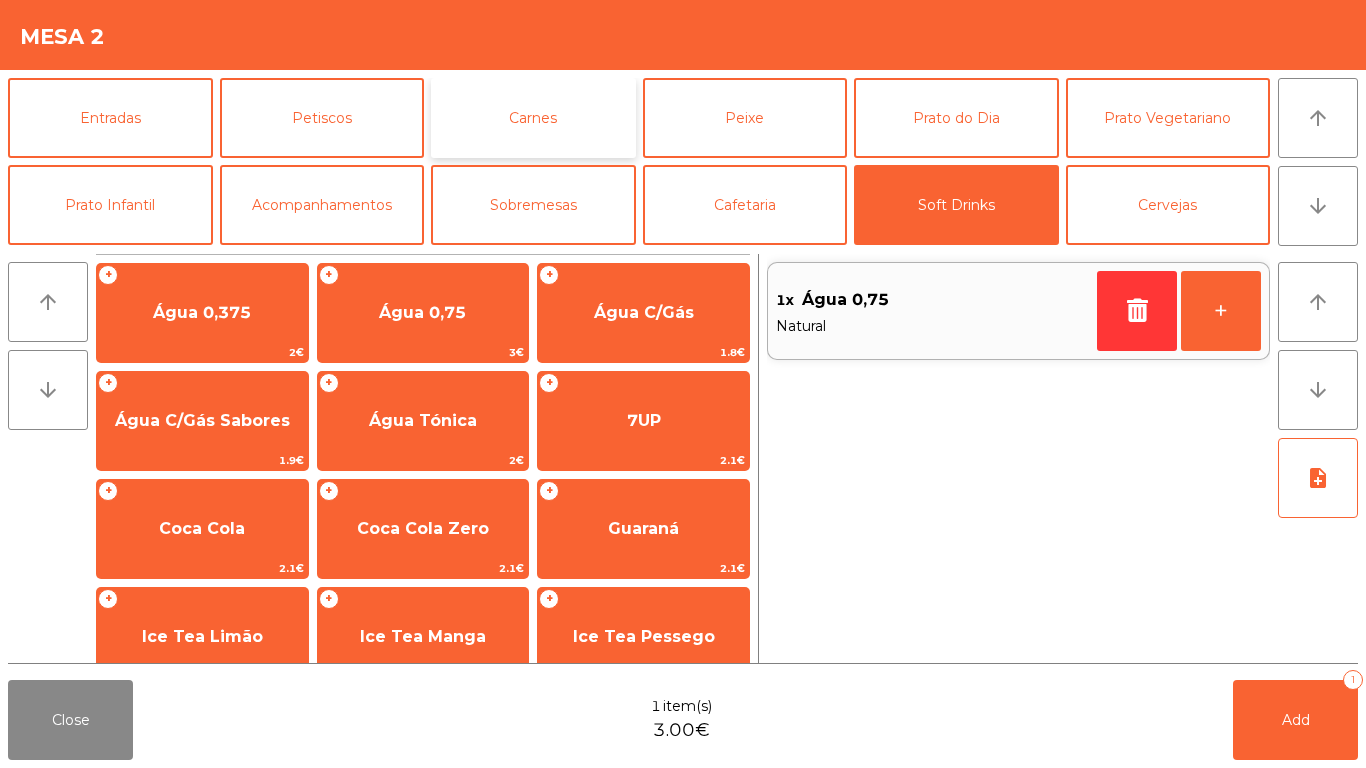 click on "Carnes" at bounding box center (533, 118) 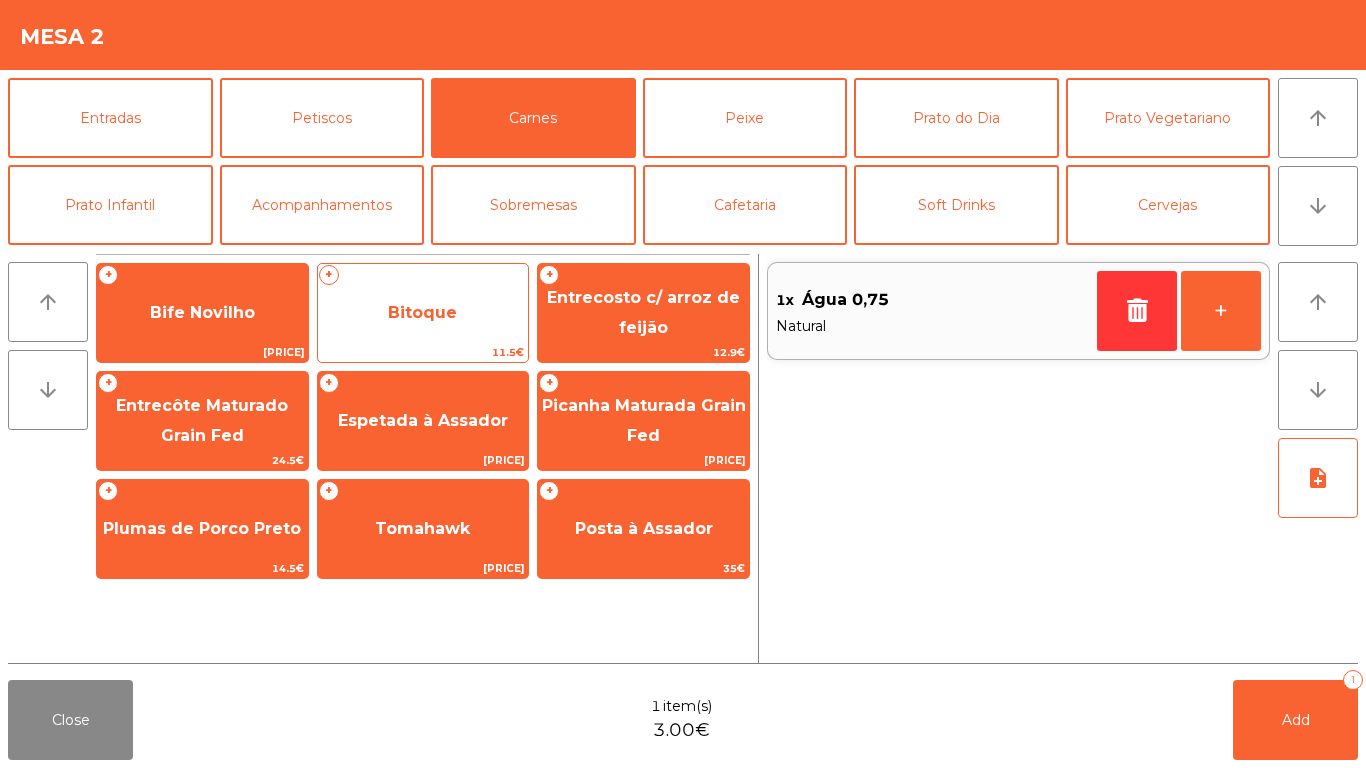 click on "Bitoque" at bounding box center [202, 313] 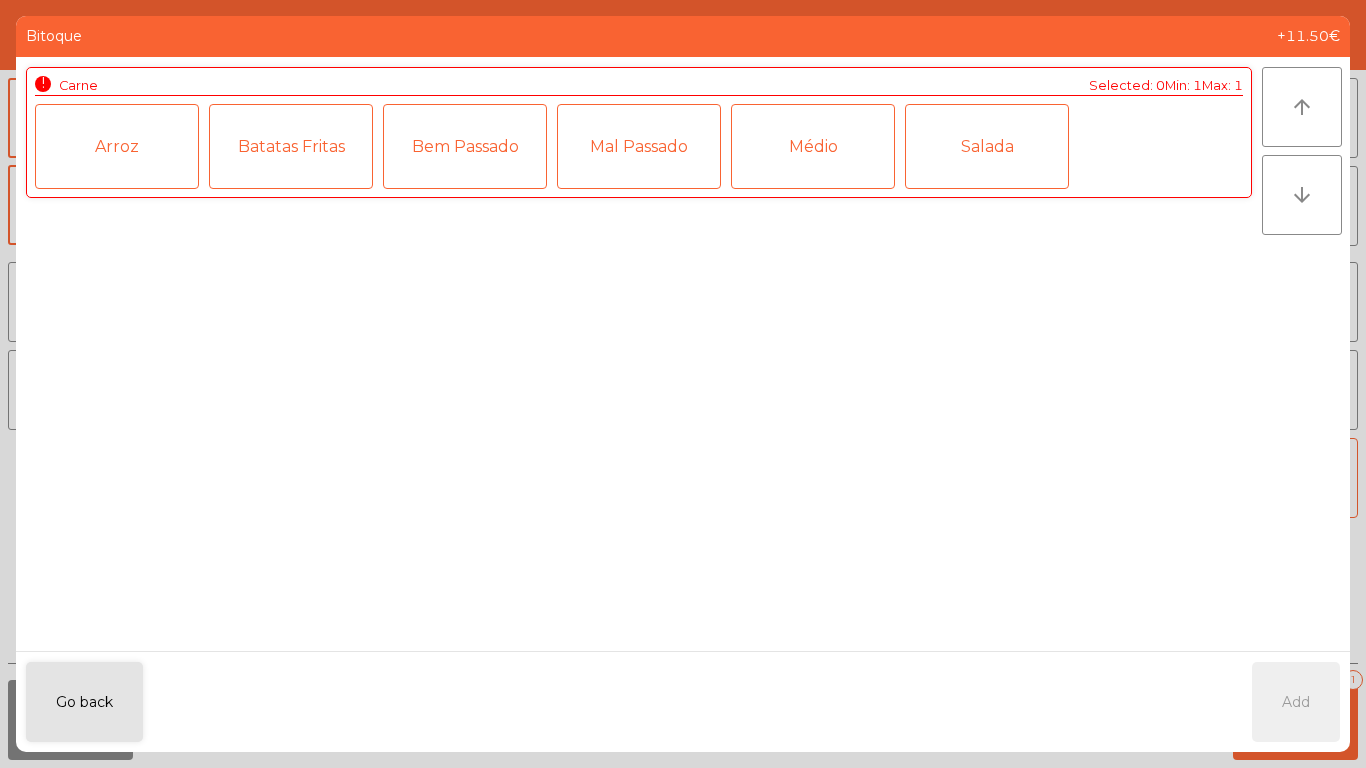 click on "Médio" at bounding box center [813, 146] 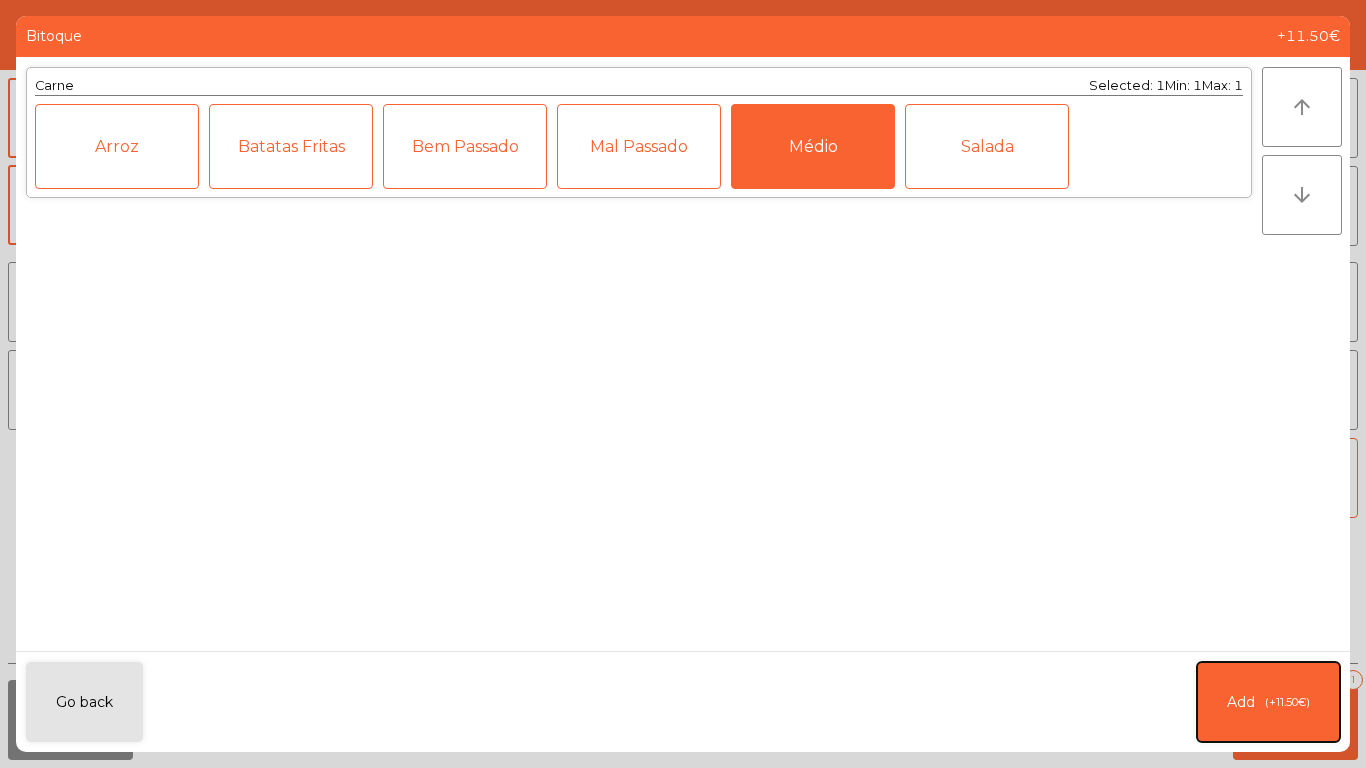 click on "(+11.50€)" at bounding box center [1287, 702] 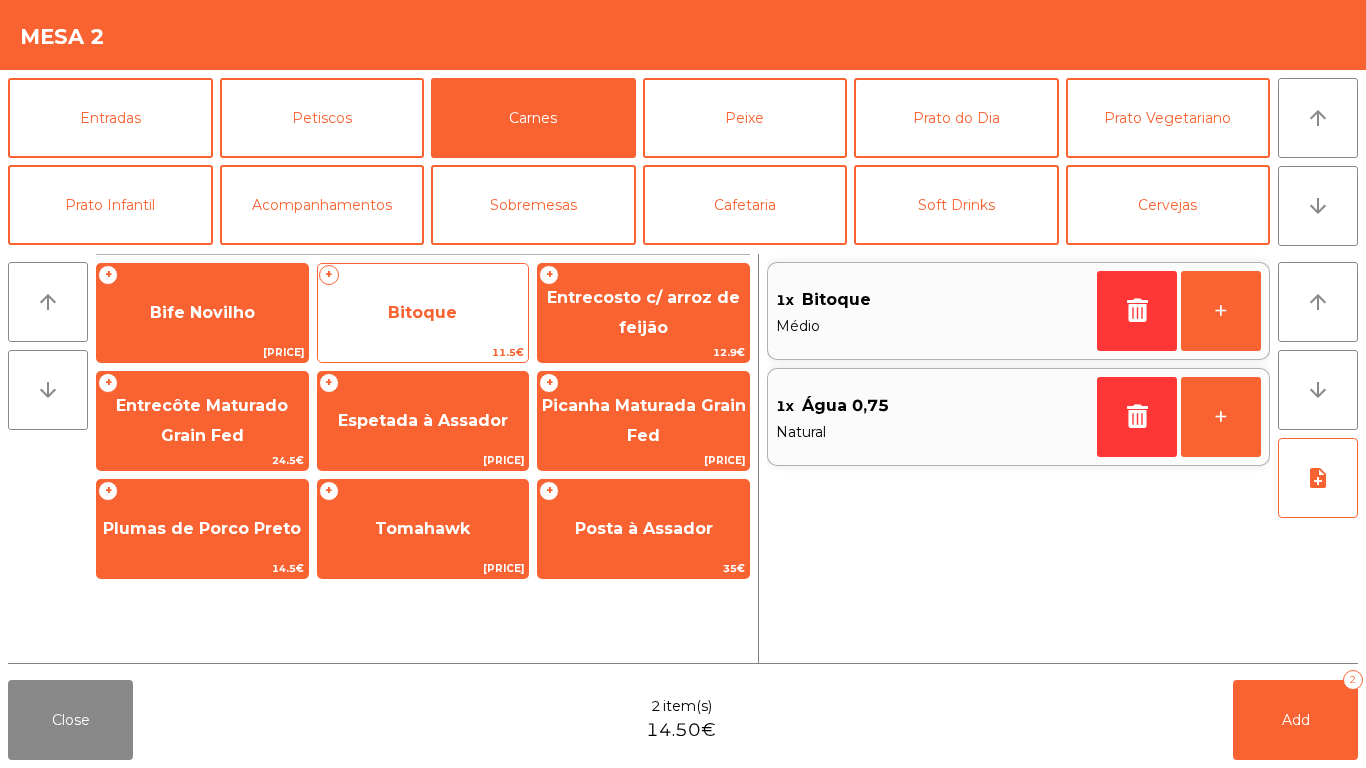 click on "Bitoque" at bounding box center [202, 313] 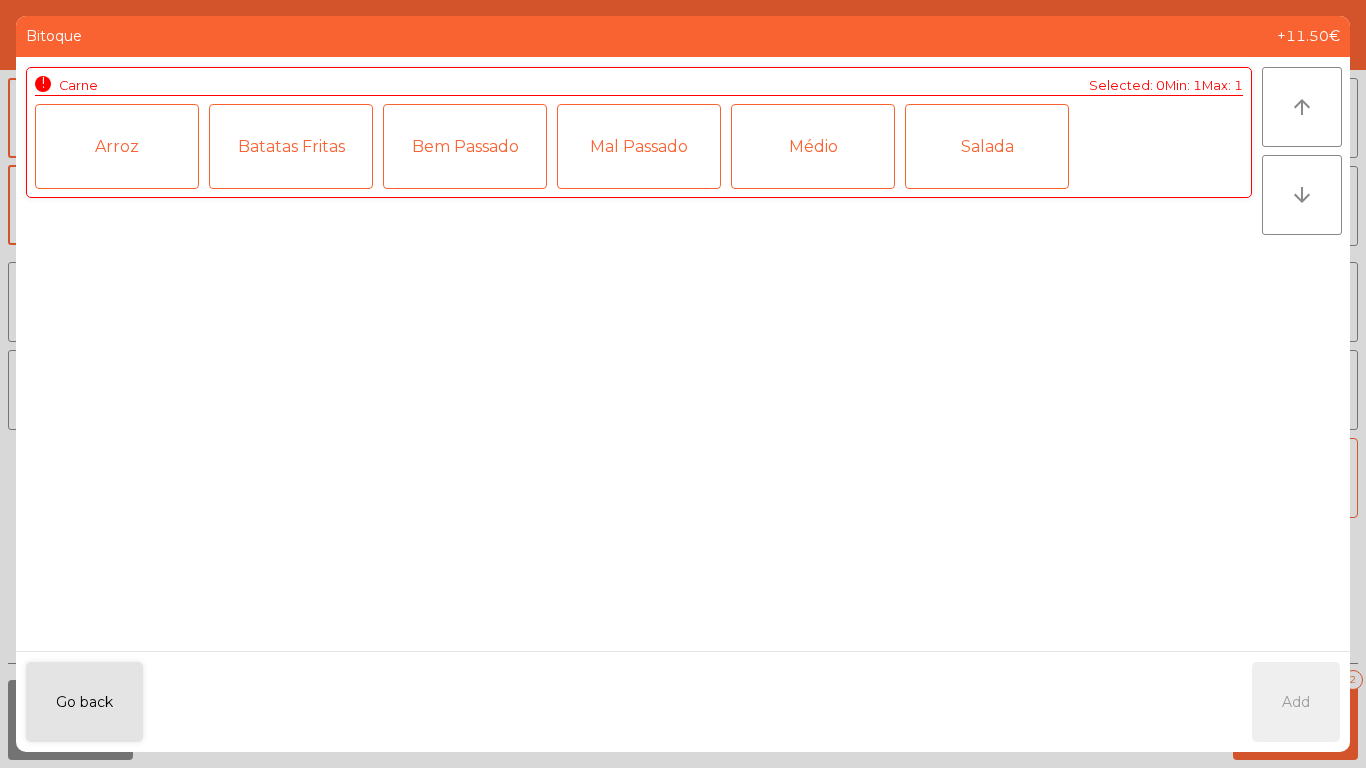 click on "Médio" at bounding box center (813, 146) 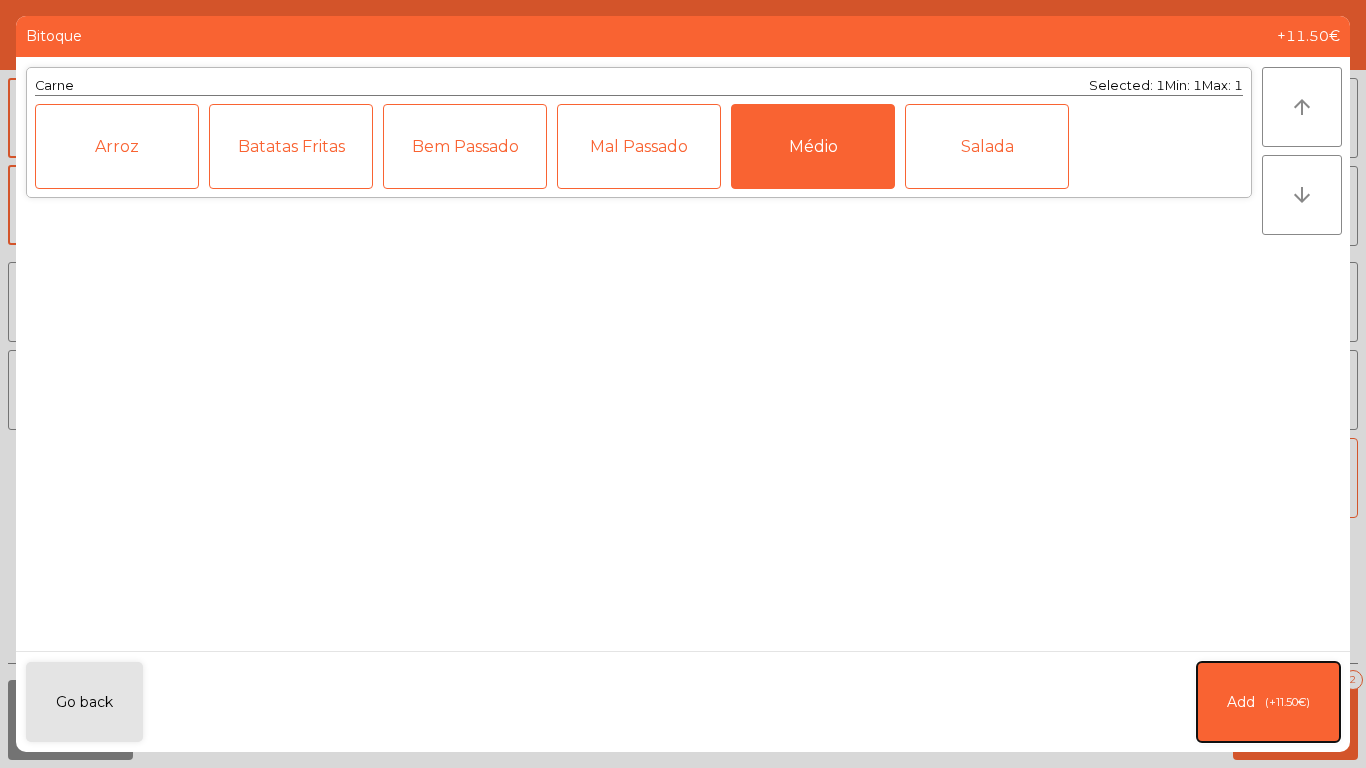 click on "(+11.50€)" at bounding box center [1287, 702] 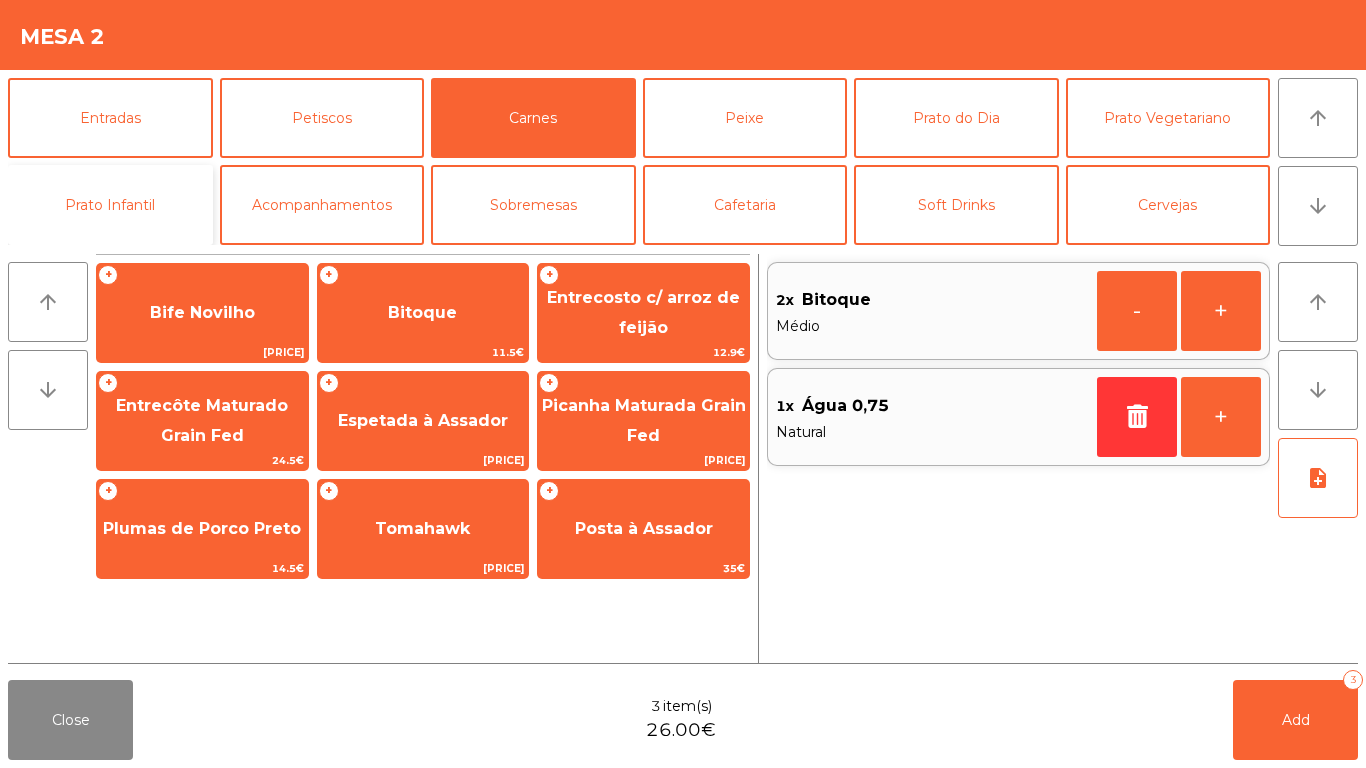 click on "Prato Infantil" at bounding box center [110, 205] 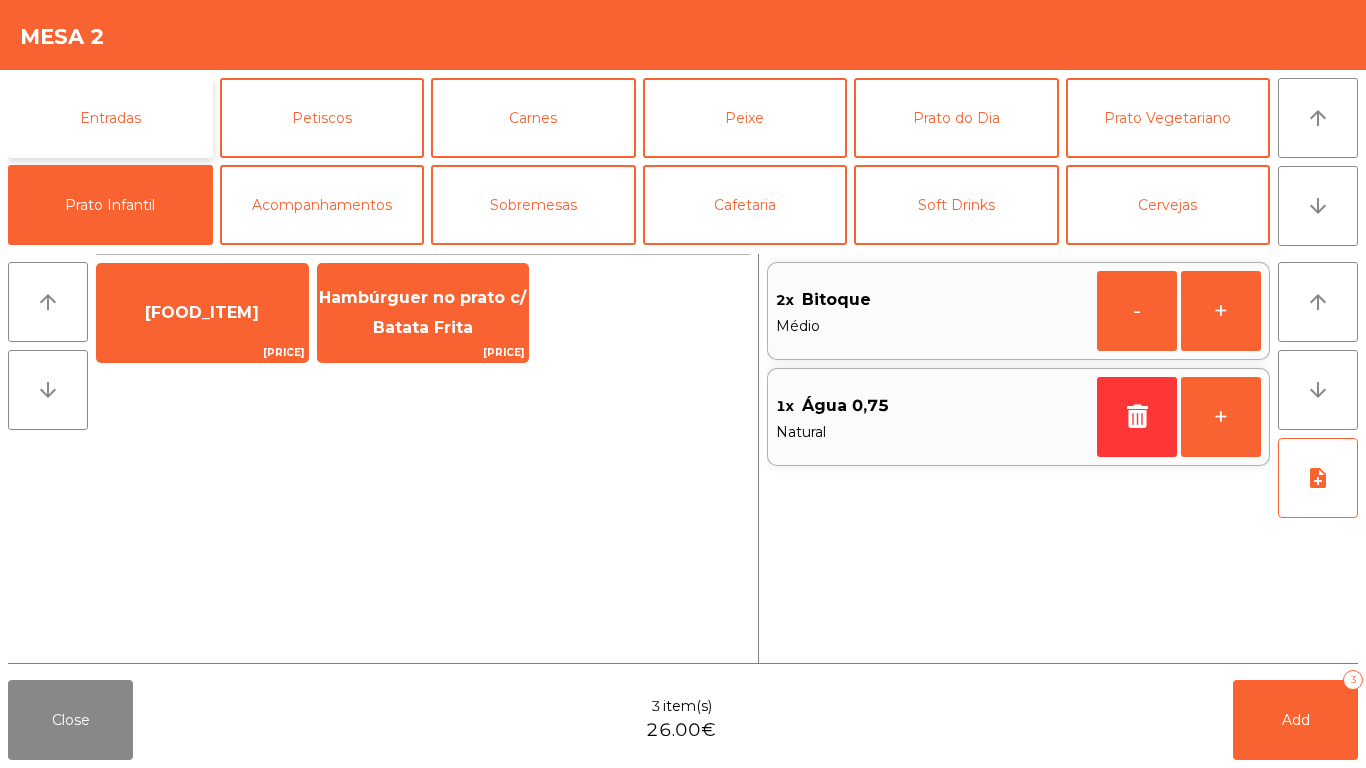 click on "Entradas" at bounding box center [110, 118] 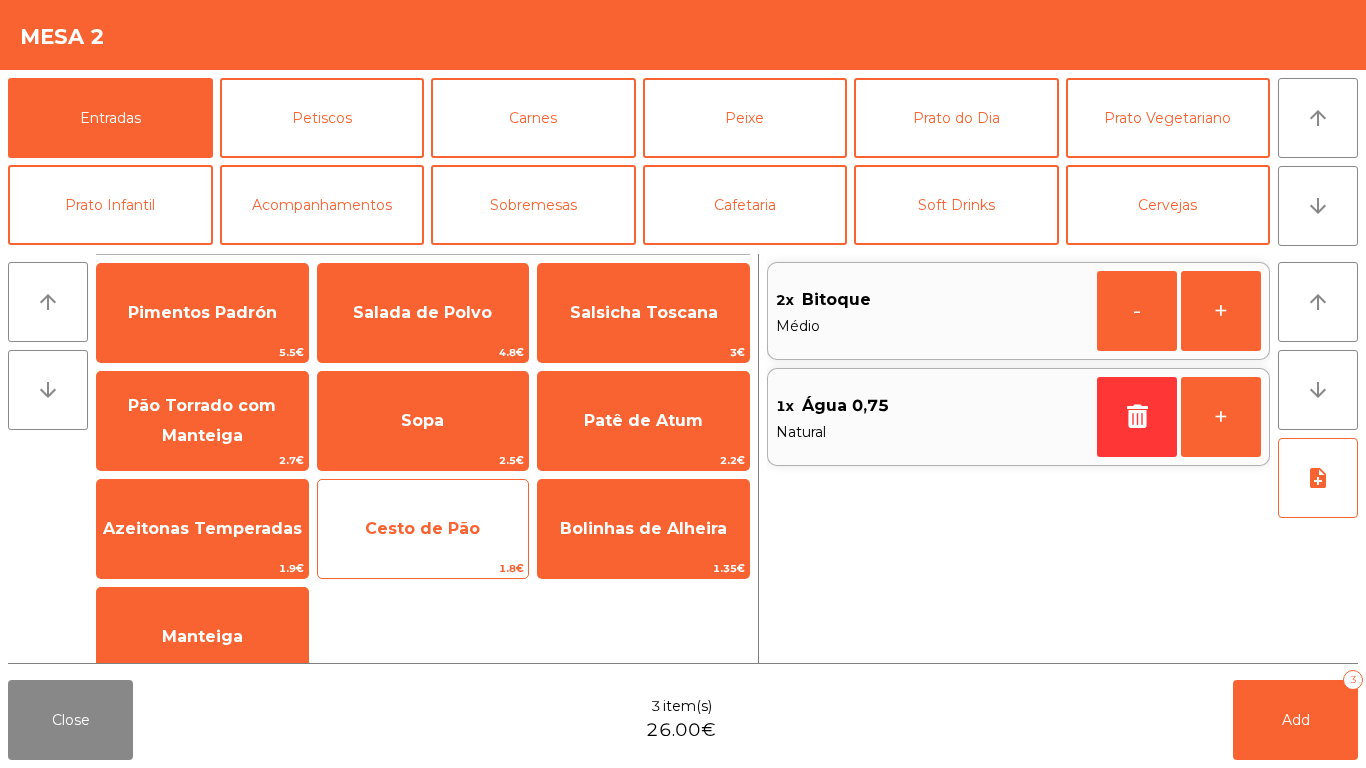 click on "Cesto de Pão" at bounding box center [202, 313] 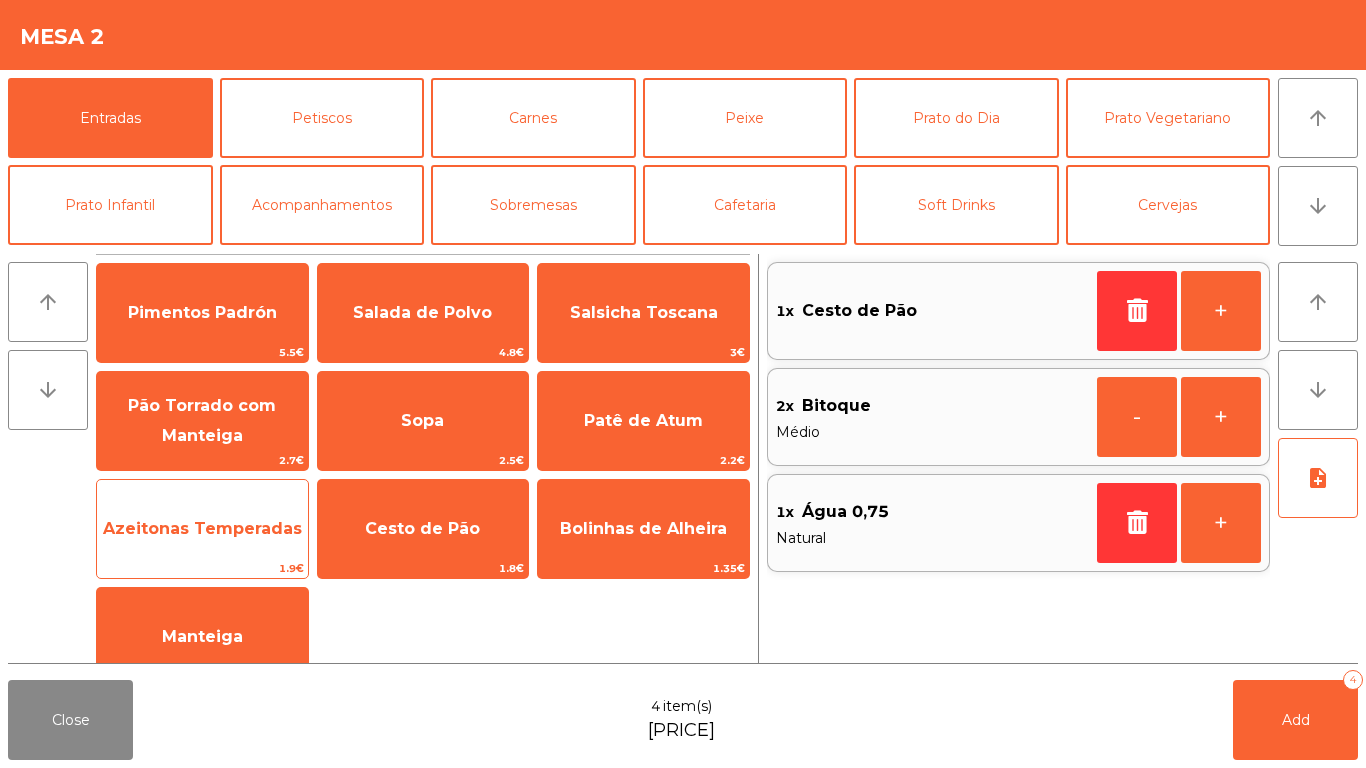 click on "Azeitonas Temperadas" at bounding box center (202, 312) 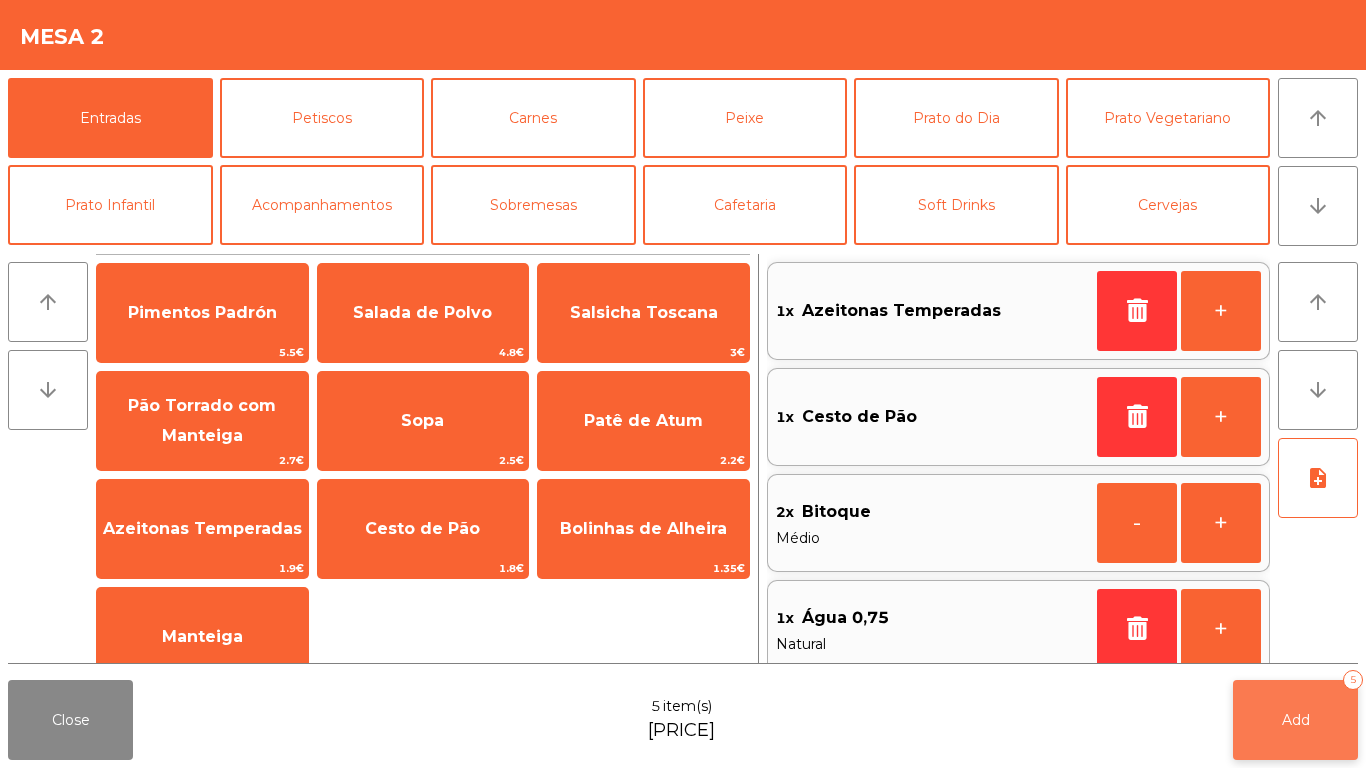 click on "Add" at bounding box center (1296, 720) 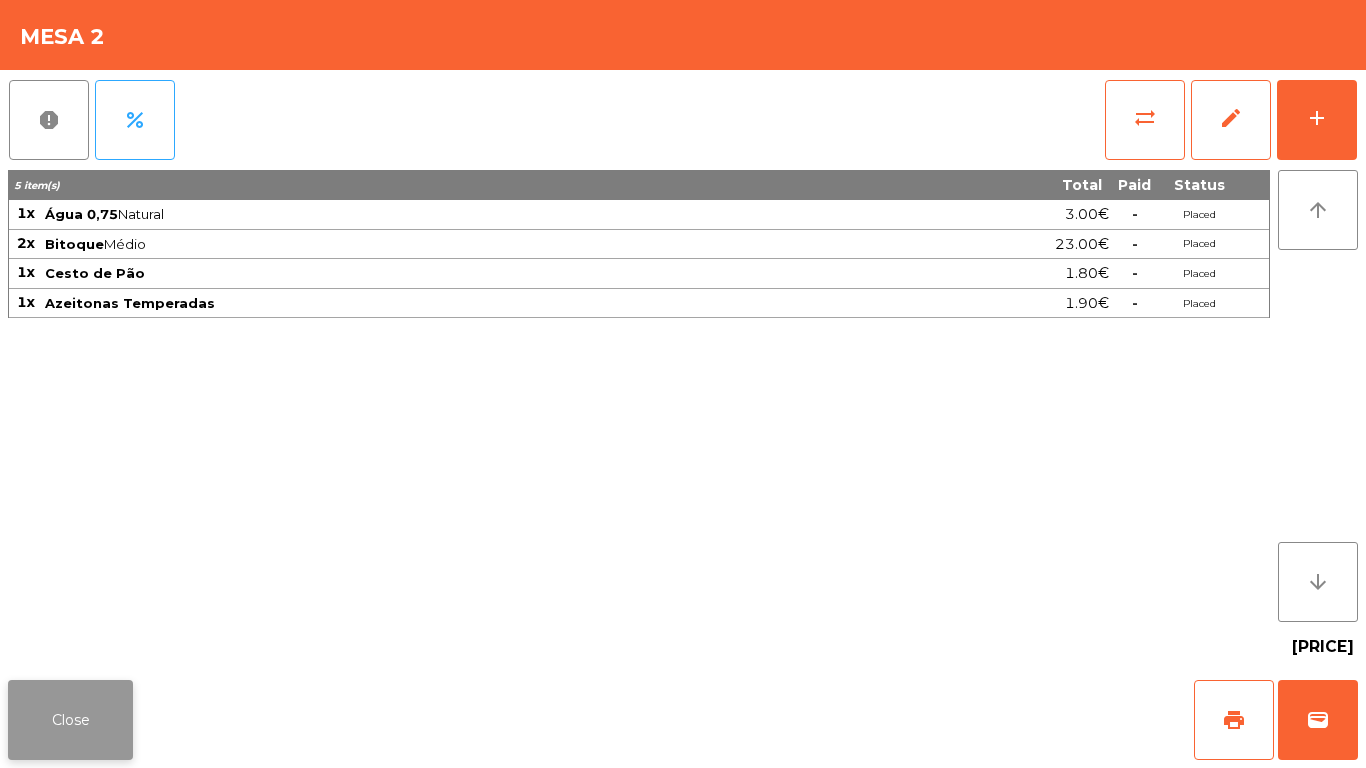 click on "Close" at bounding box center (70, 720) 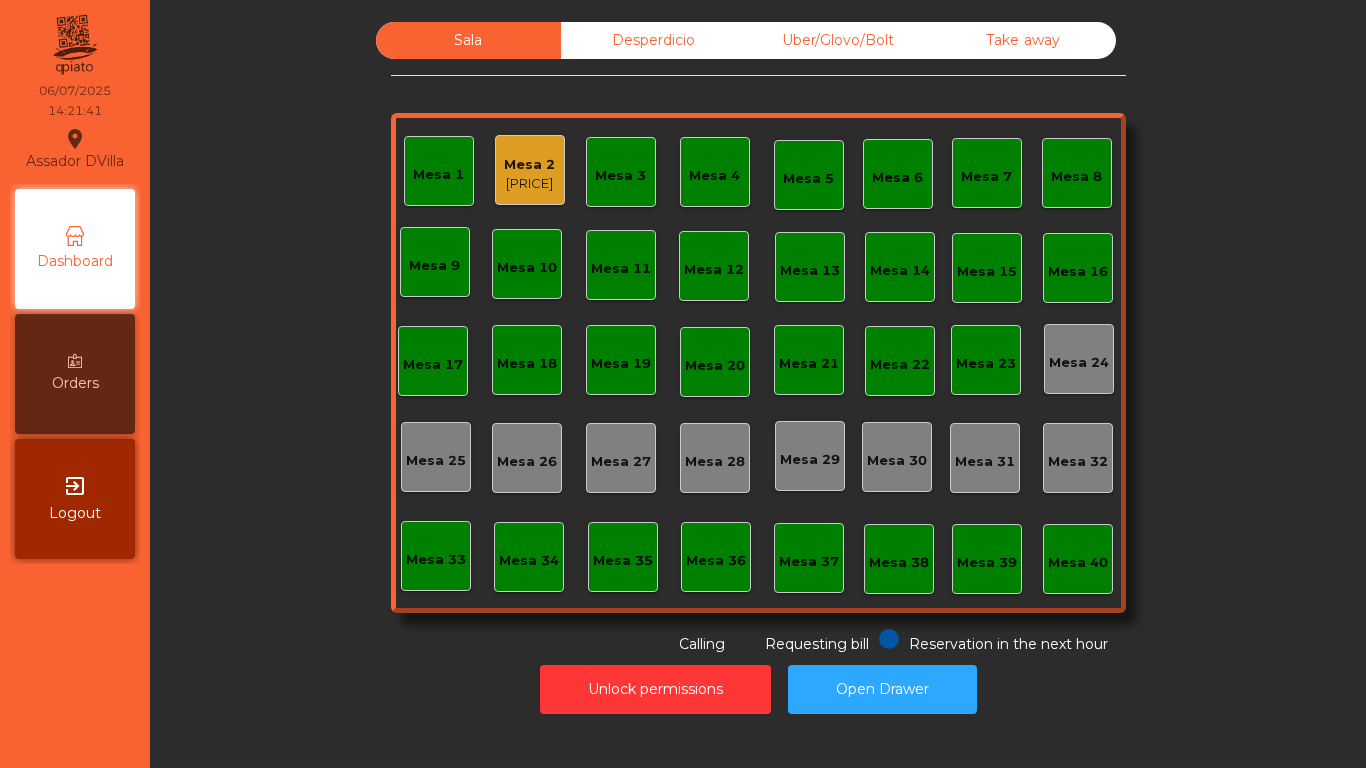 click on "Mesa 19" at bounding box center (438, 175) 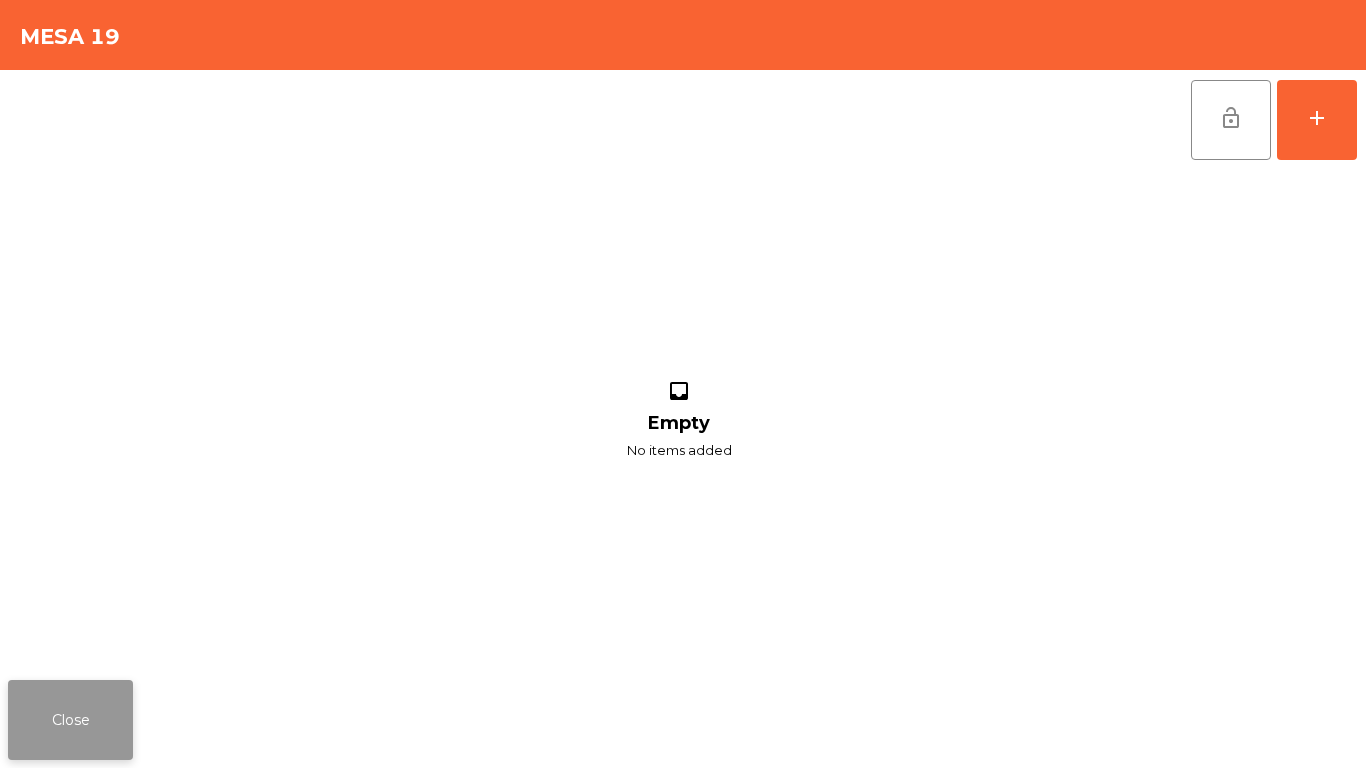 click on "Close" at bounding box center [70, 720] 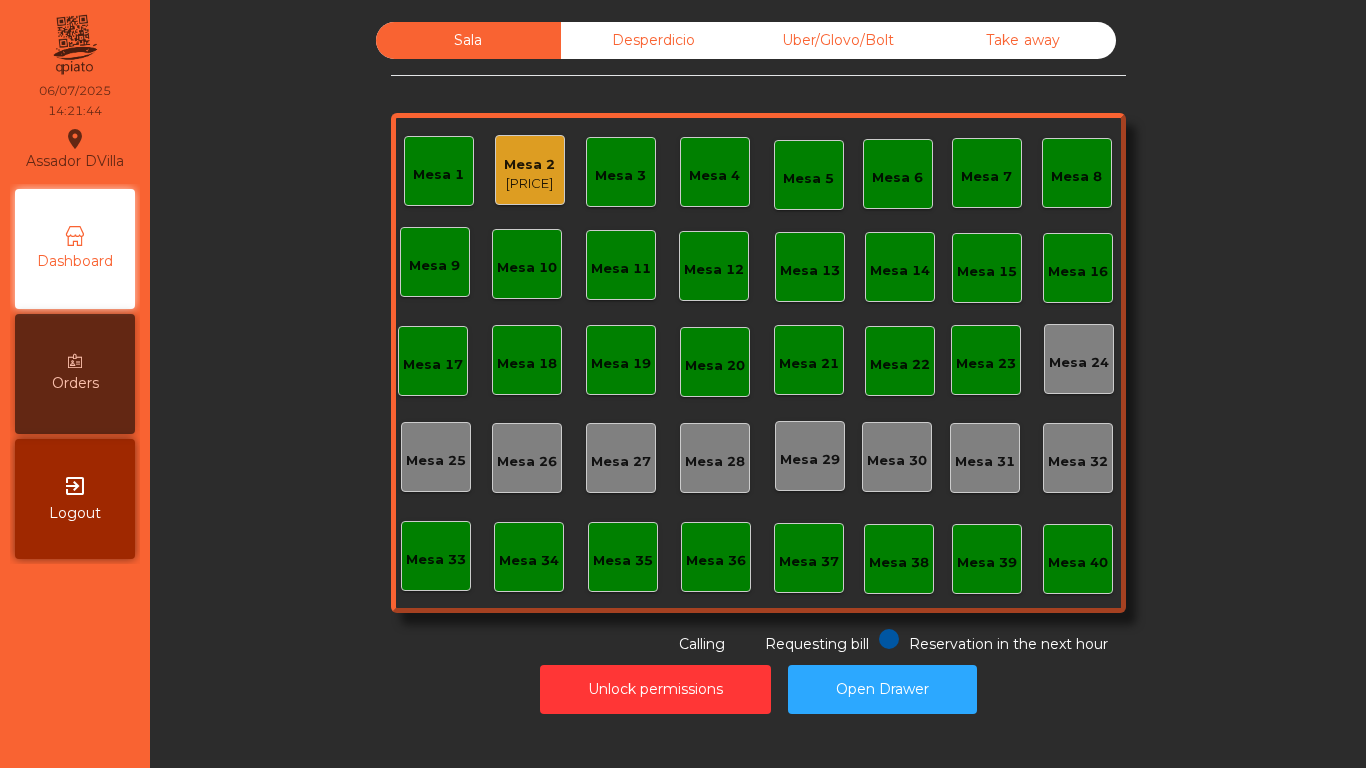 click on "Mesa 18" at bounding box center [438, 175] 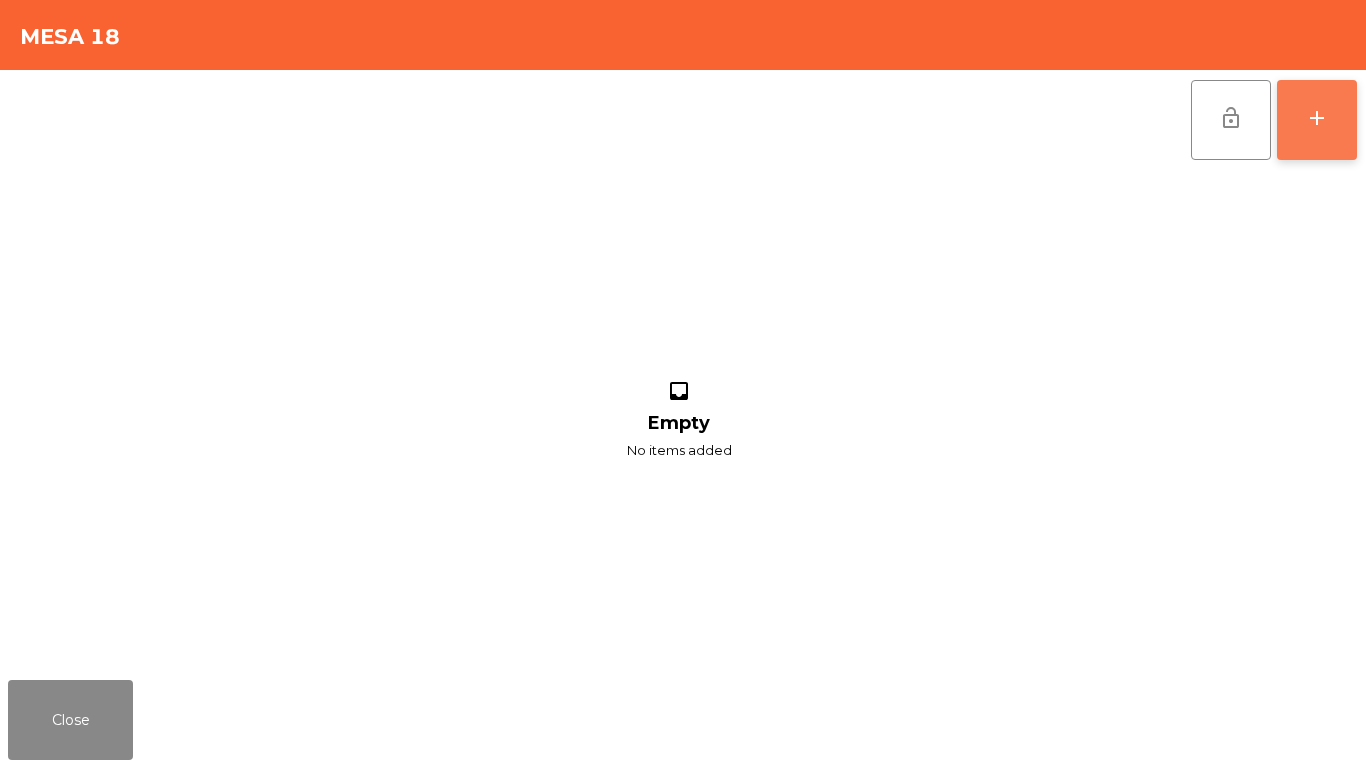 click on "add" at bounding box center [1317, 120] 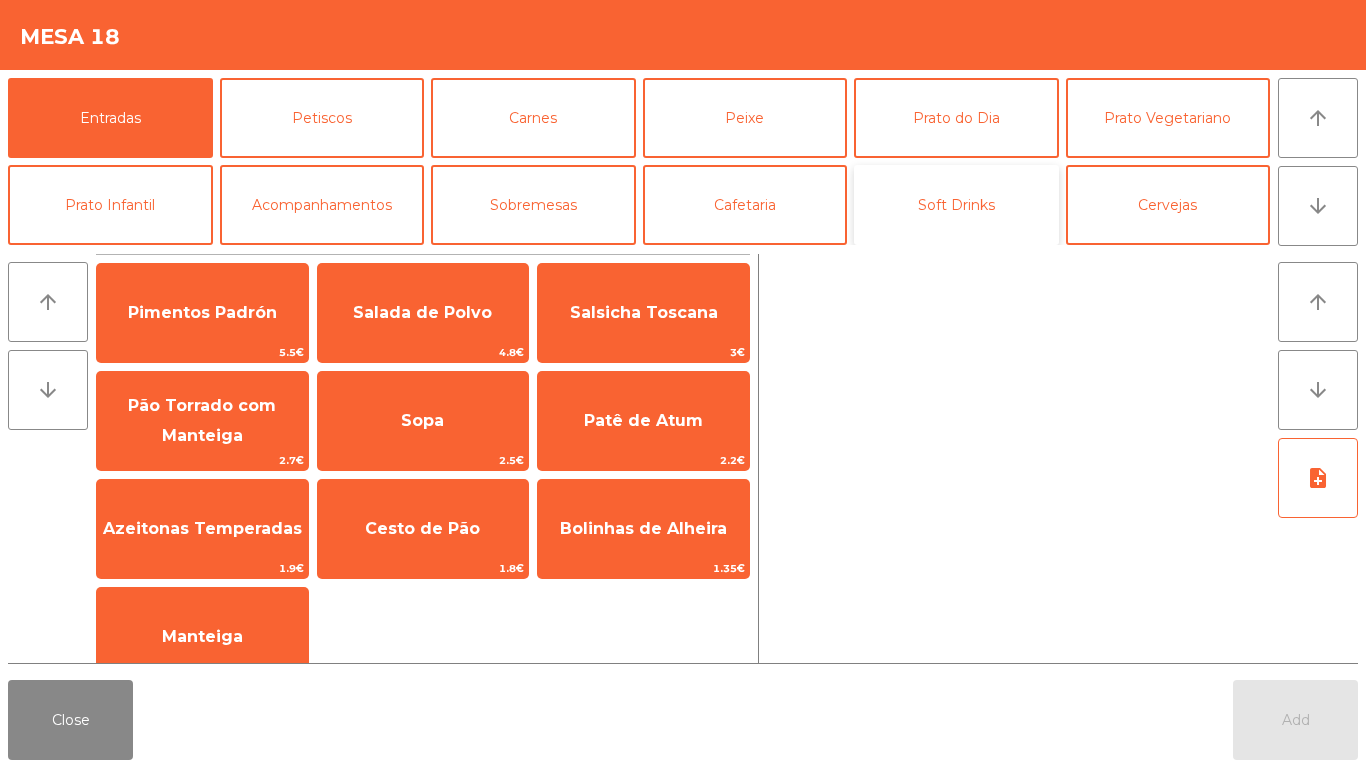 click on "Soft Drinks" at bounding box center [956, 205] 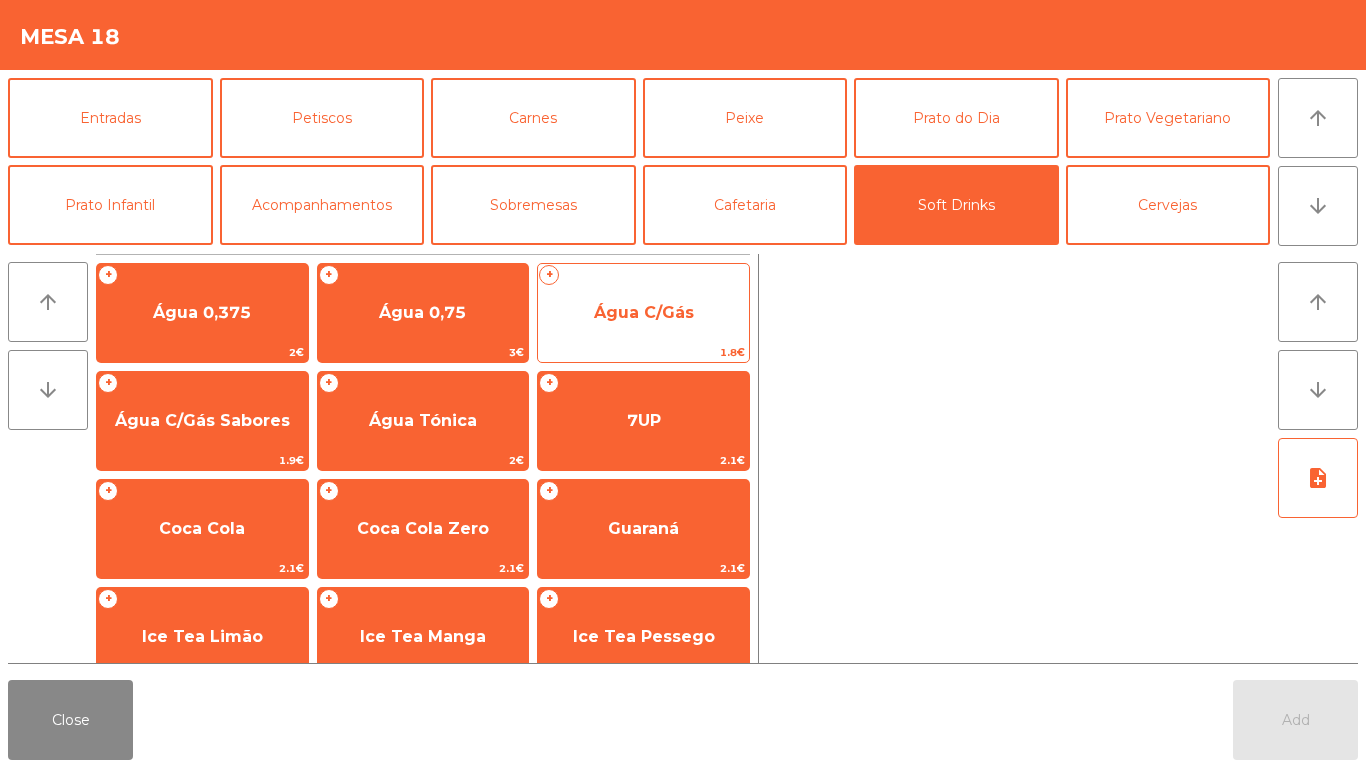 click on "Água C/Gás" at bounding box center [202, 312] 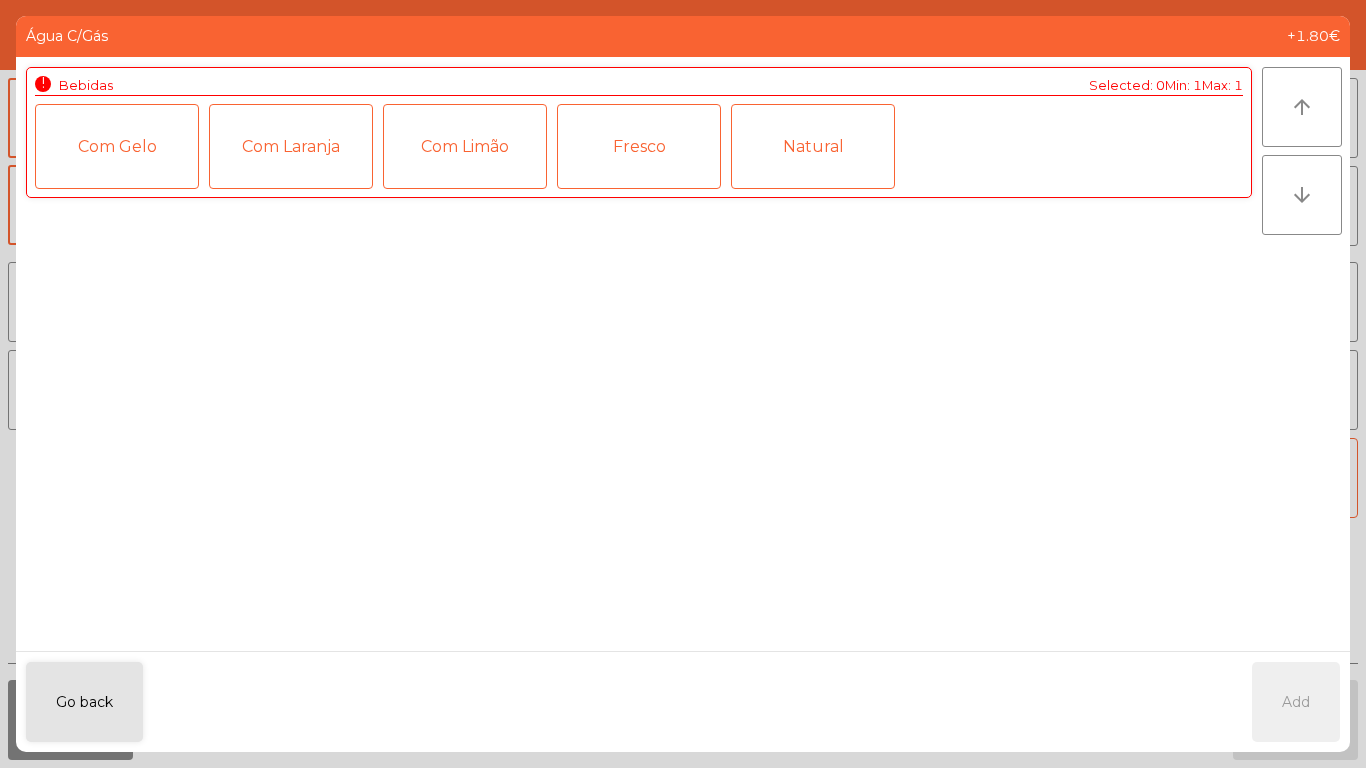 click on "Fresco" at bounding box center (639, 146) 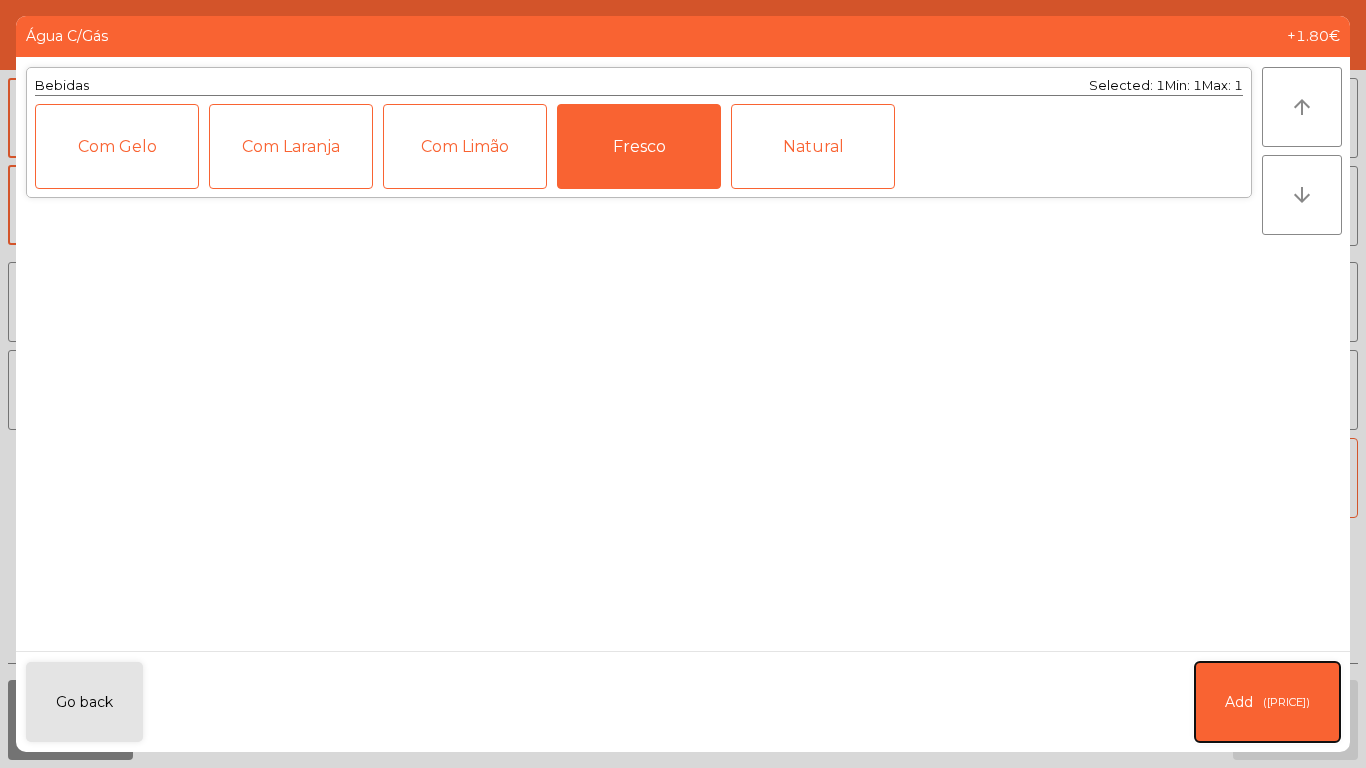 click on "Add   ([PRICE])" at bounding box center (1267, 702) 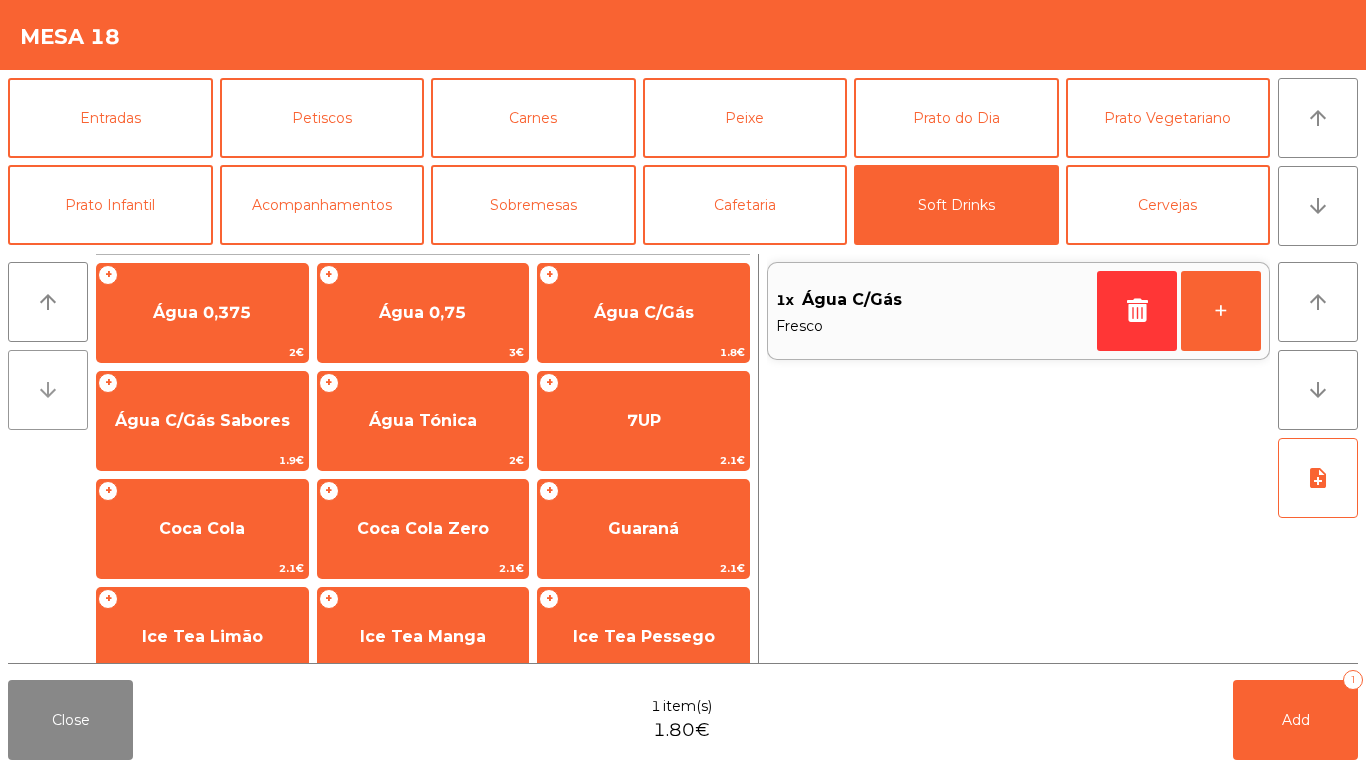 click on "arrow_downward" at bounding box center (48, 390) 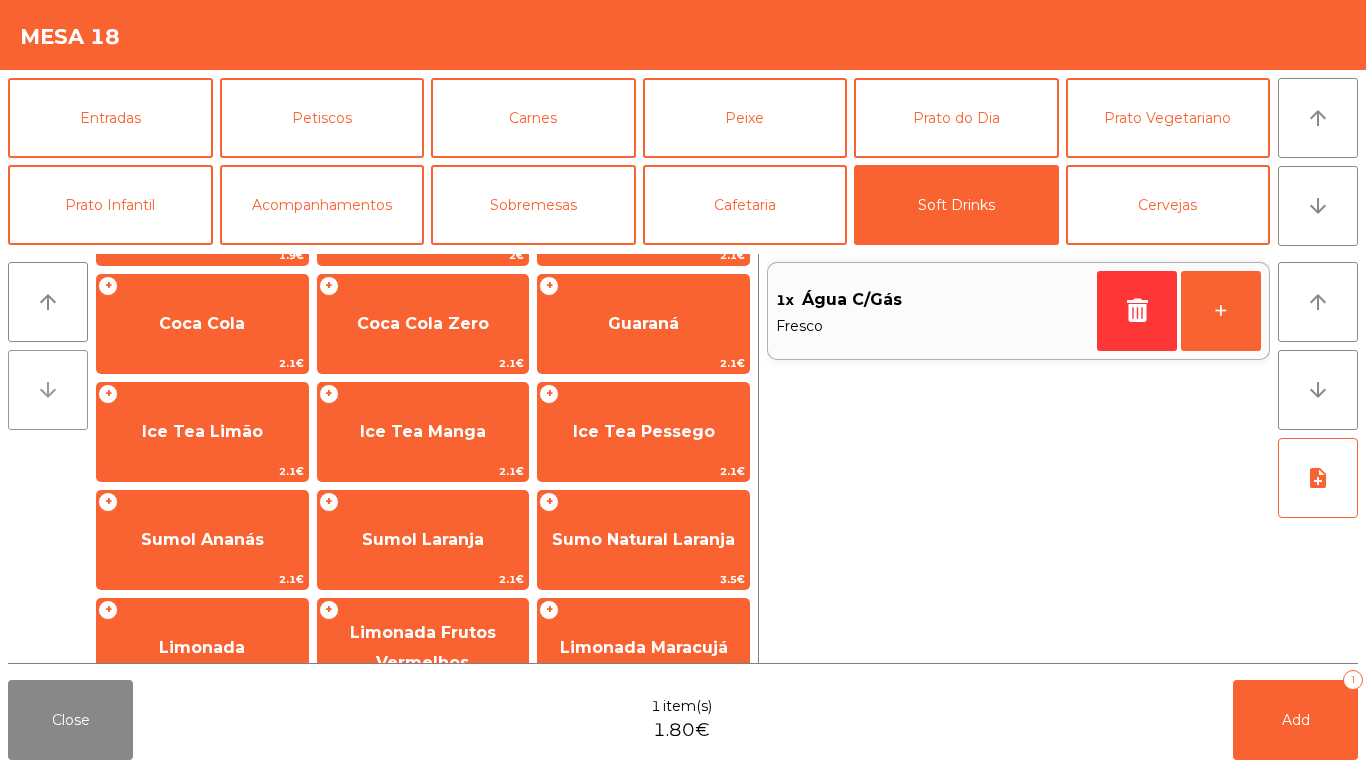 click on "arrow_downward" at bounding box center [48, 390] 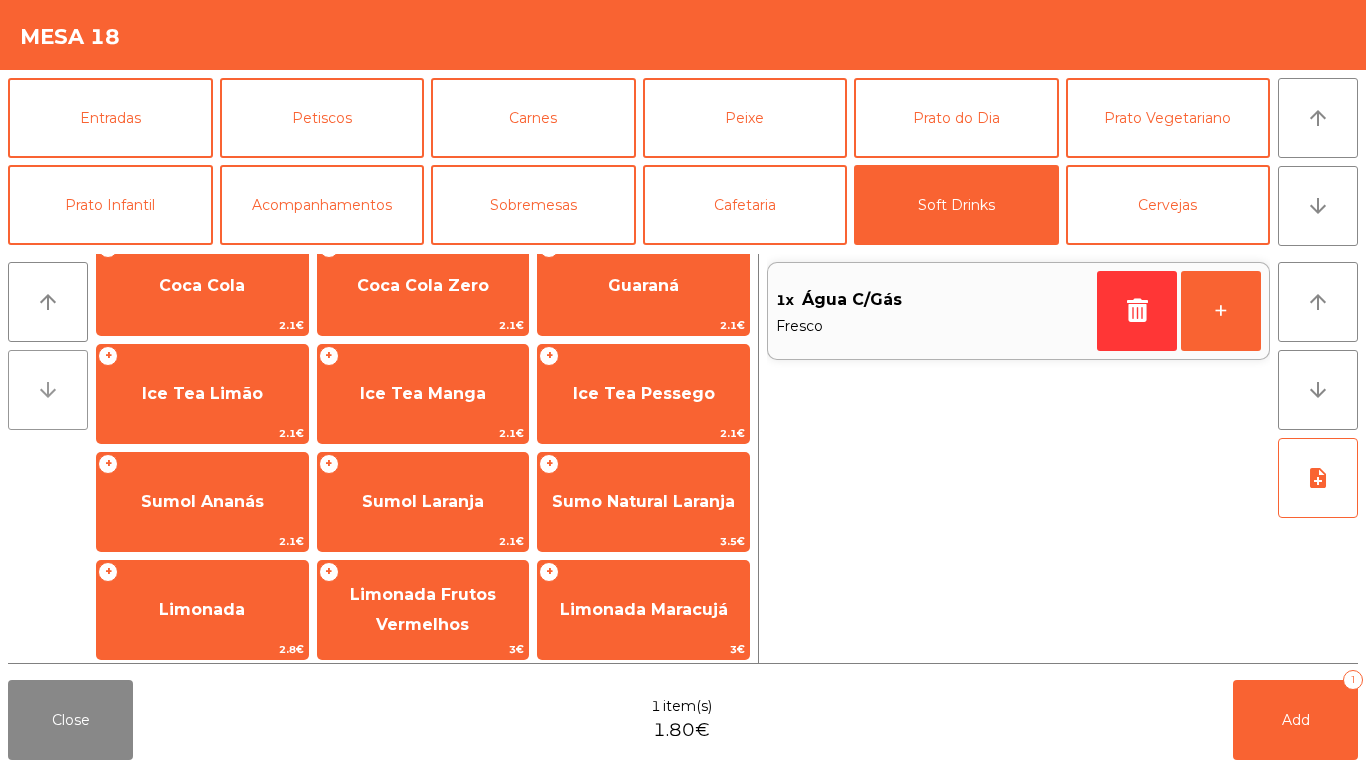 scroll, scrollTop: 248, scrollLeft: 0, axis: vertical 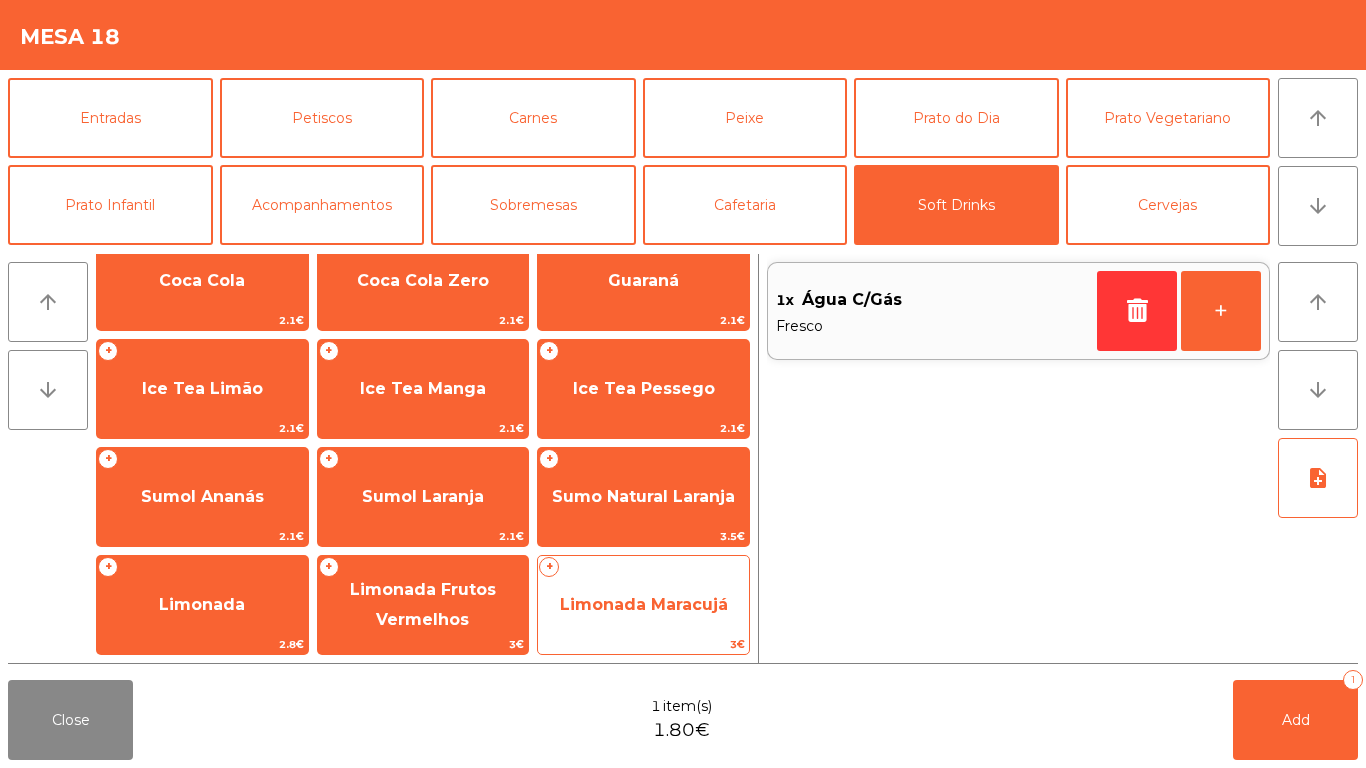 click on "Limonada Maracujá" at bounding box center (202, 65) 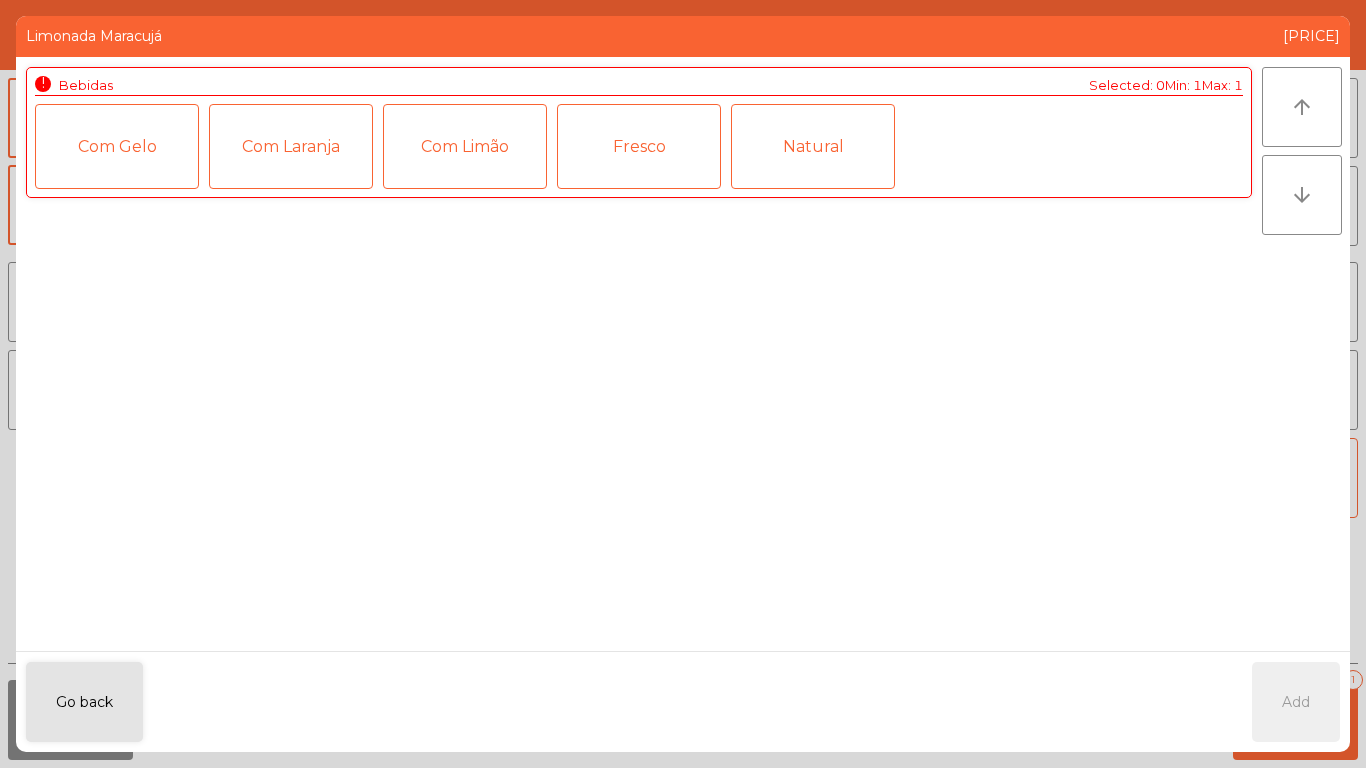 click on "Fresco" at bounding box center [639, 146] 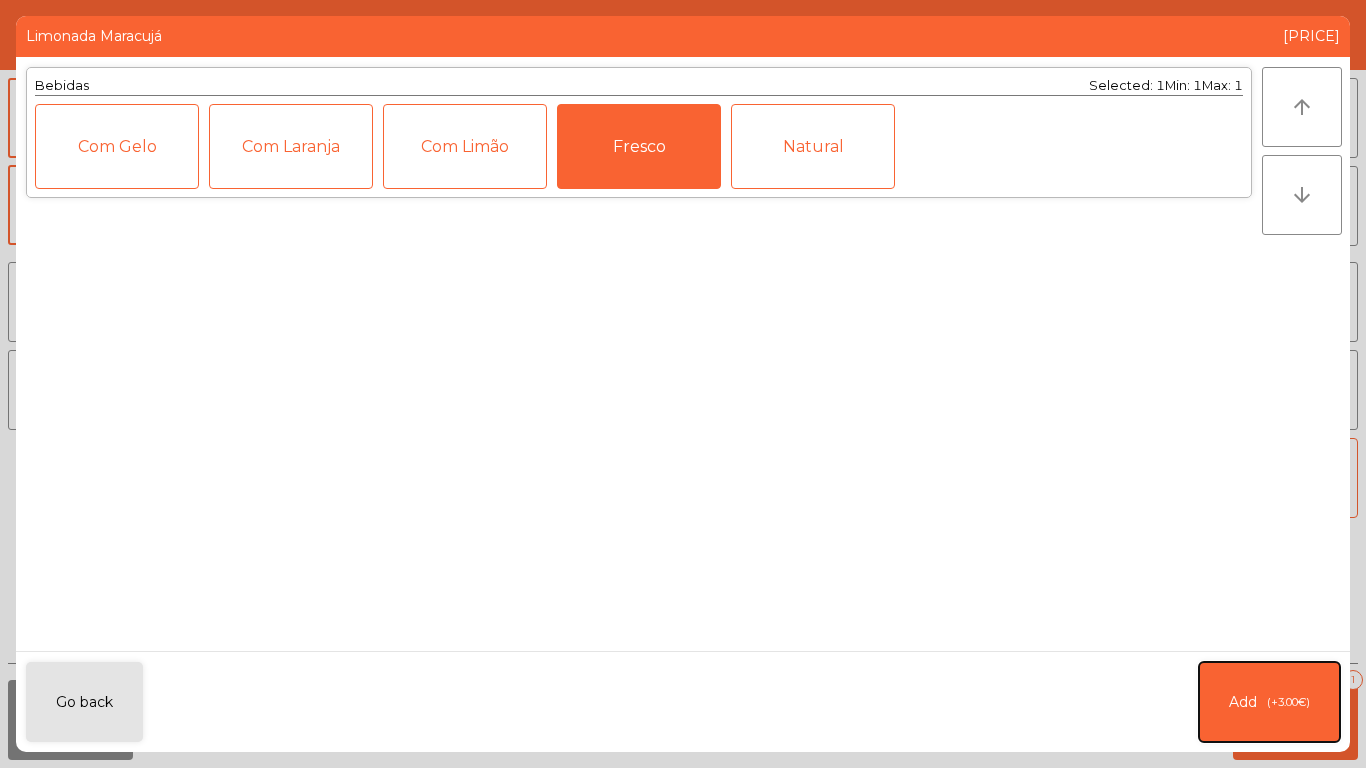 click on "Add   ([PRICE])" at bounding box center (1269, 702) 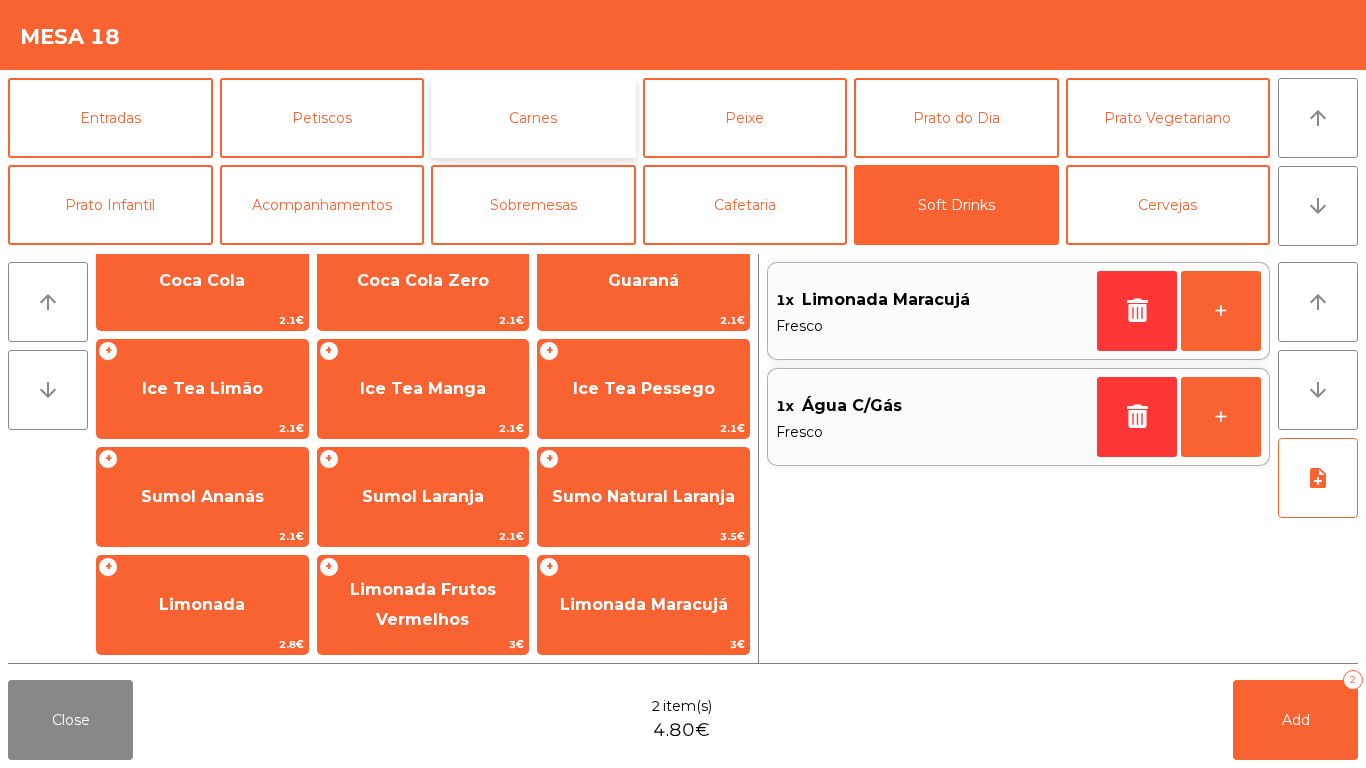 click on "Carnes" at bounding box center (533, 118) 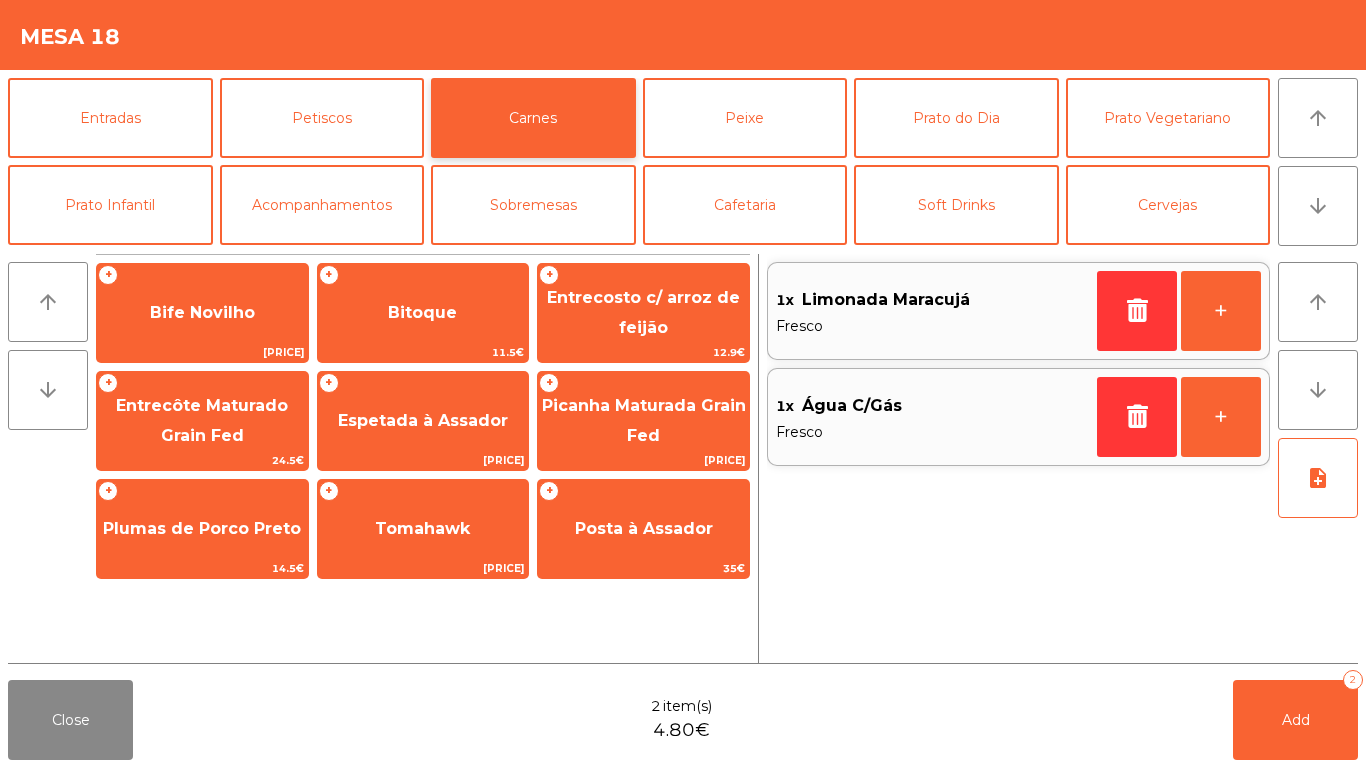 scroll, scrollTop: 0, scrollLeft: 0, axis: both 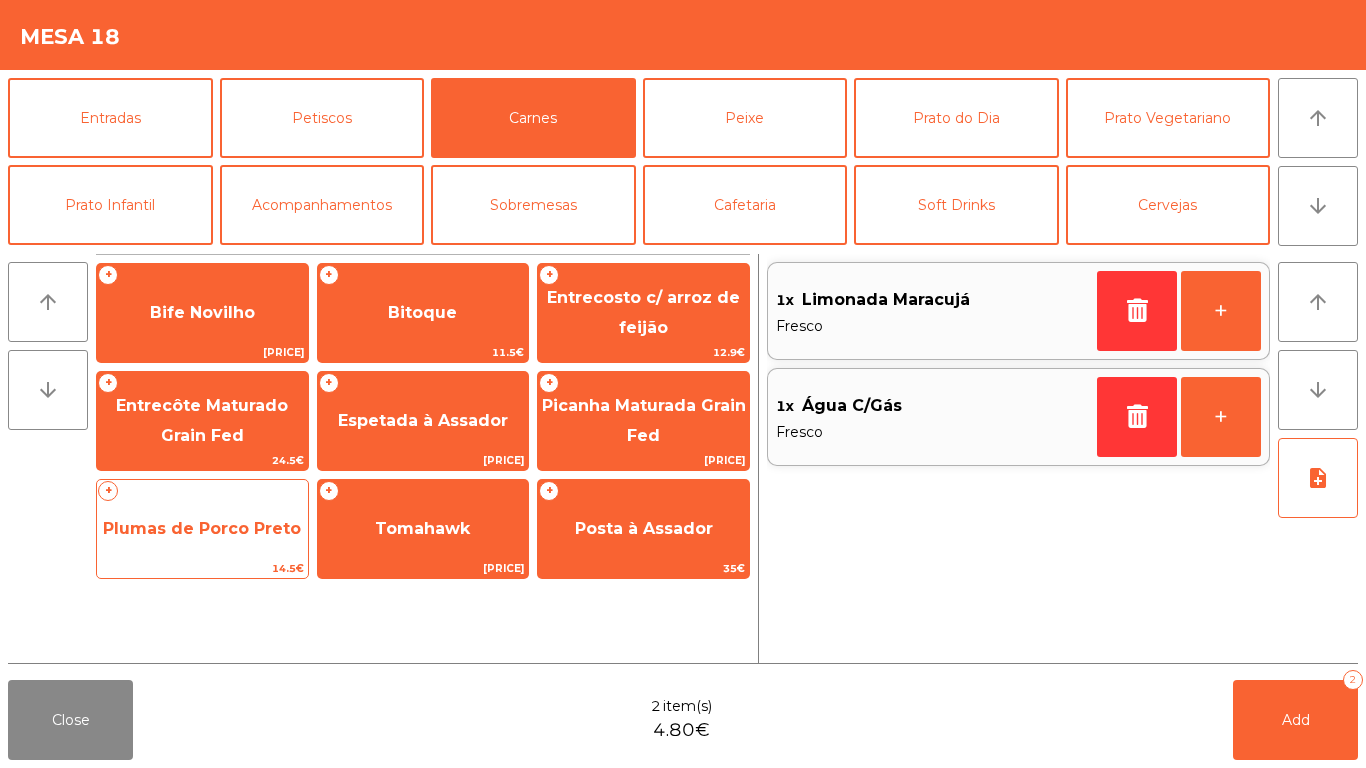 click on "Plumas de Porco Preto" at bounding box center [202, 313] 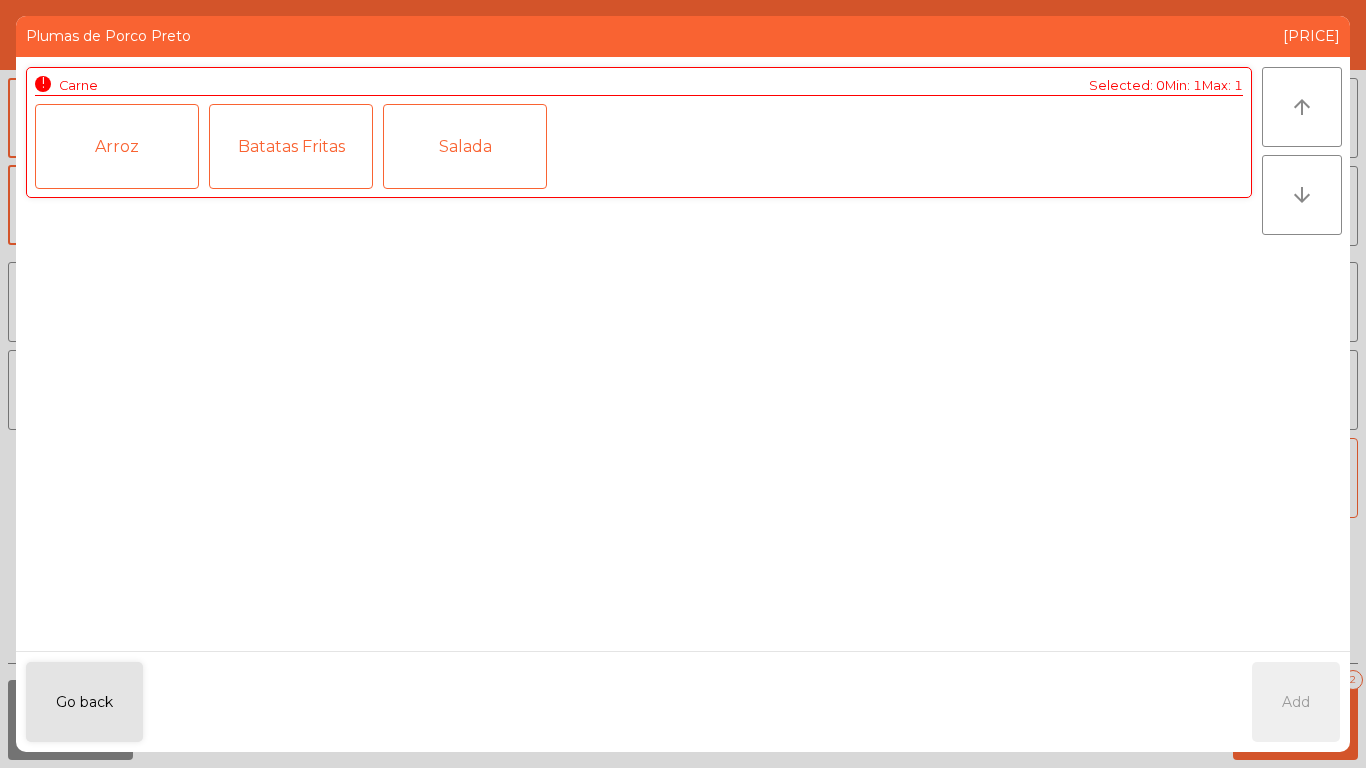 click on "Arroz" at bounding box center [117, 146] 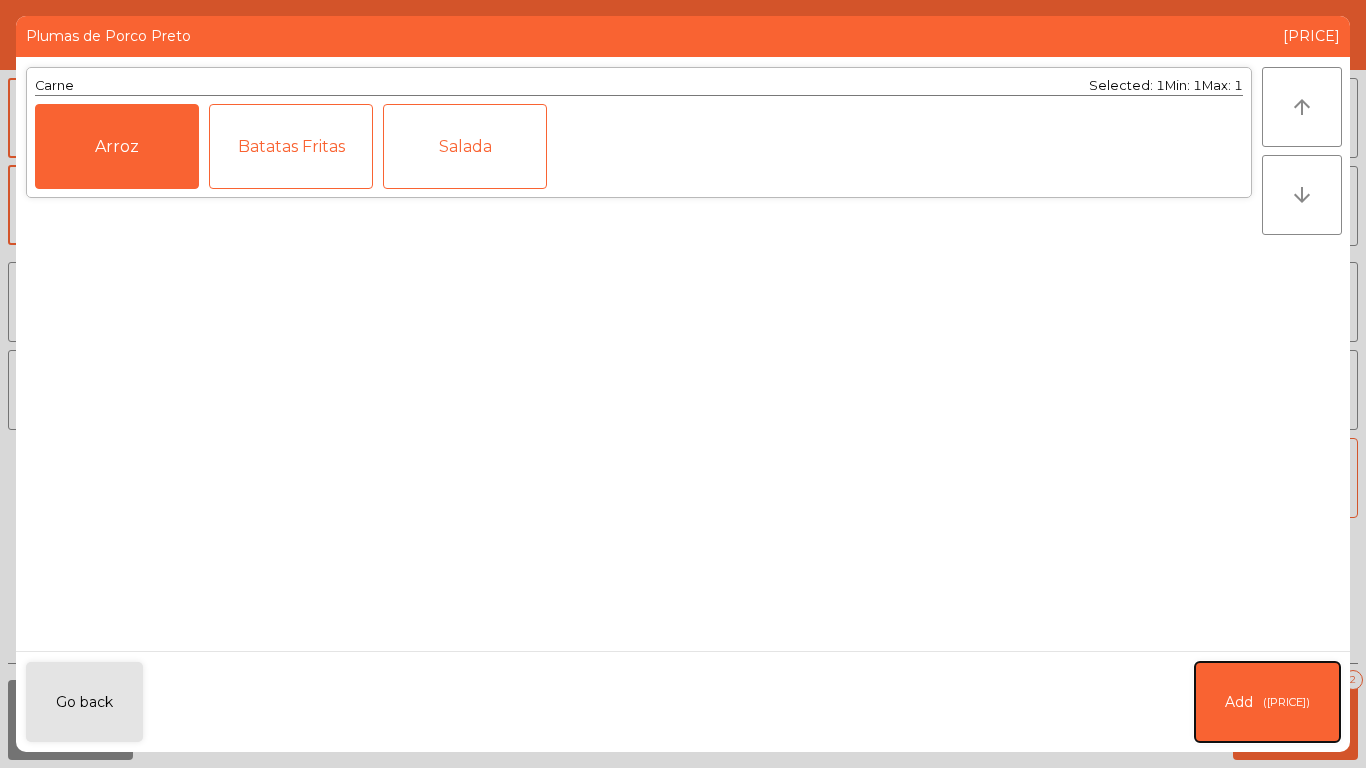 click on "Add   ([PRICE])" at bounding box center (1267, 702) 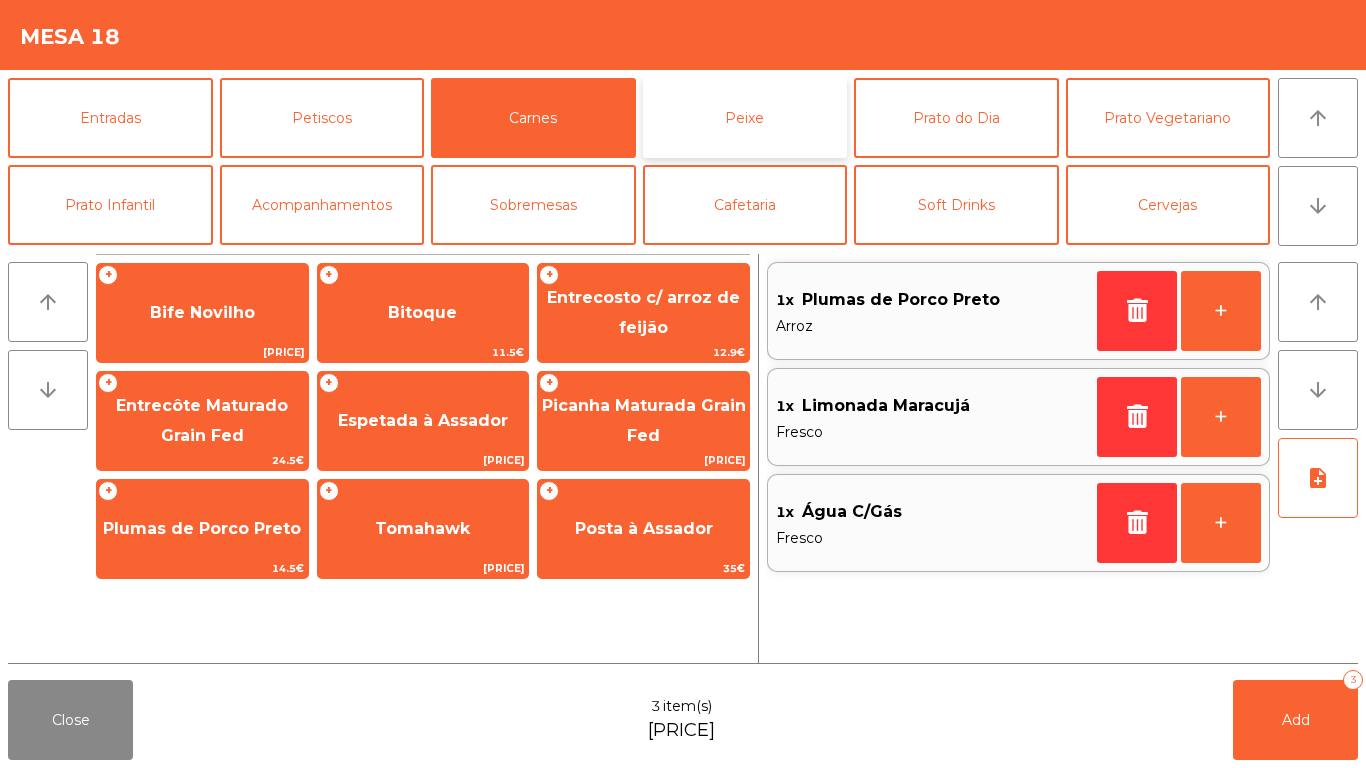 click on "Peixe" at bounding box center (745, 118) 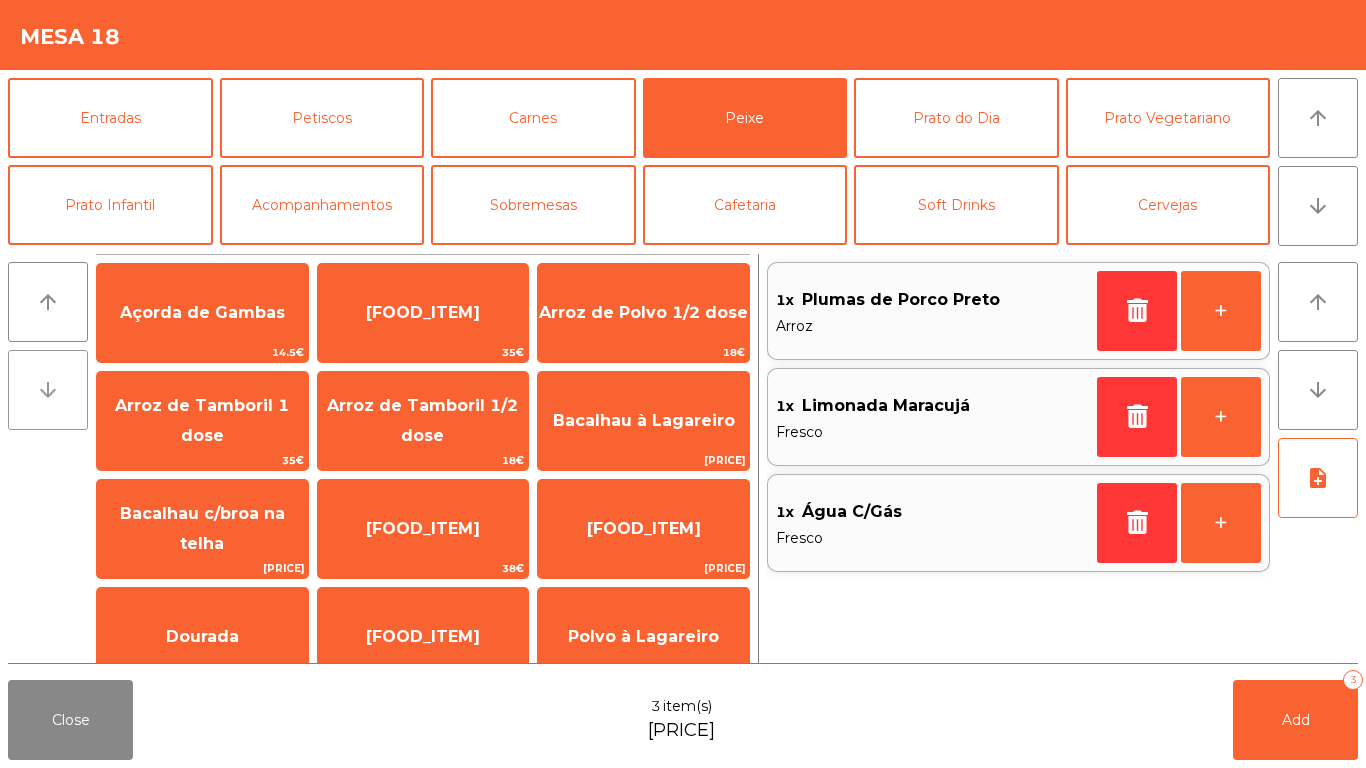 click on "arrow_downward" at bounding box center (48, 390) 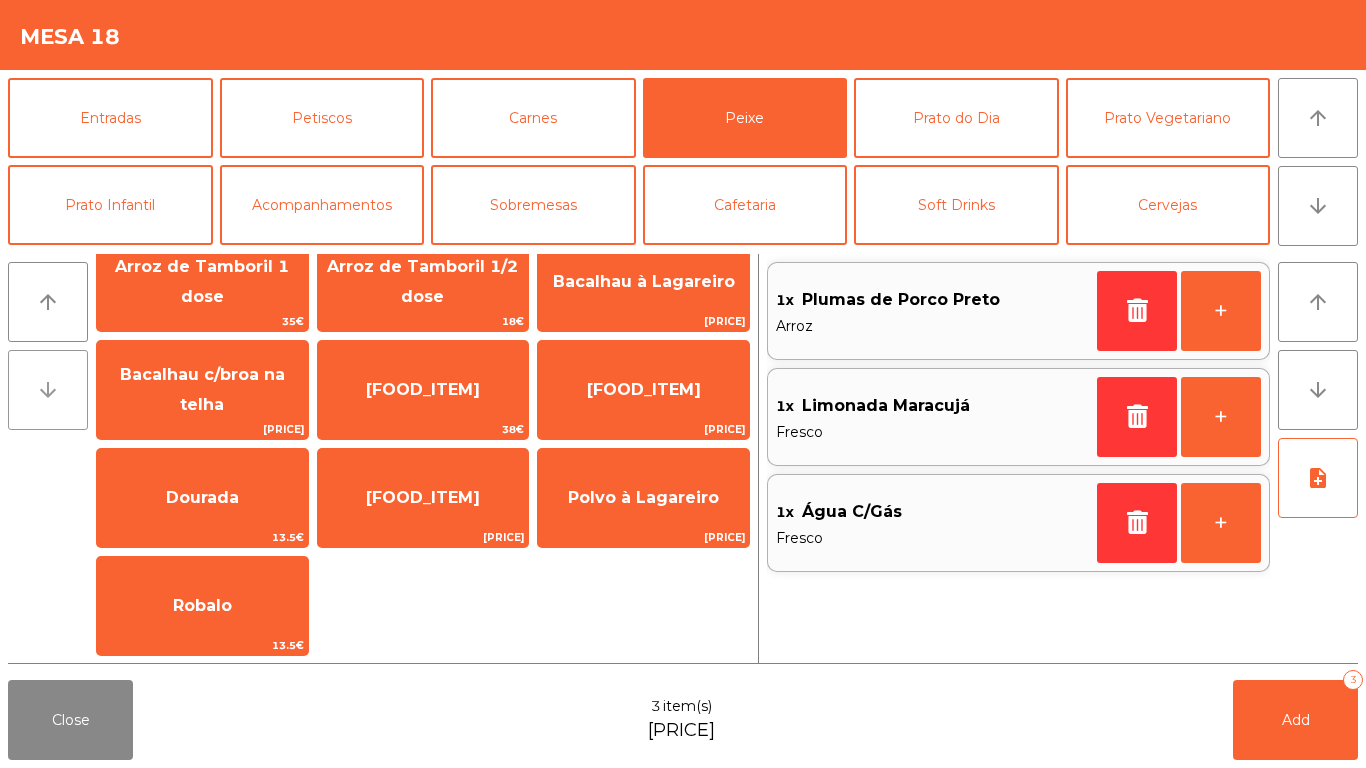 scroll, scrollTop: 140, scrollLeft: 0, axis: vertical 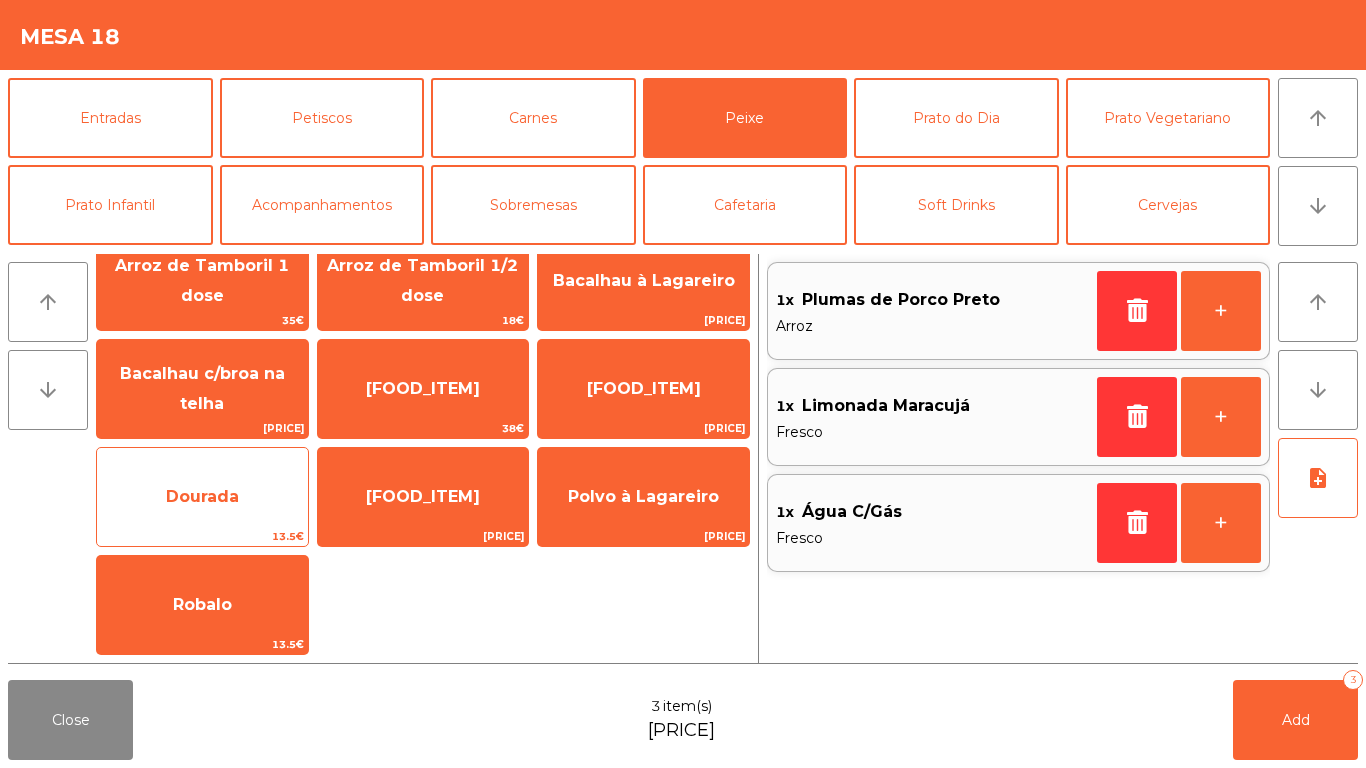 click on "Dourada" at bounding box center (202, 172) 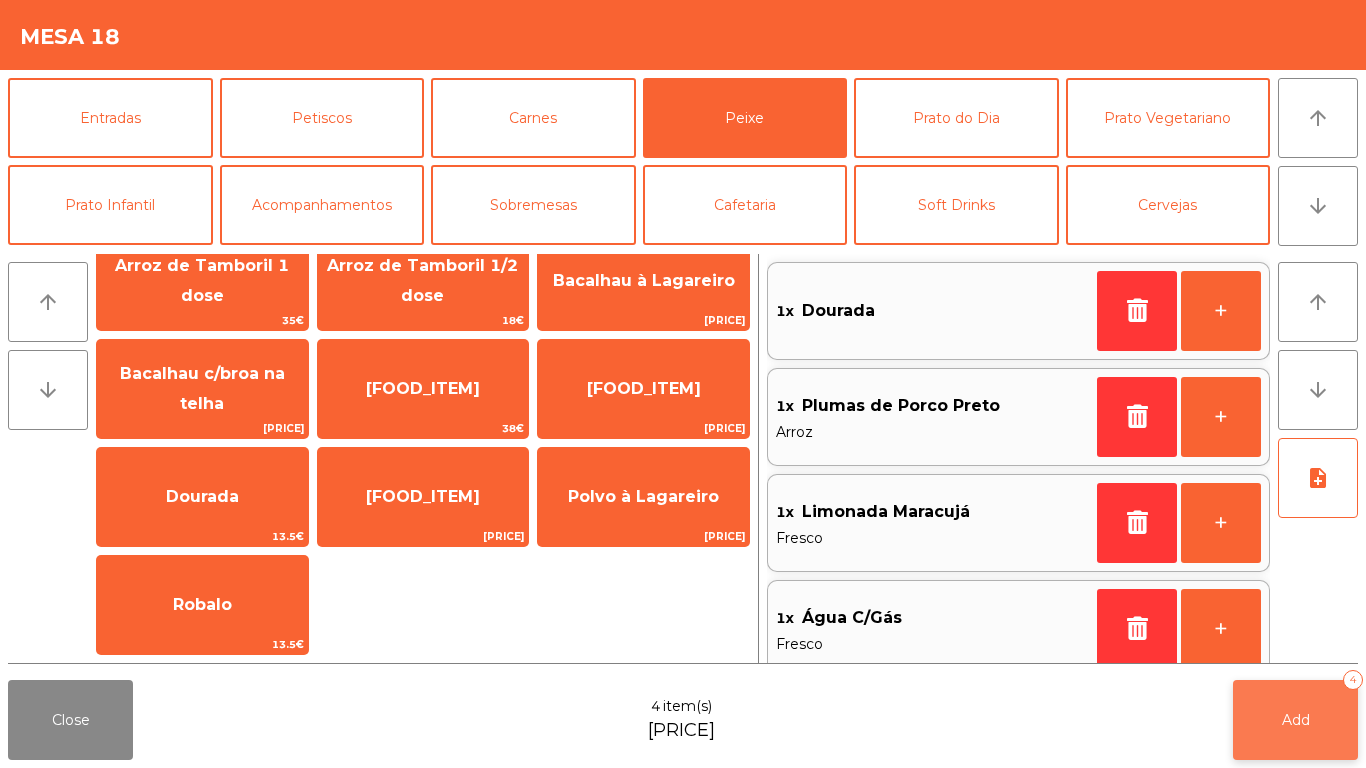 click on "Add" at bounding box center [1296, 720] 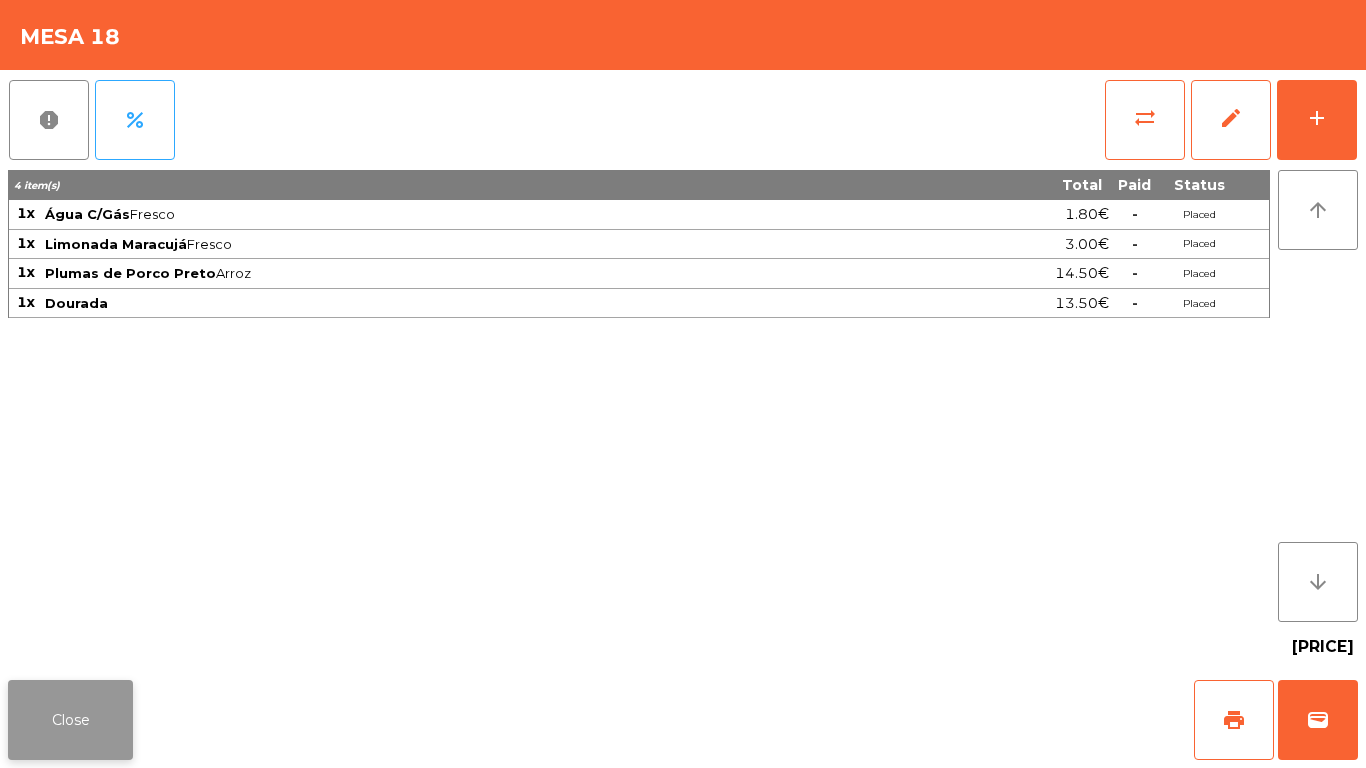 click on "Close" at bounding box center [70, 720] 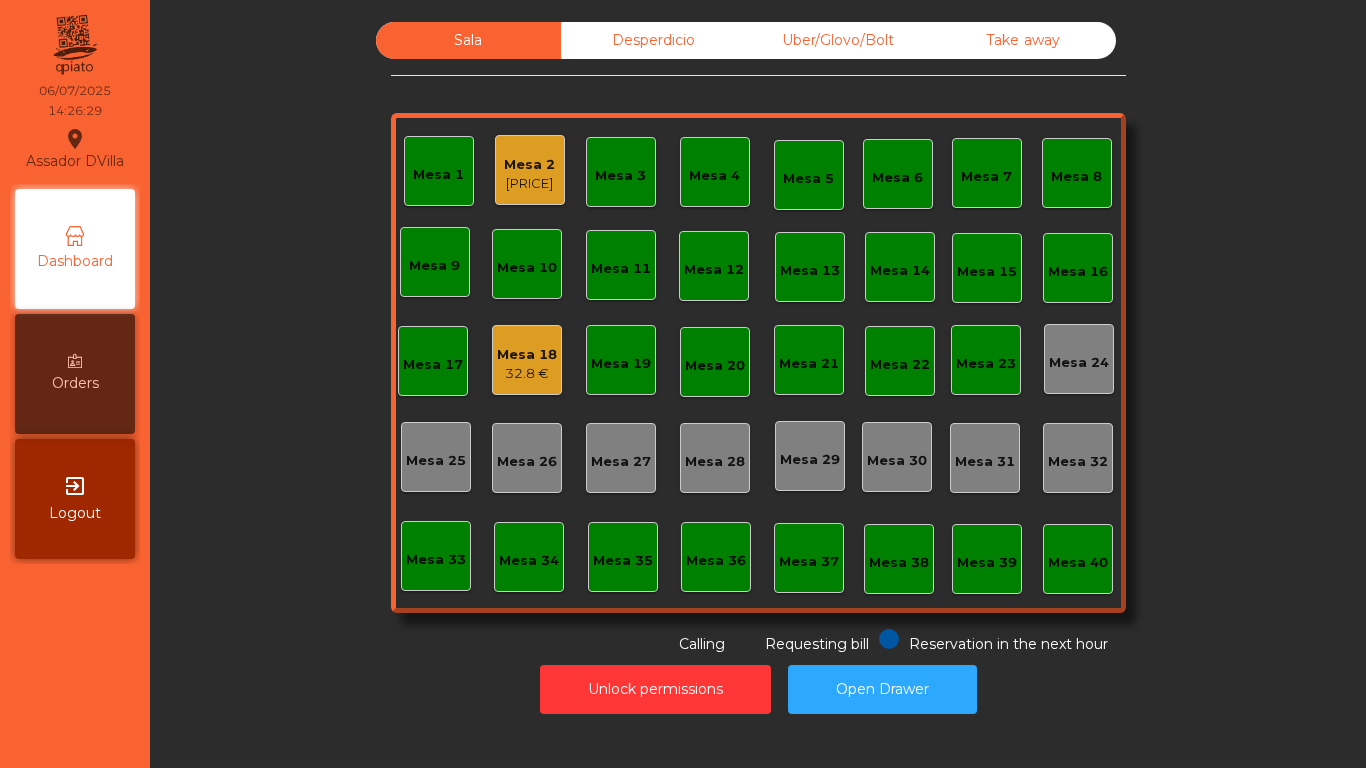 click on "Mesa 2   29.7 €" at bounding box center (530, 170) 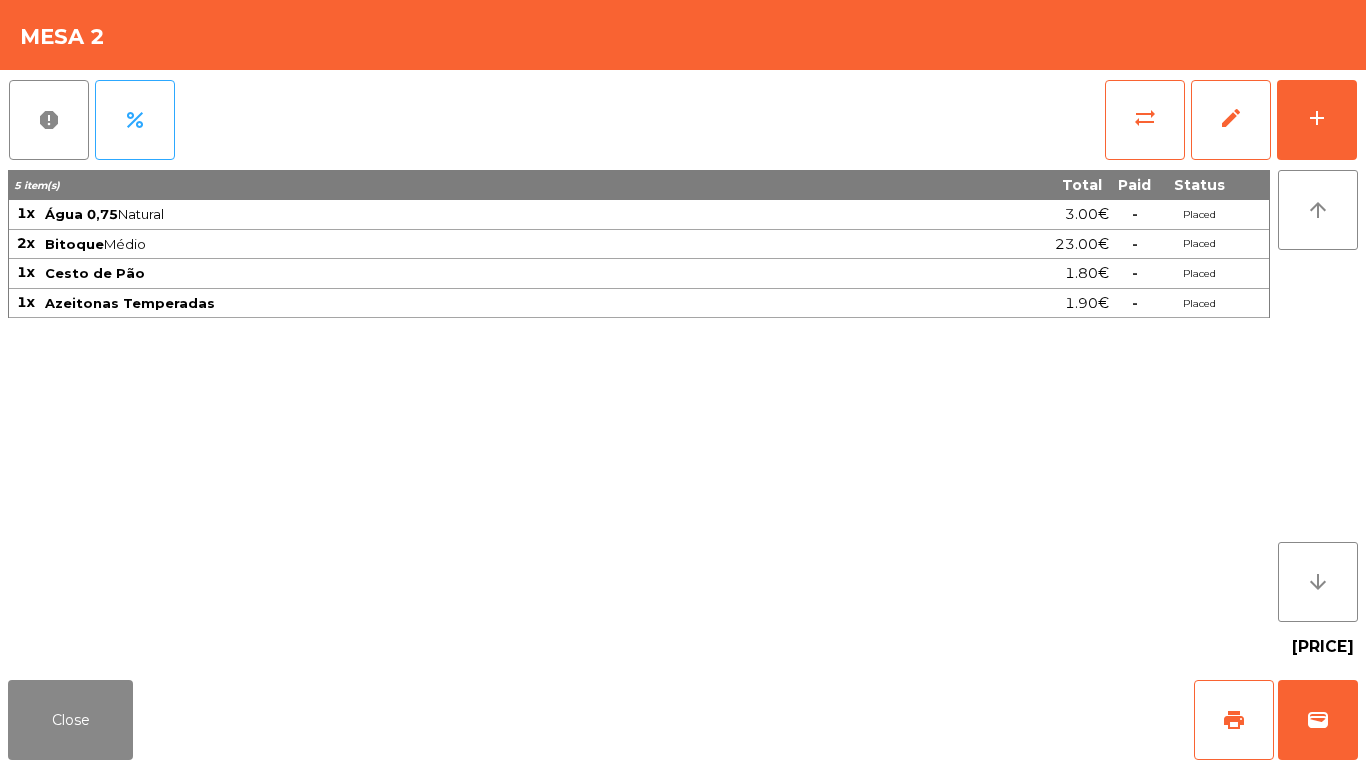 click on "report   percent   sync_alt   edit   add  5 item(s) Total Paid Status 1x [DRINK]  [PREPARATION]  [PRICE]  -  Placed 2x [FOOD_ITEM]  [PREPARATION]  [PRICE]  -  Placed 1x [FOOD_ITEM] [PRICE]  -  Placed 1x [FOOD_ITEM] [PRICE]  -  Placed arrow_upward arrow_downward  [PRICE]" at bounding box center [683, 371] 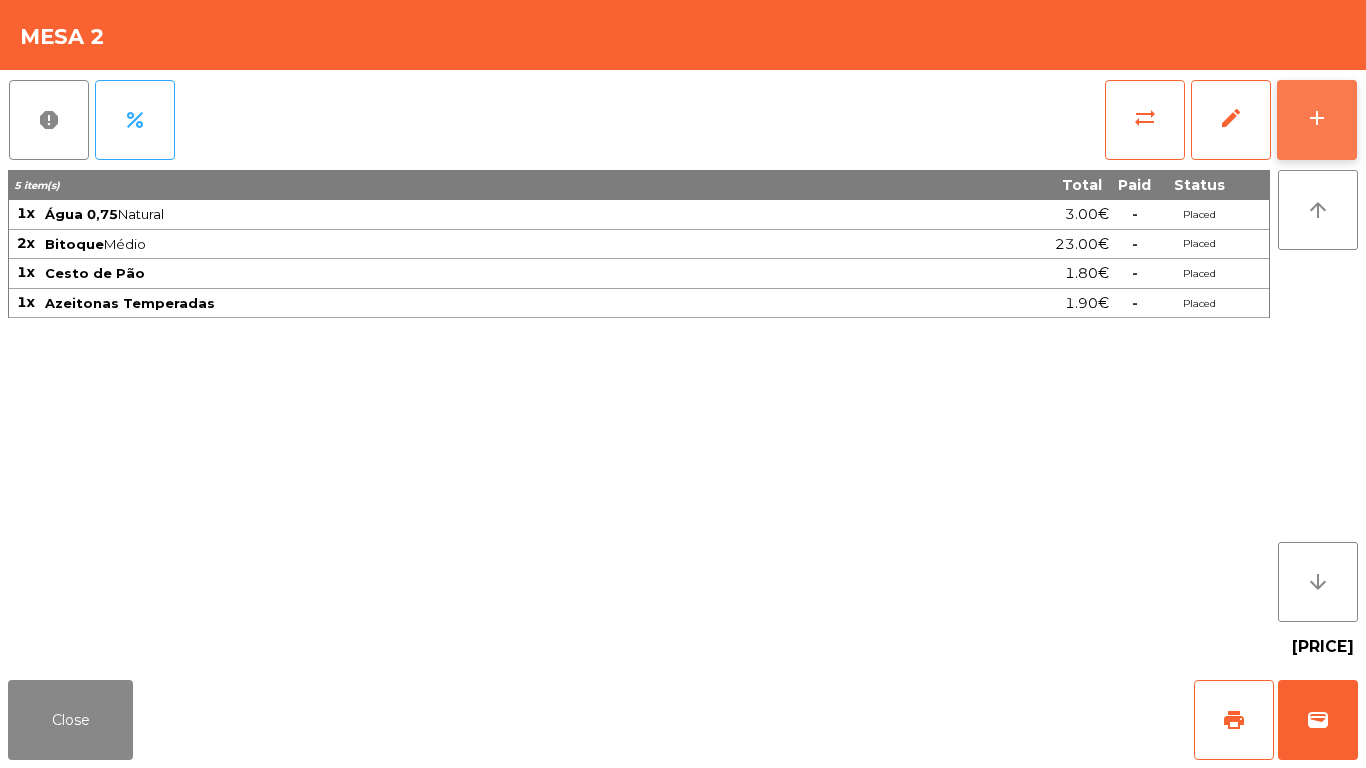 click on "add" at bounding box center (1317, 120) 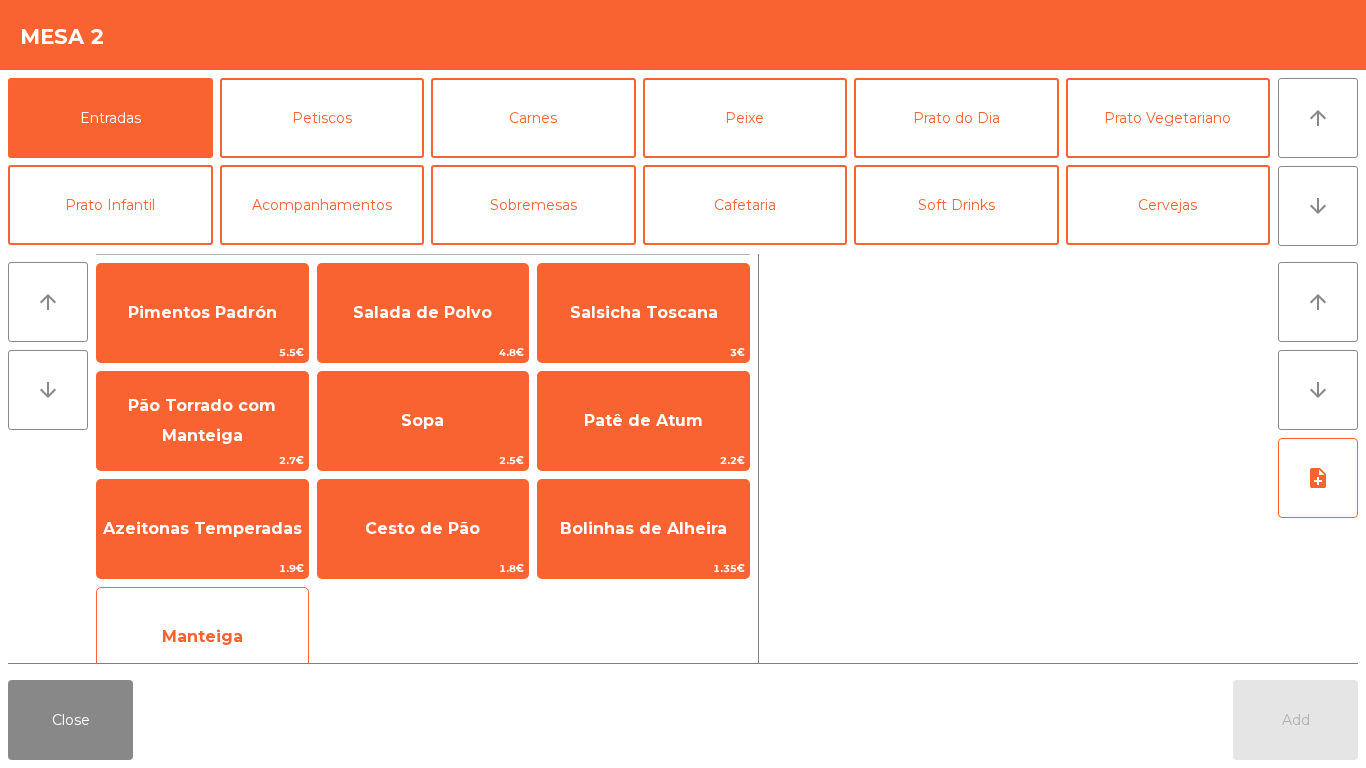 click on "Manteiga" at bounding box center [202, 312] 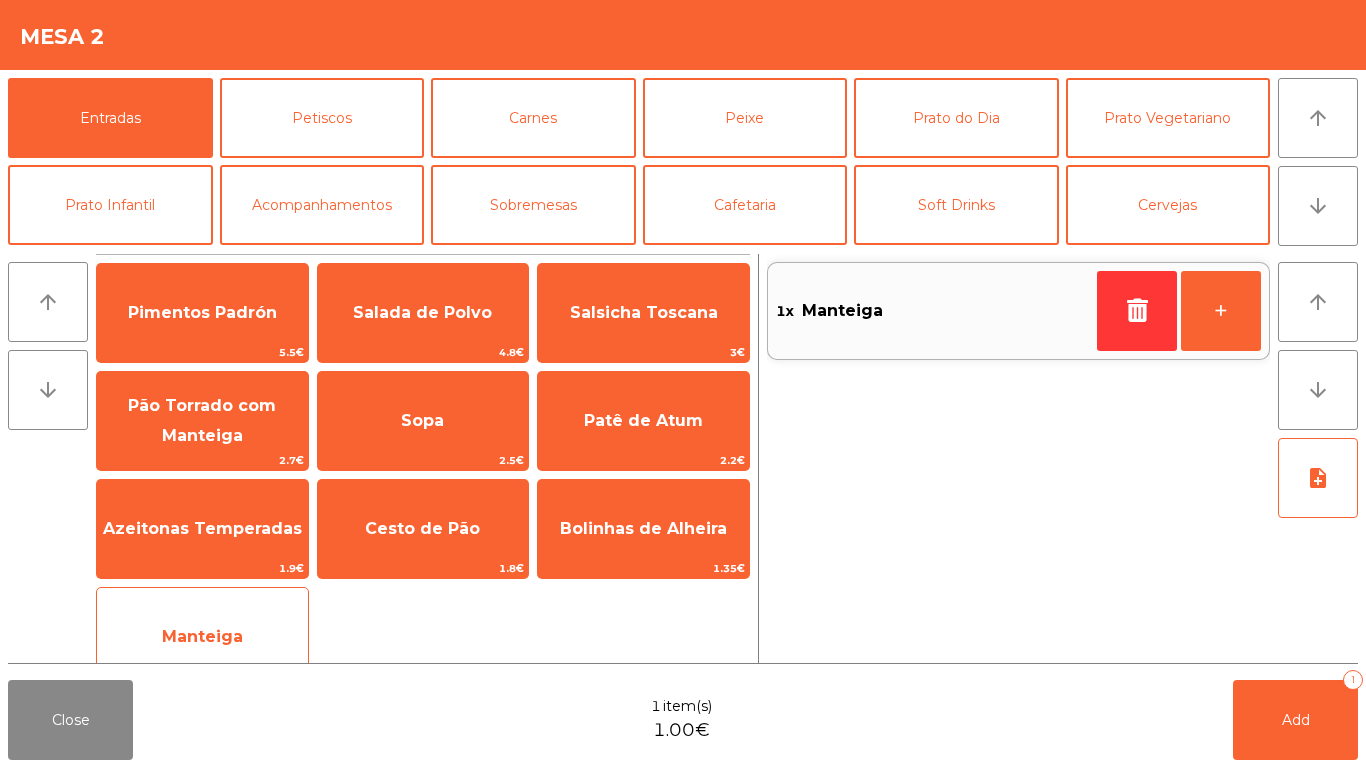 click on "Manteiga" at bounding box center (202, 313) 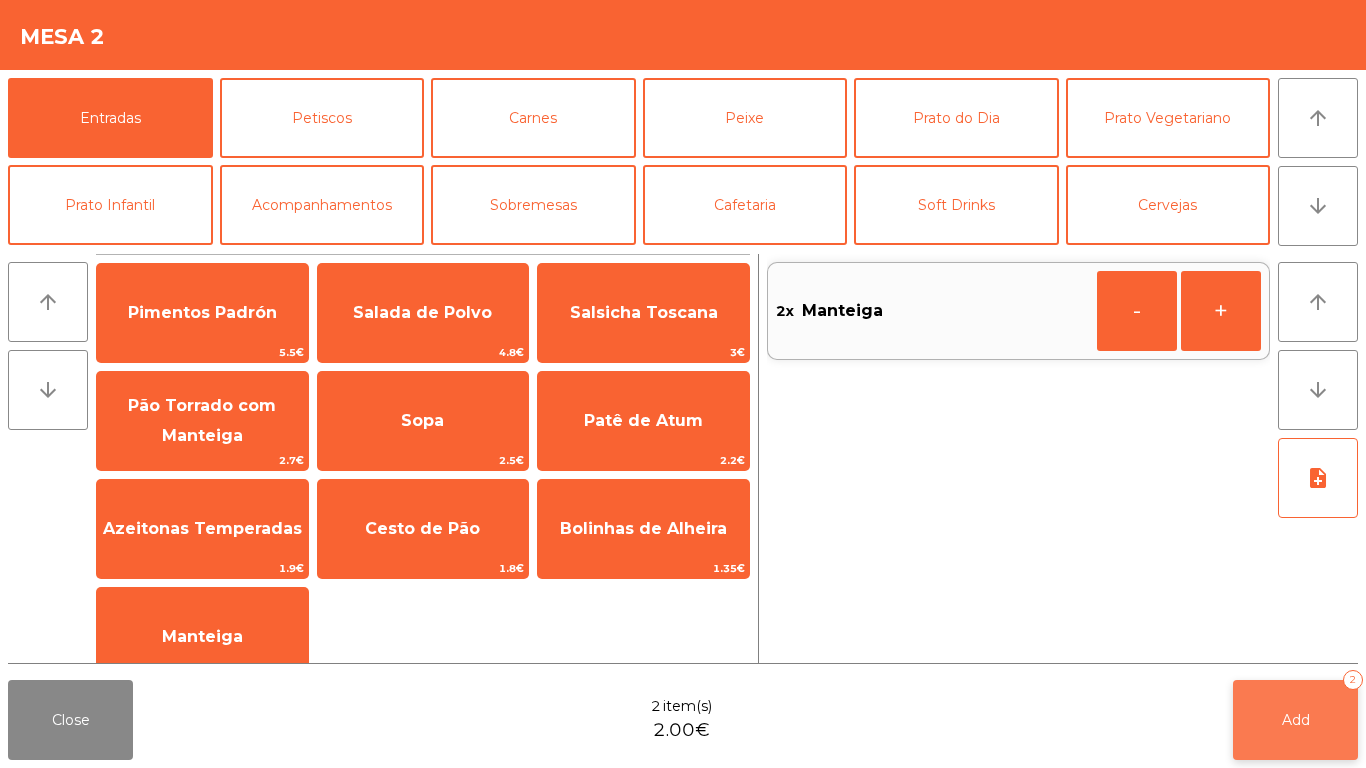 click on "Add   2" at bounding box center (1295, 720) 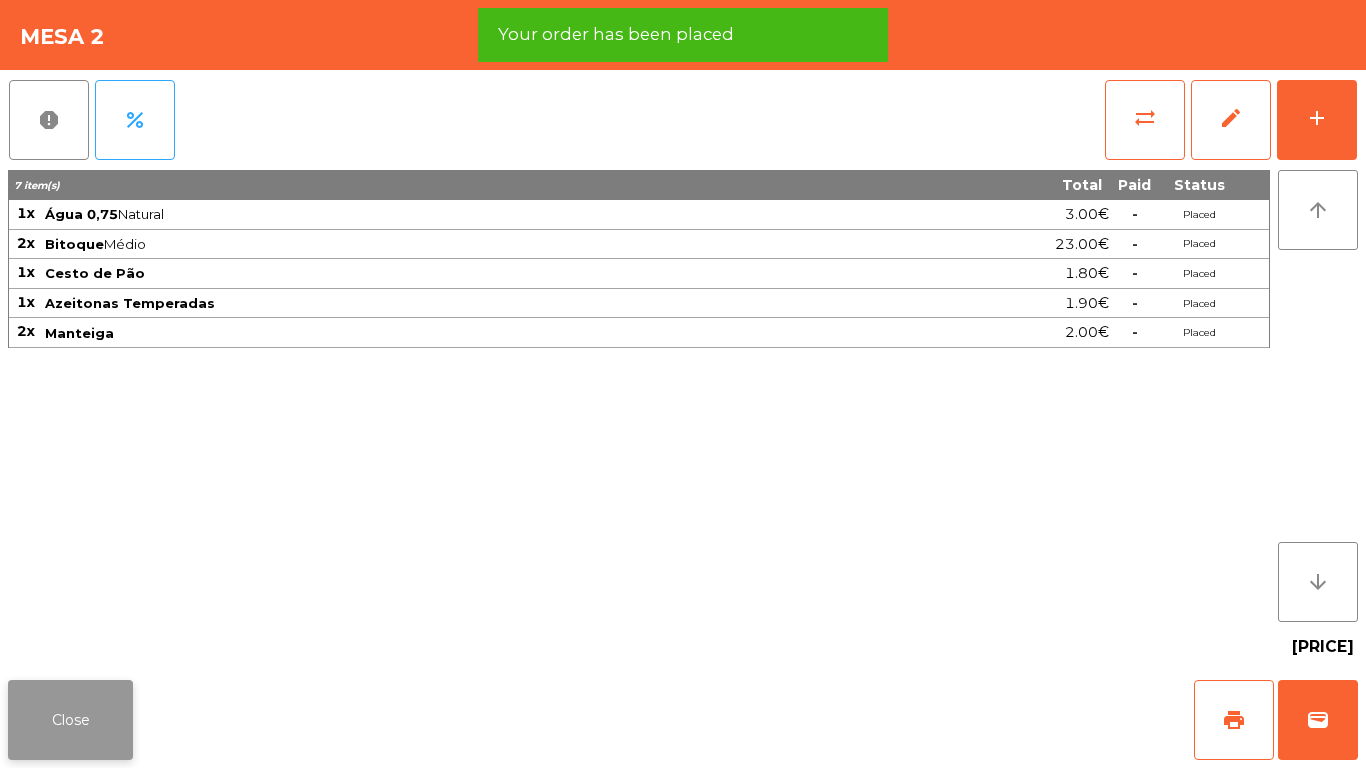 click on "Close" at bounding box center (70, 720) 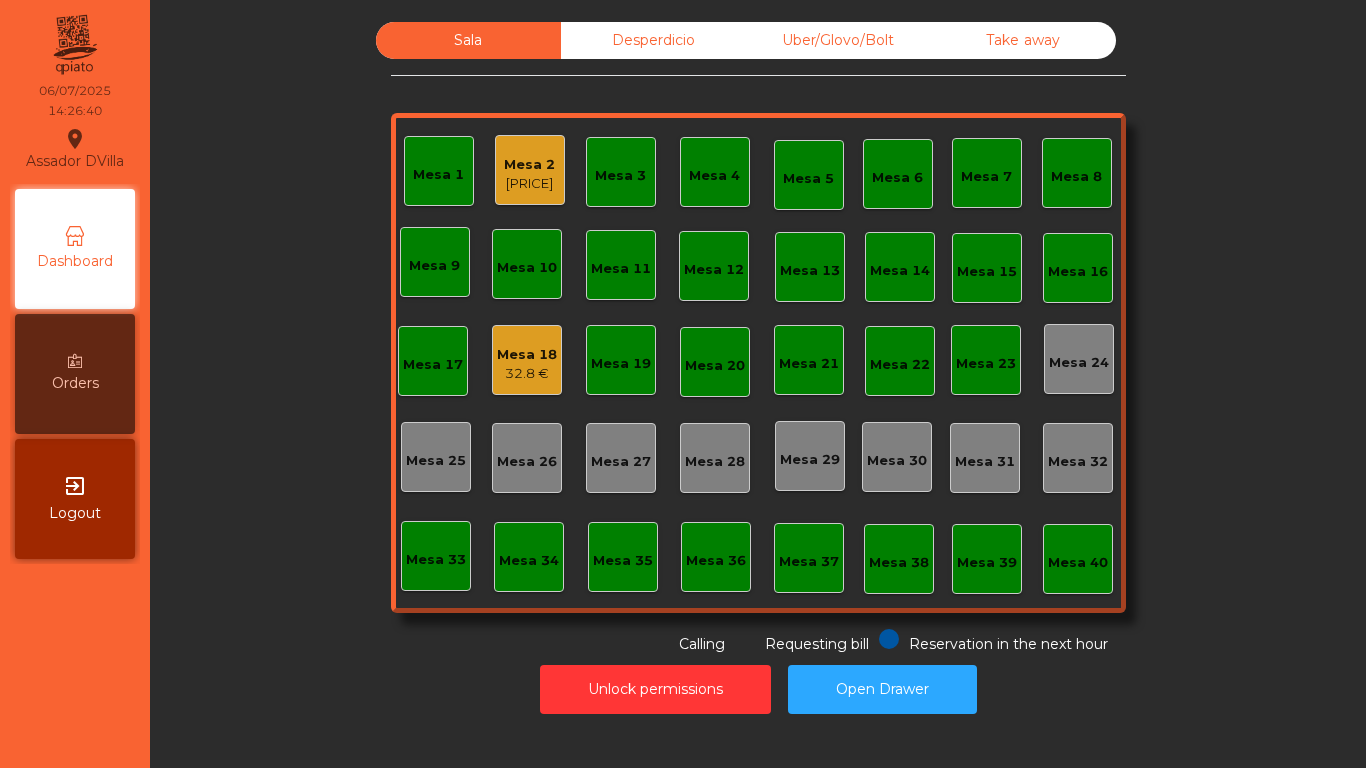 click on "Mesa 18" at bounding box center (529, 165) 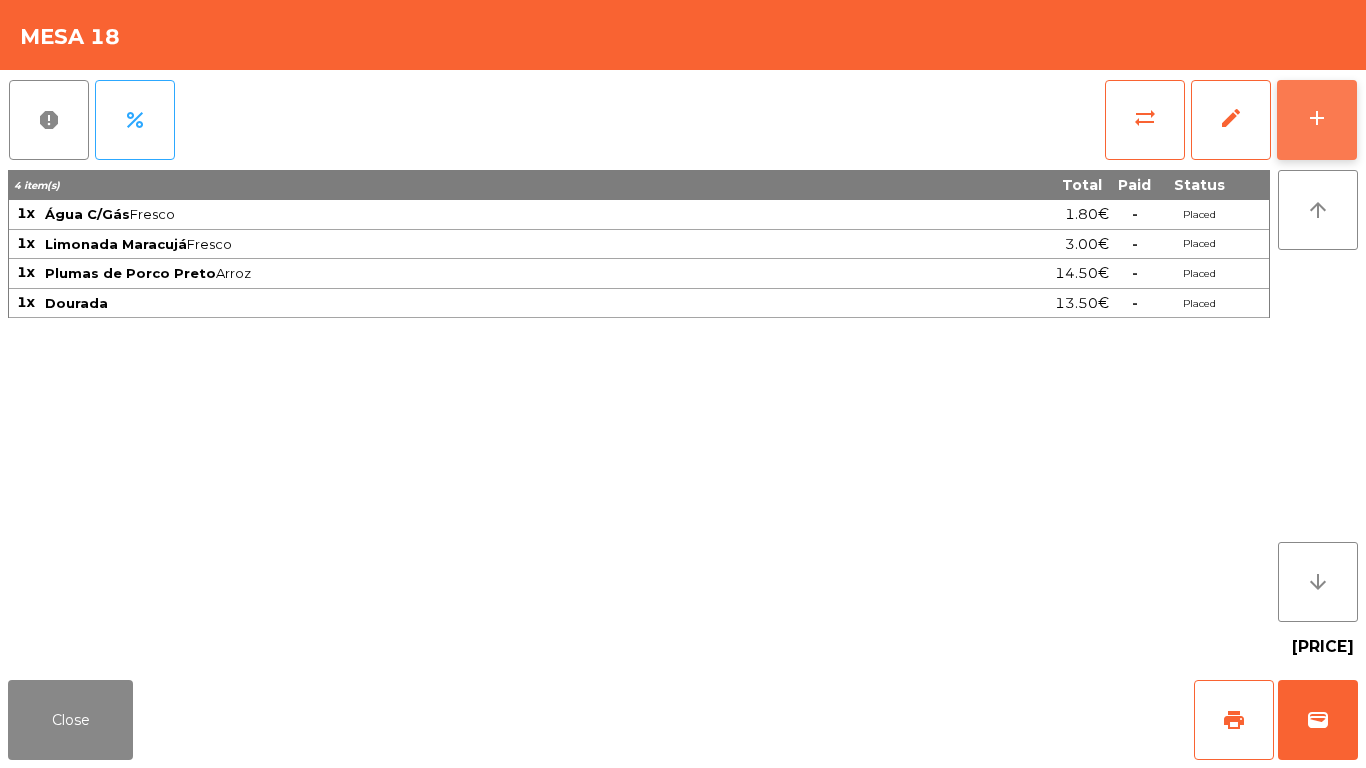 click on "add" at bounding box center [1317, 120] 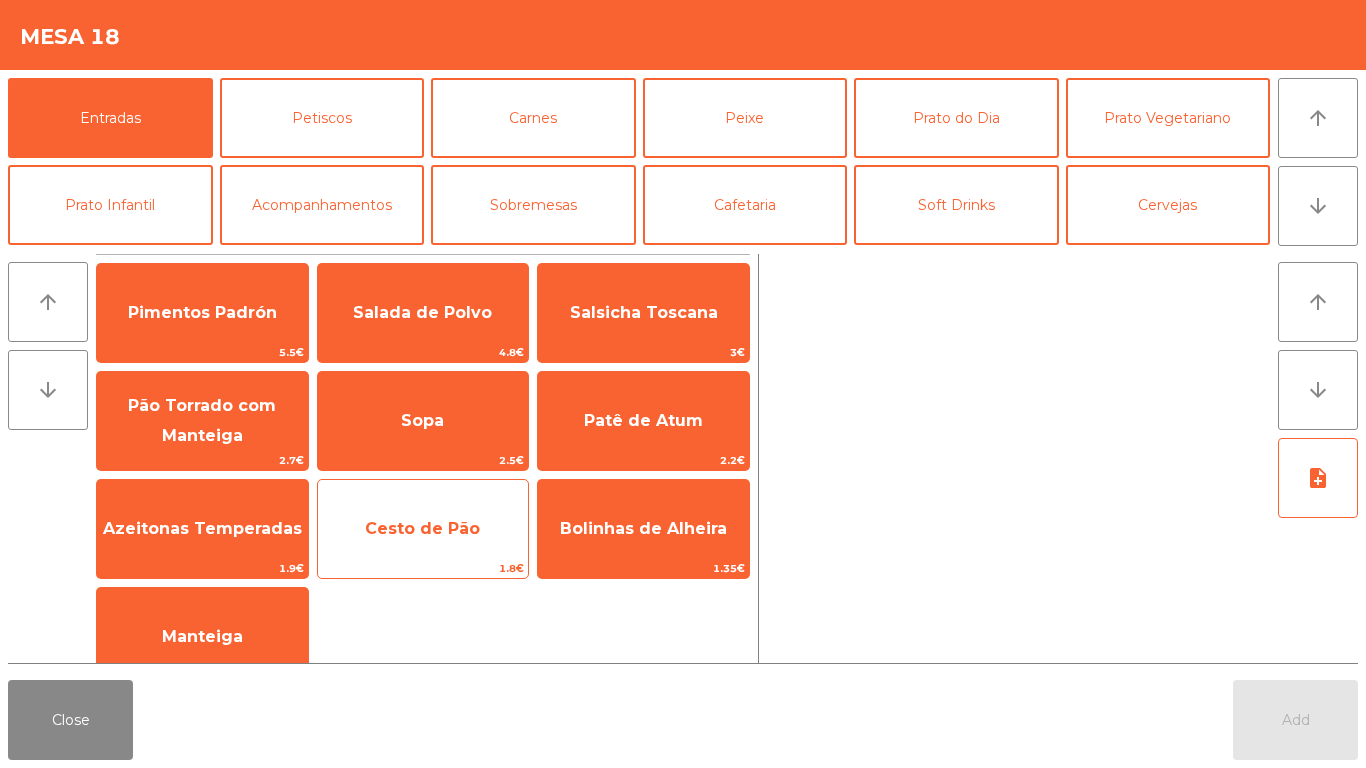 click on "Cesto de Pão" at bounding box center [202, 312] 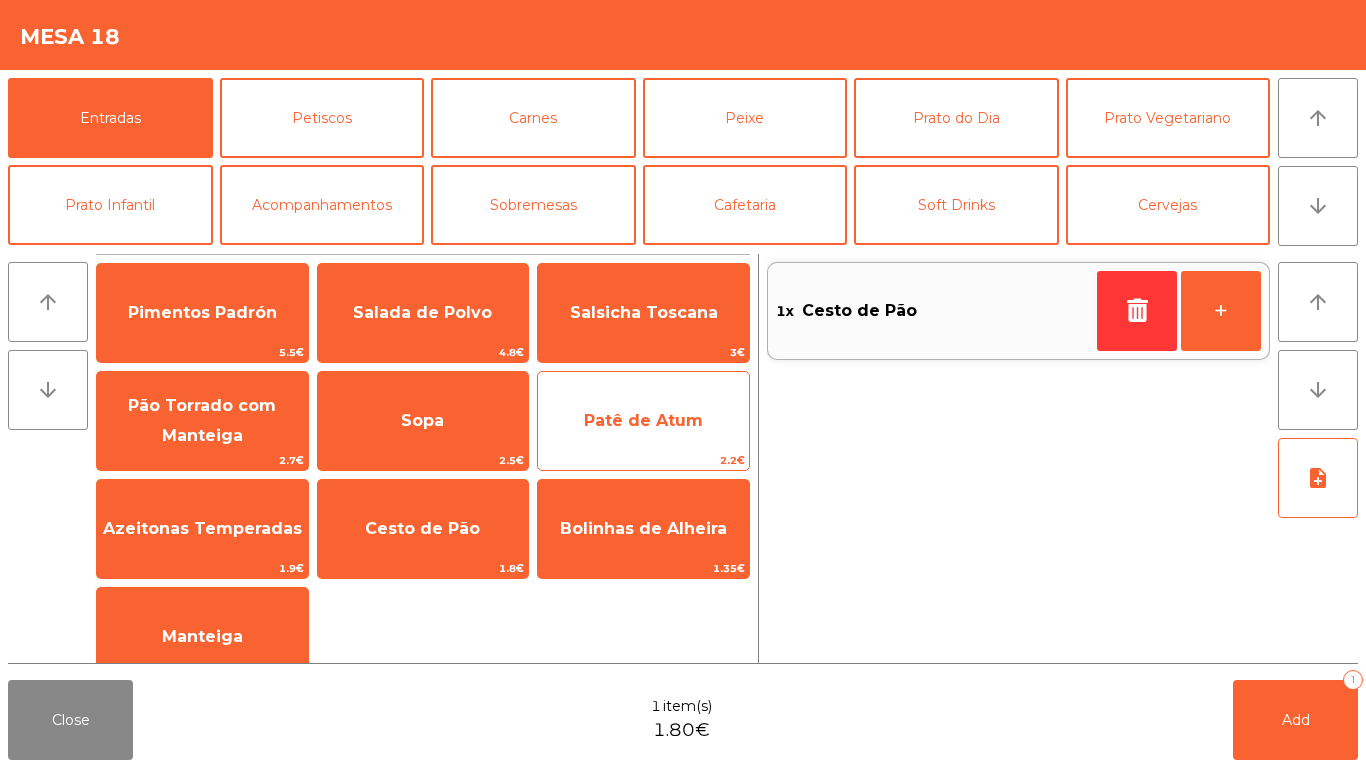 click on "Patê de Atum" at bounding box center [202, 313] 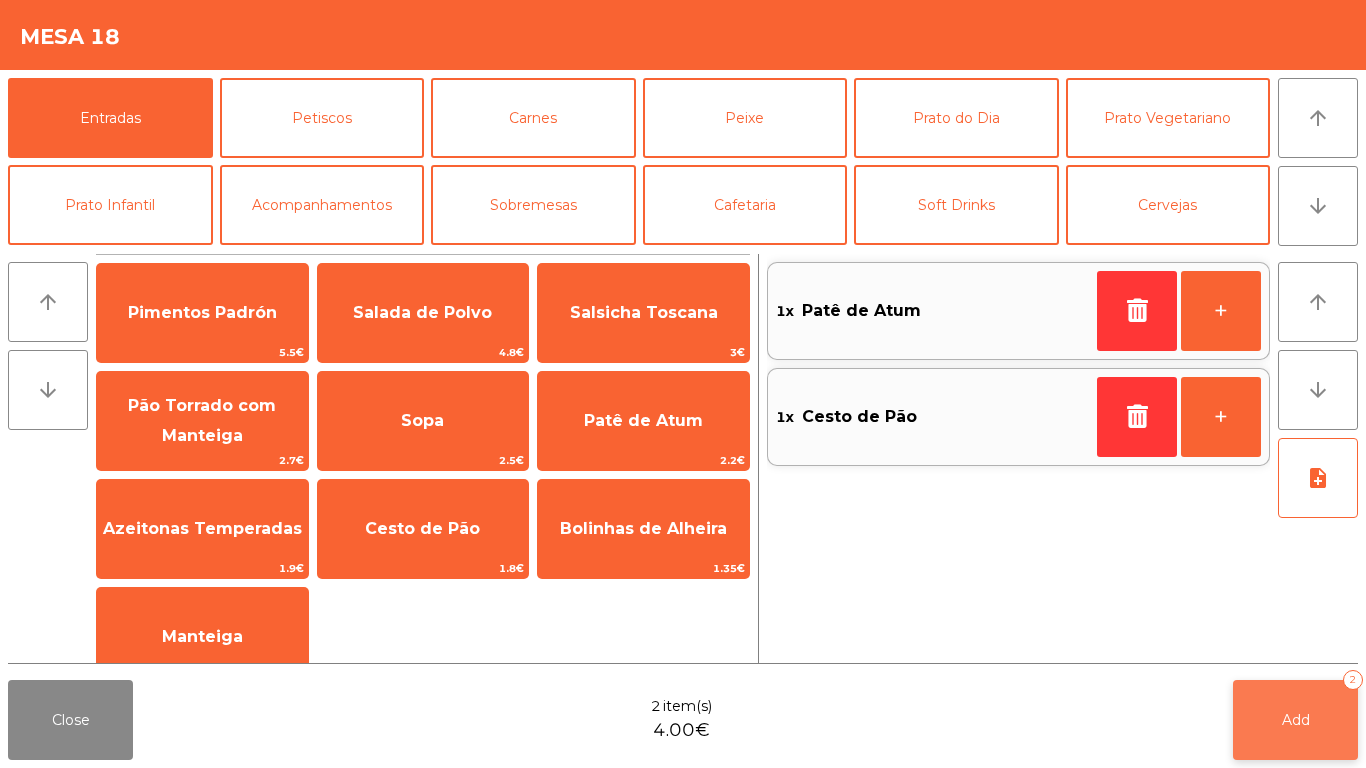 click on "Add   2" at bounding box center (1295, 720) 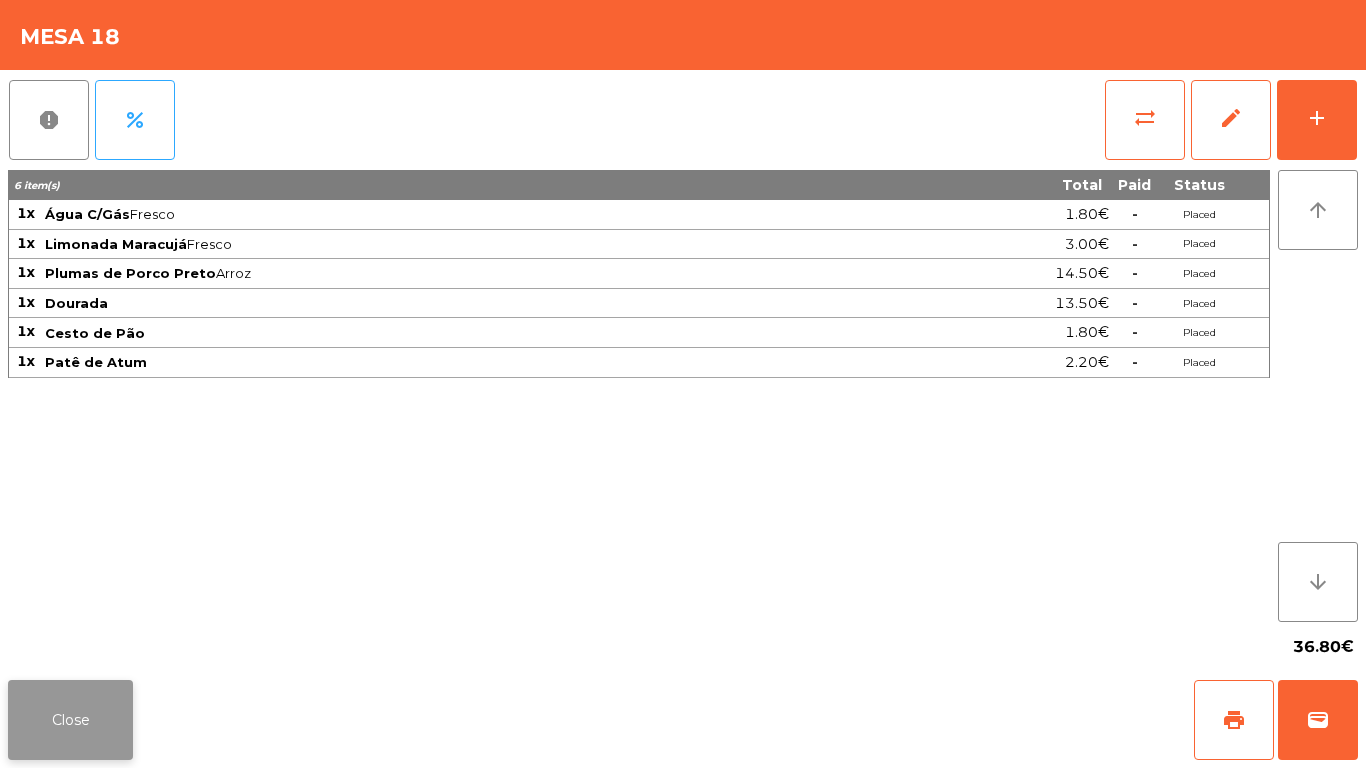 click on "Close" at bounding box center (70, 720) 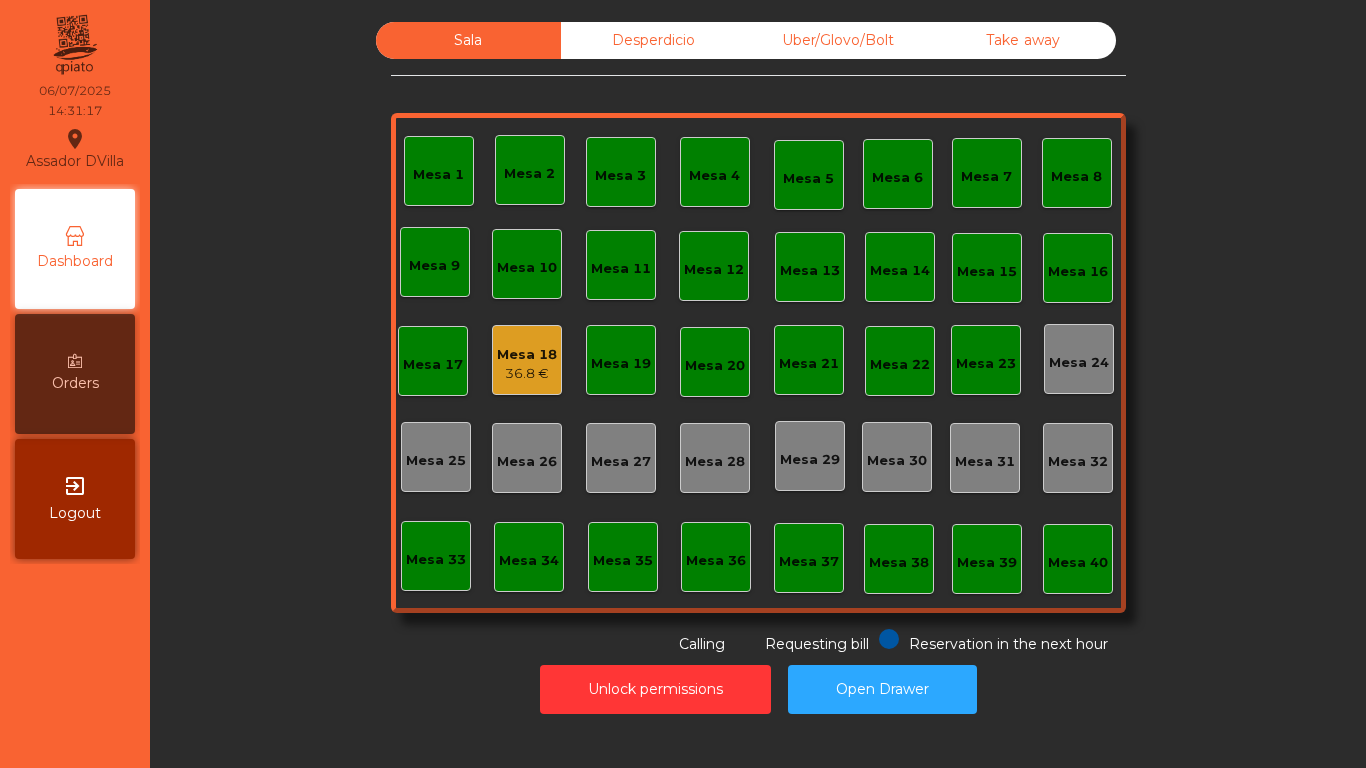 click on "Mesa 18   36.8 €" at bounding box center (527, 360) 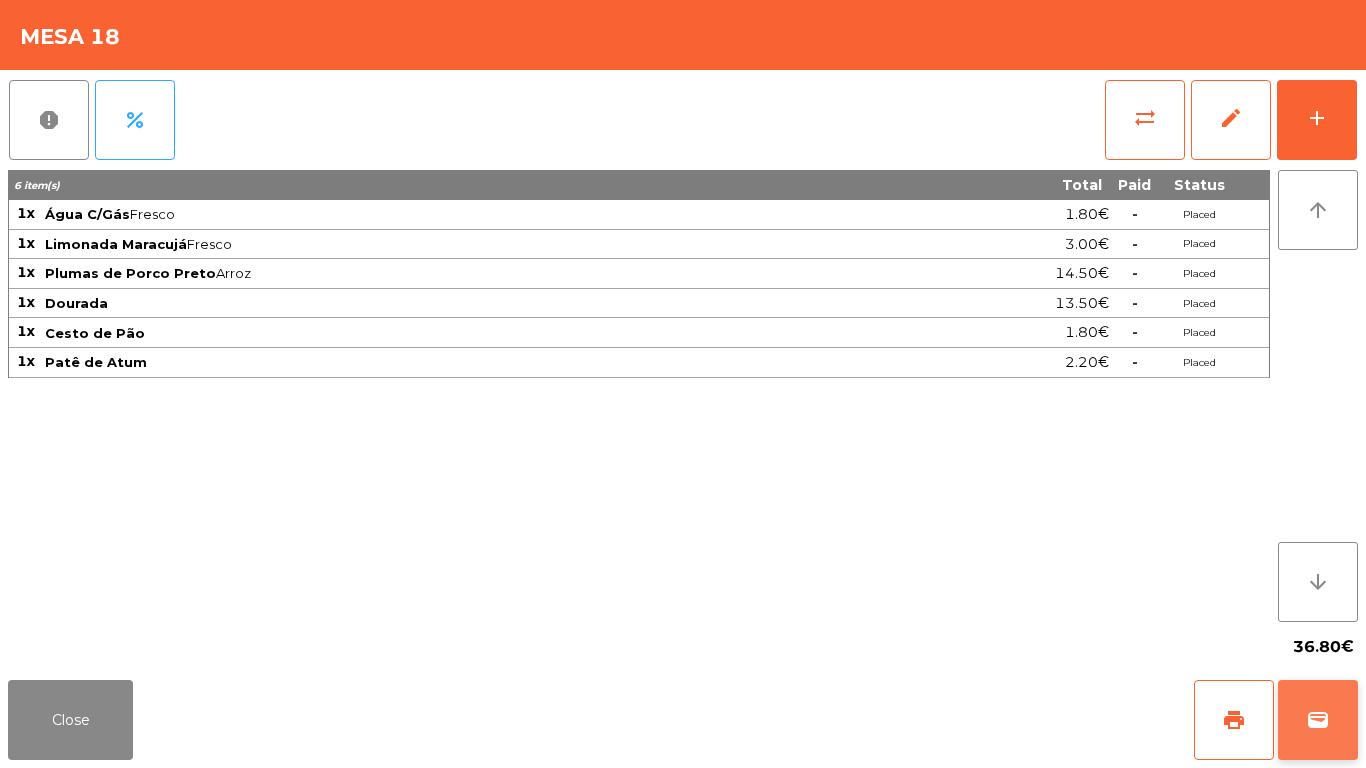 click on "wallet" at bounding box center (1318, 720) 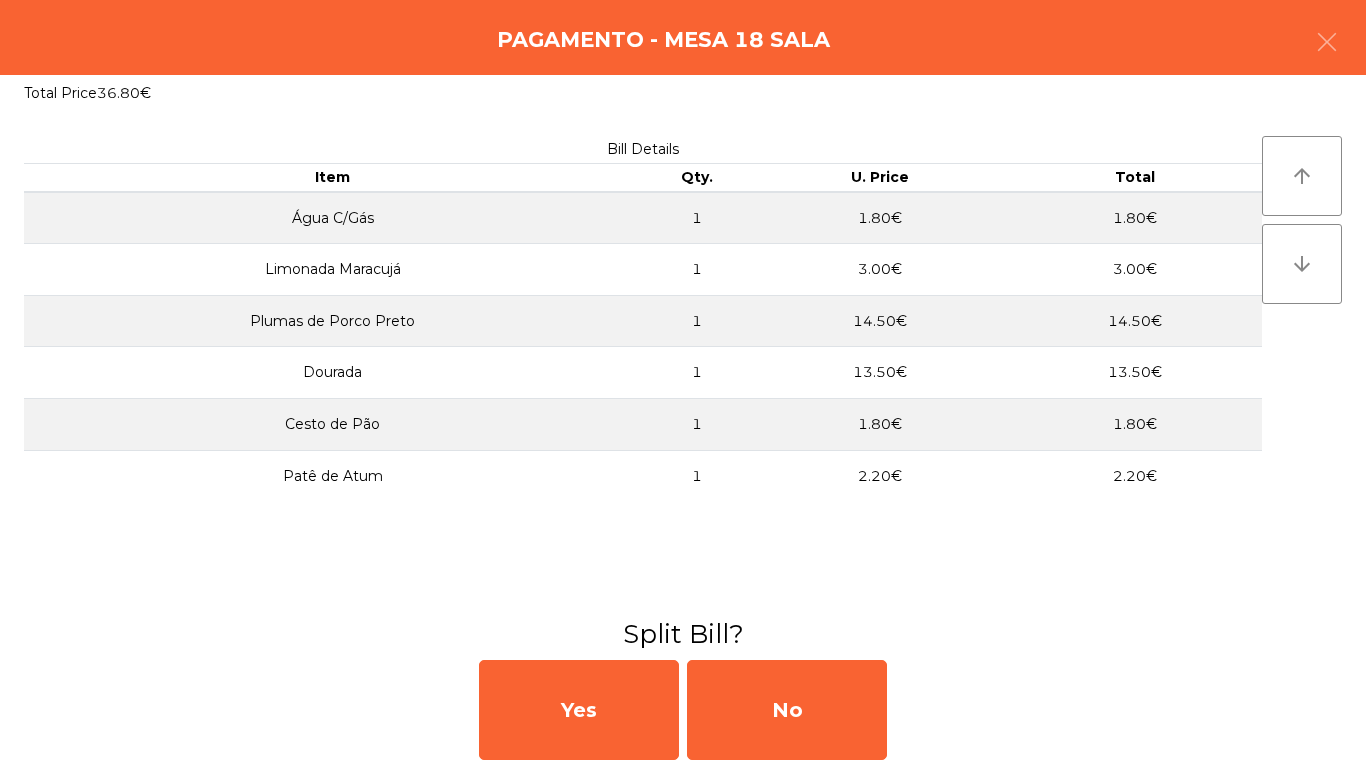 click on "Pagamento - Mesa 18 Sala" at bounding box center (683, 37) 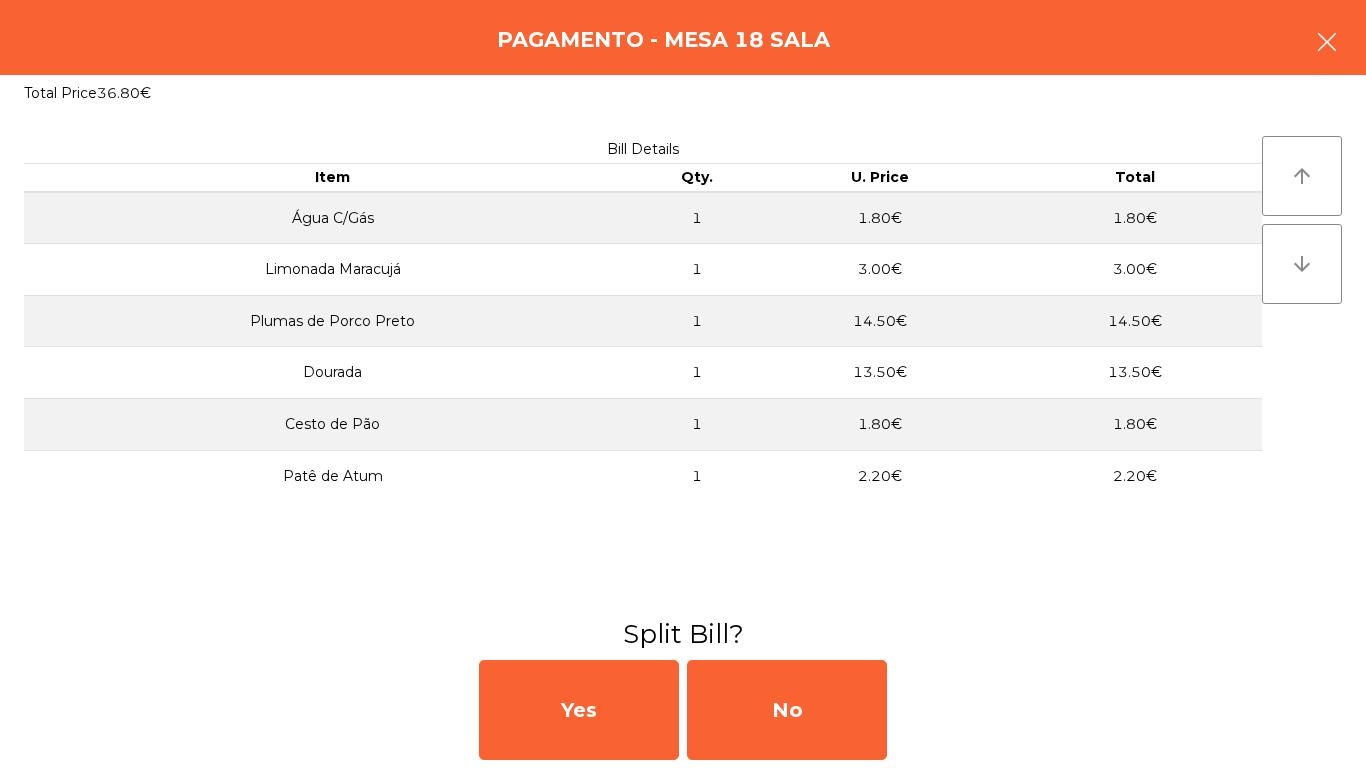 click at bounding box center (1327, 44) 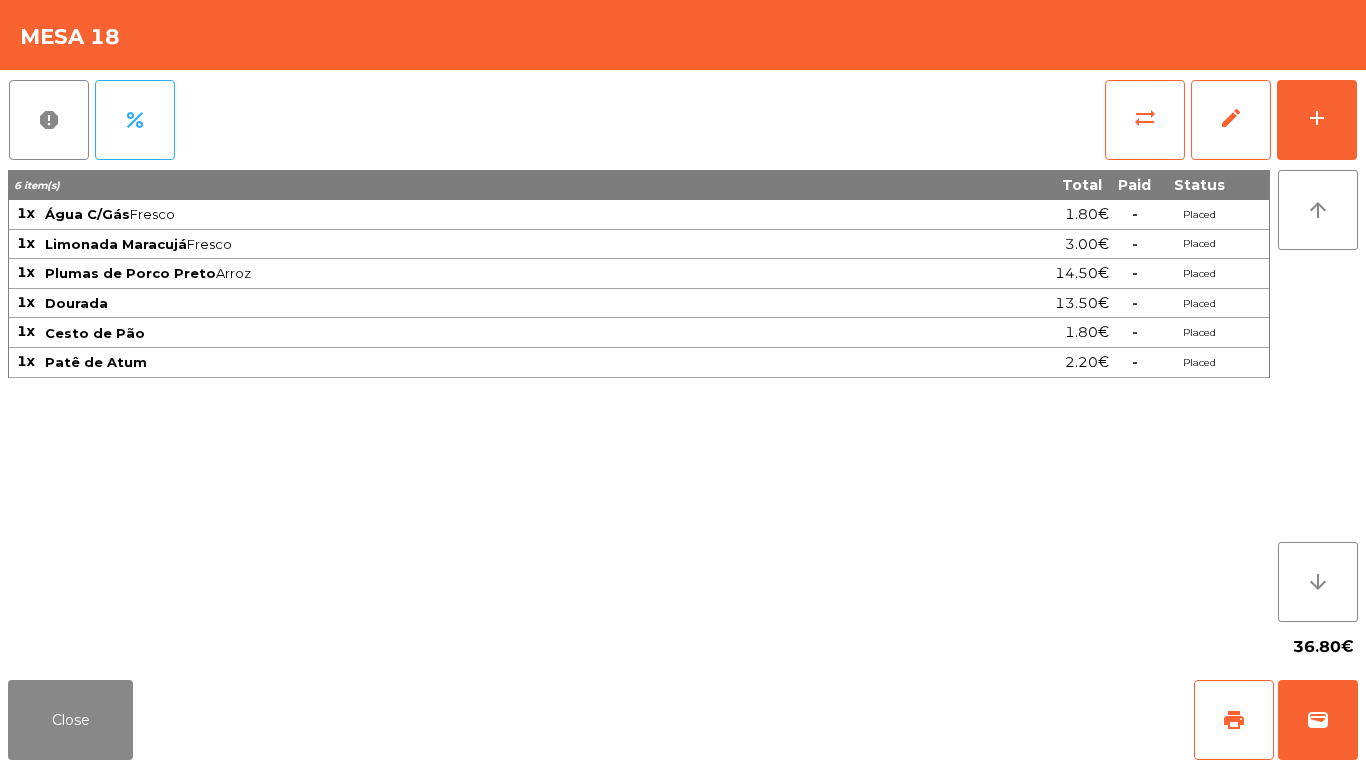 click on "Mesa 18" at bounding box center (683, 35) 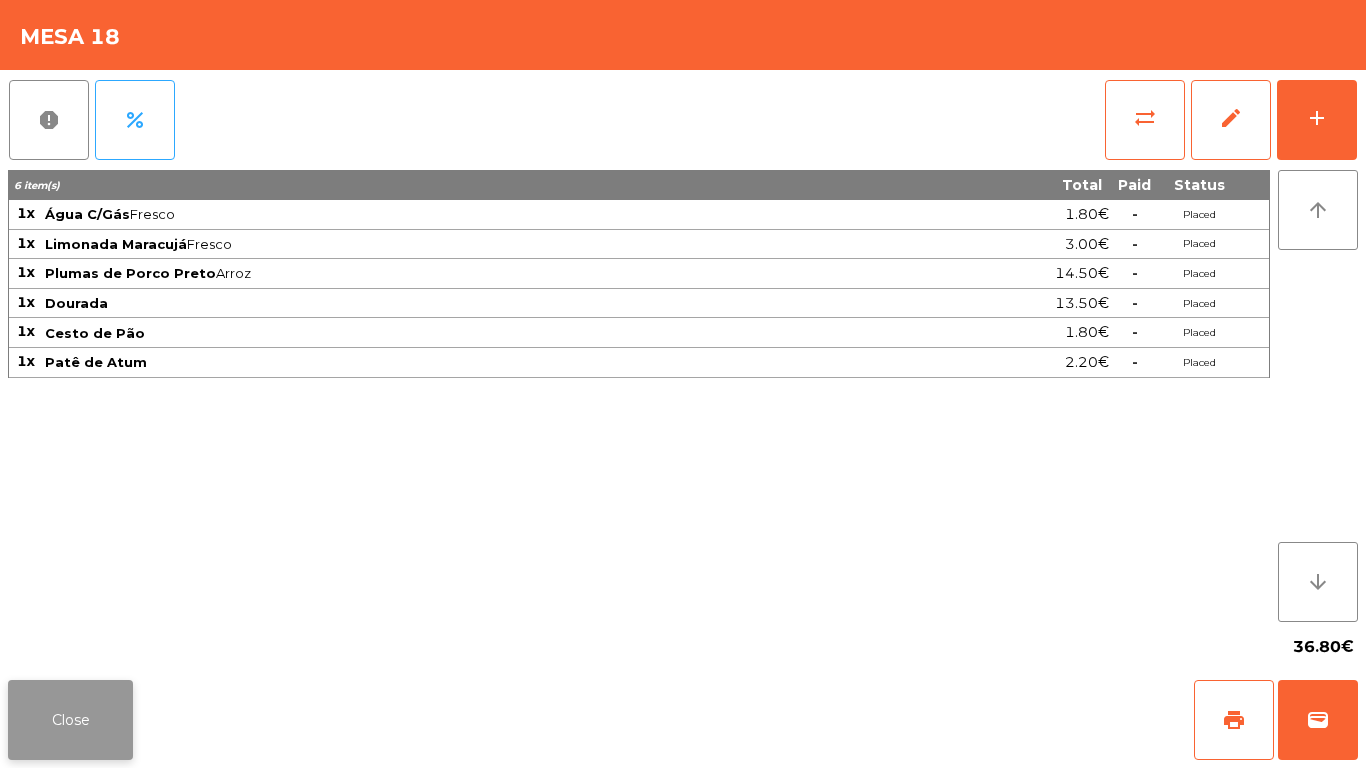 click on "Close" at bounding box center [70, 720] 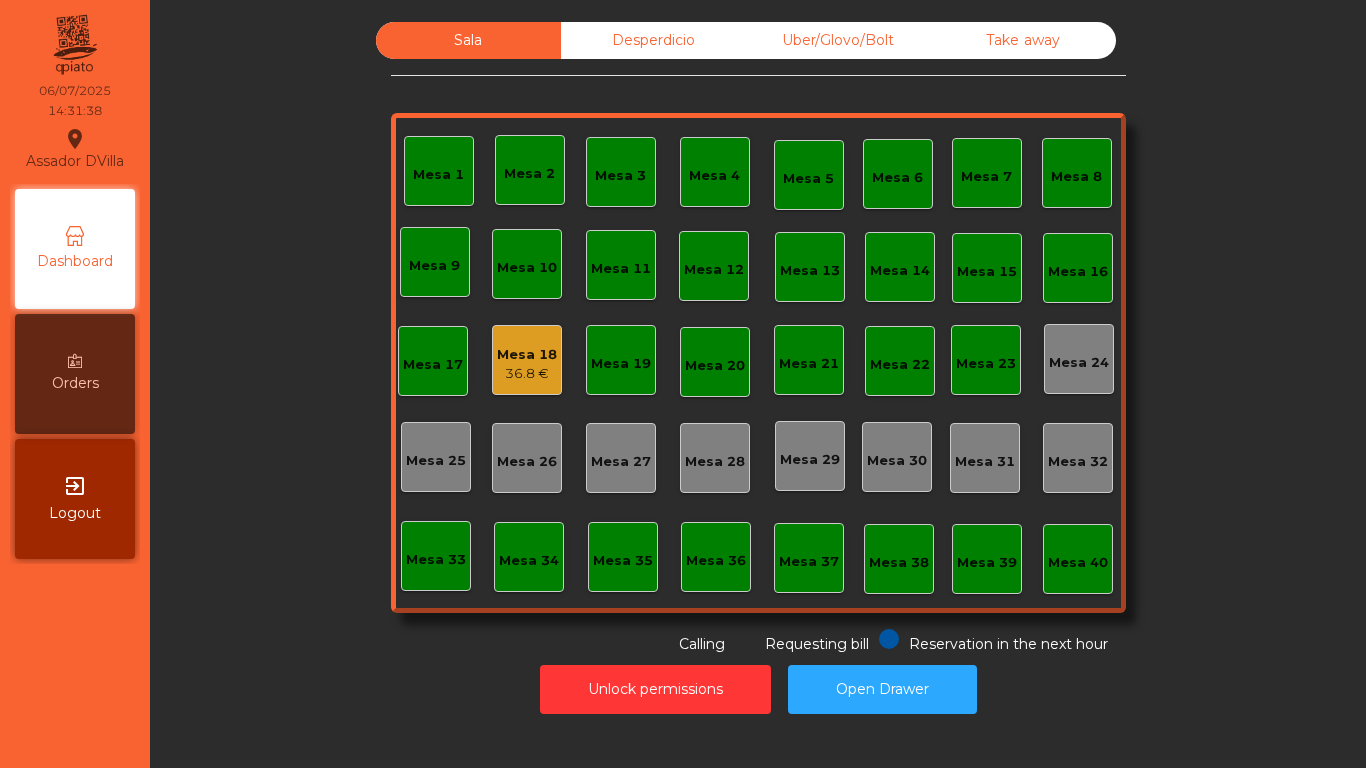 click on "[BRAND]  06/07/2025   14:31:38   Dashboard   Orders  exit_to_app  Logout" at bounding box center [75, 384] 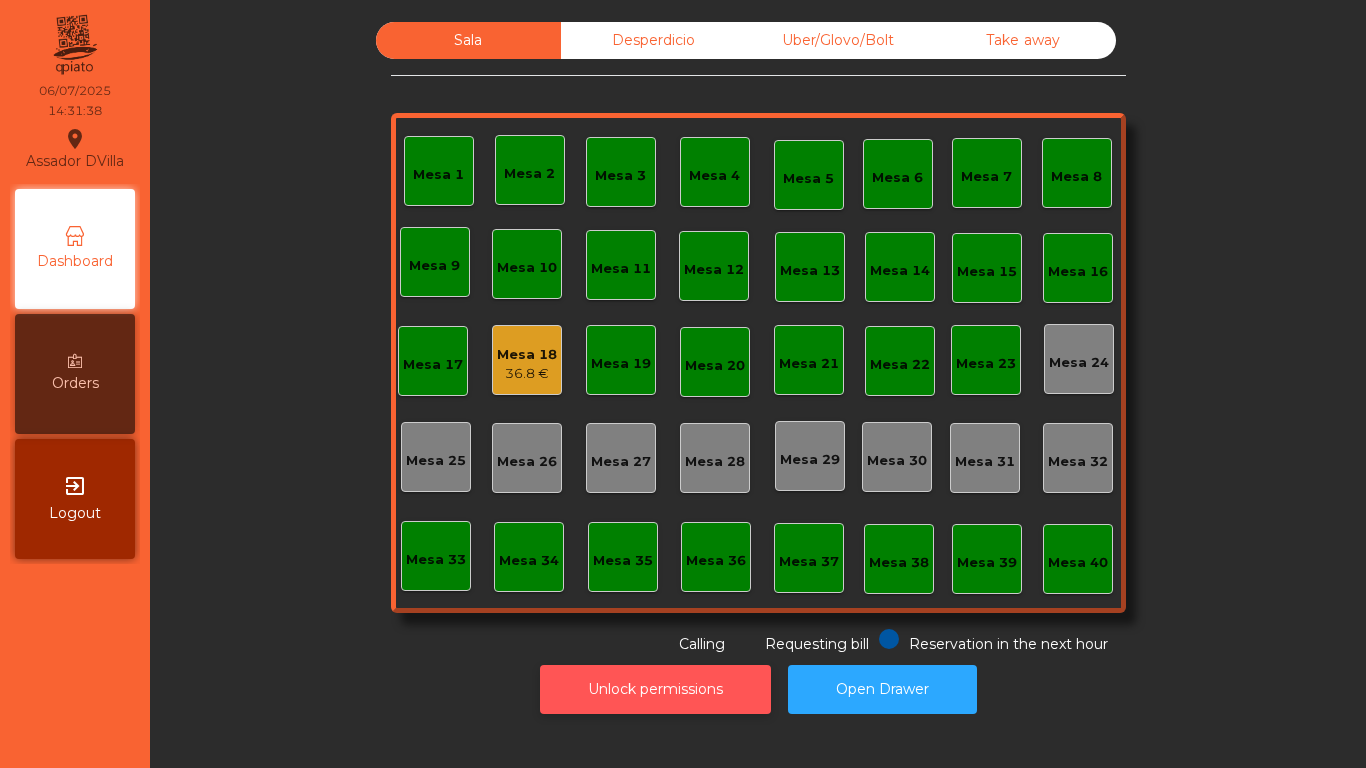 click on "Unlock permissions" at bounding box center (655, 689) 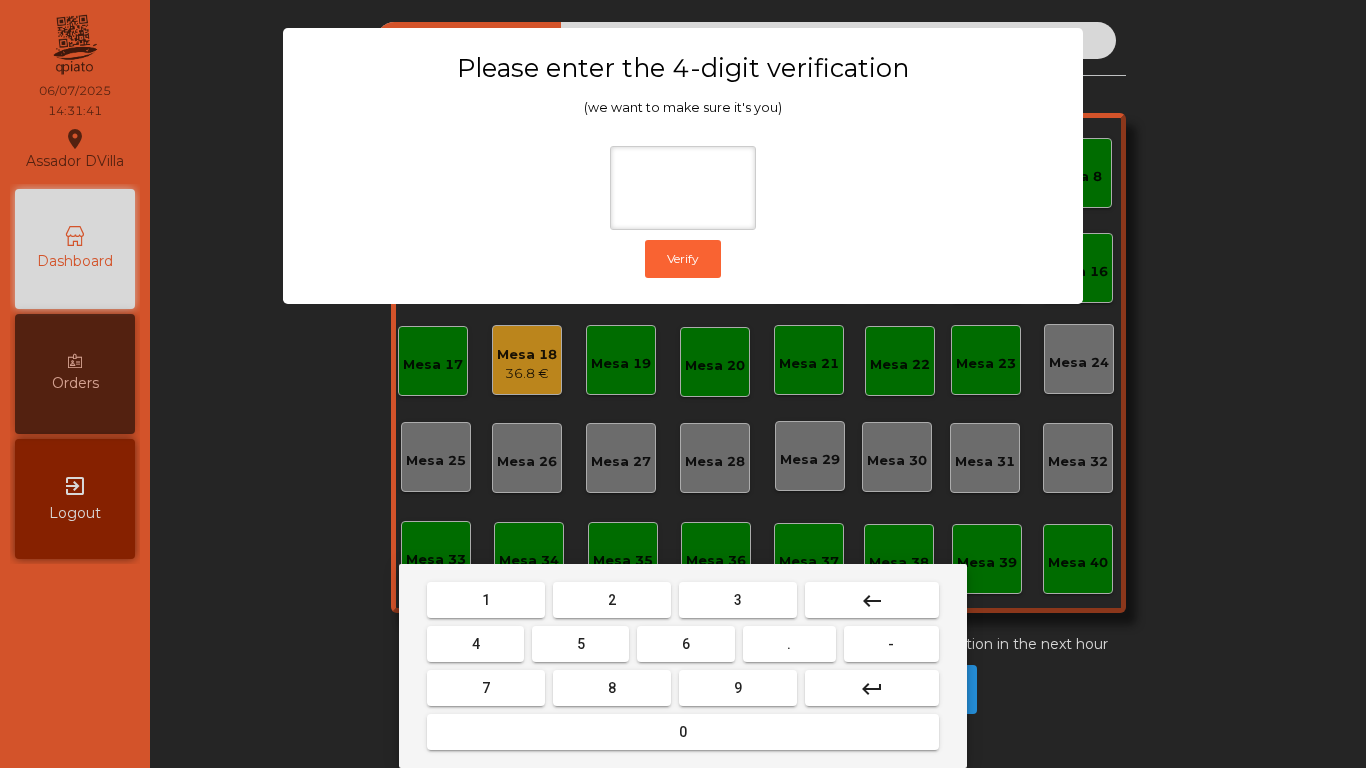click on "2" at bounding box center [486, 600] 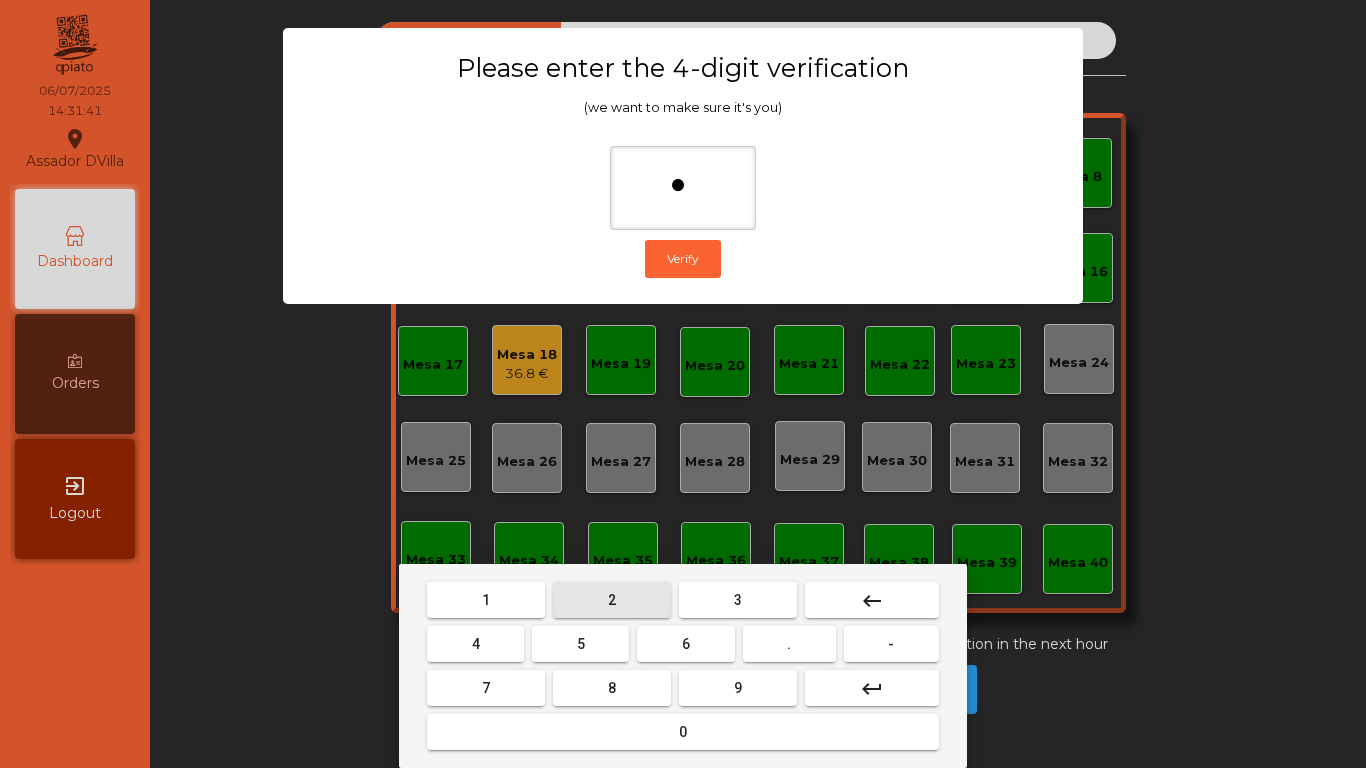 click on "4" at bounding box center [486, 600] 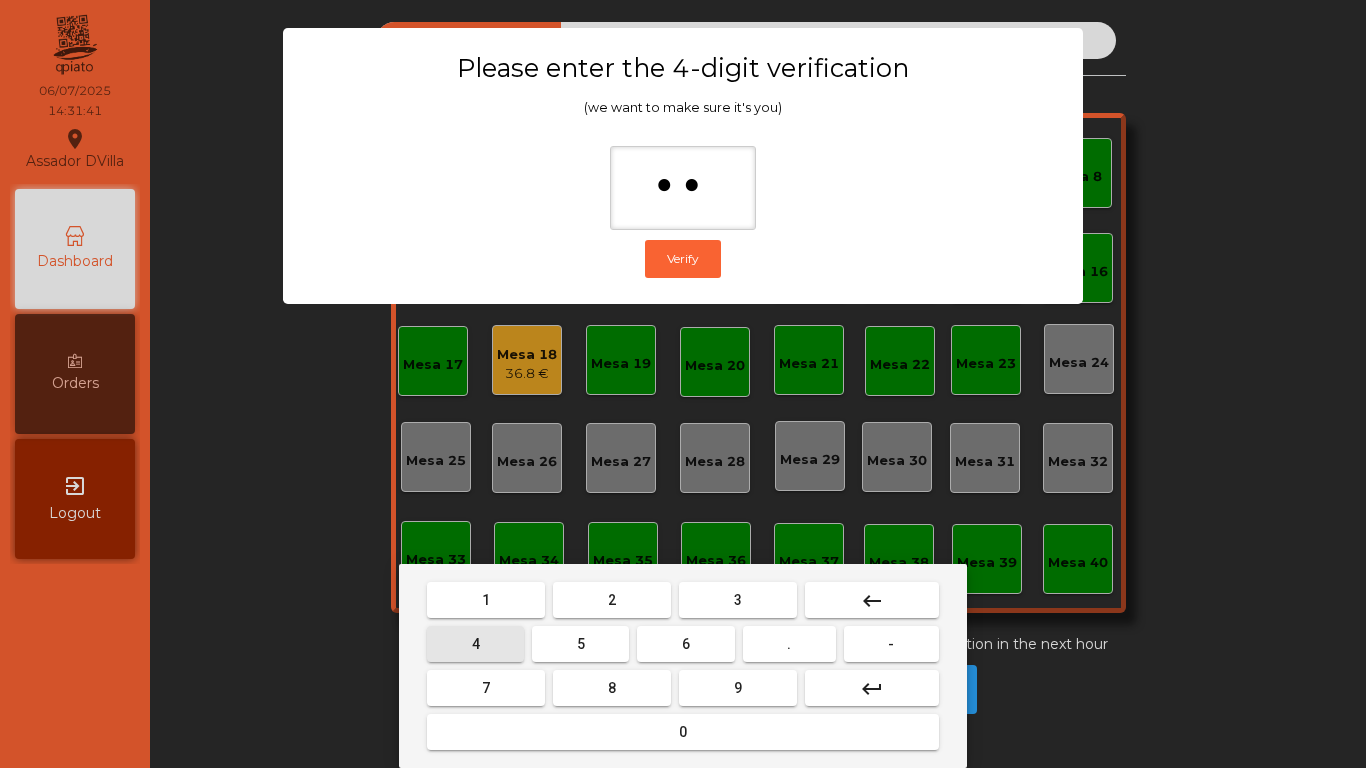 click on "3" at bounding box center (486, 600) 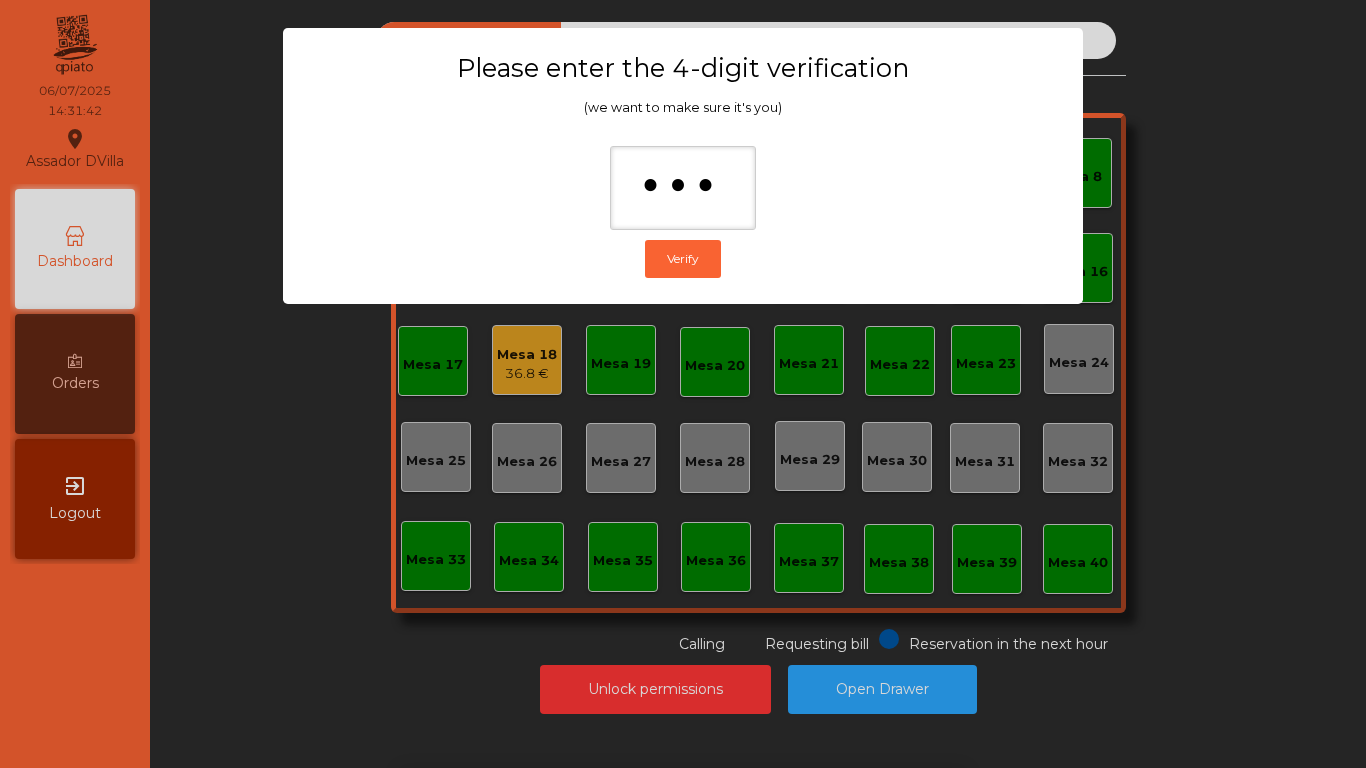 click on "Please enter the 4-digit verification (we want to make sure it's you) ***  Verify" at bounding box center [683, 384] 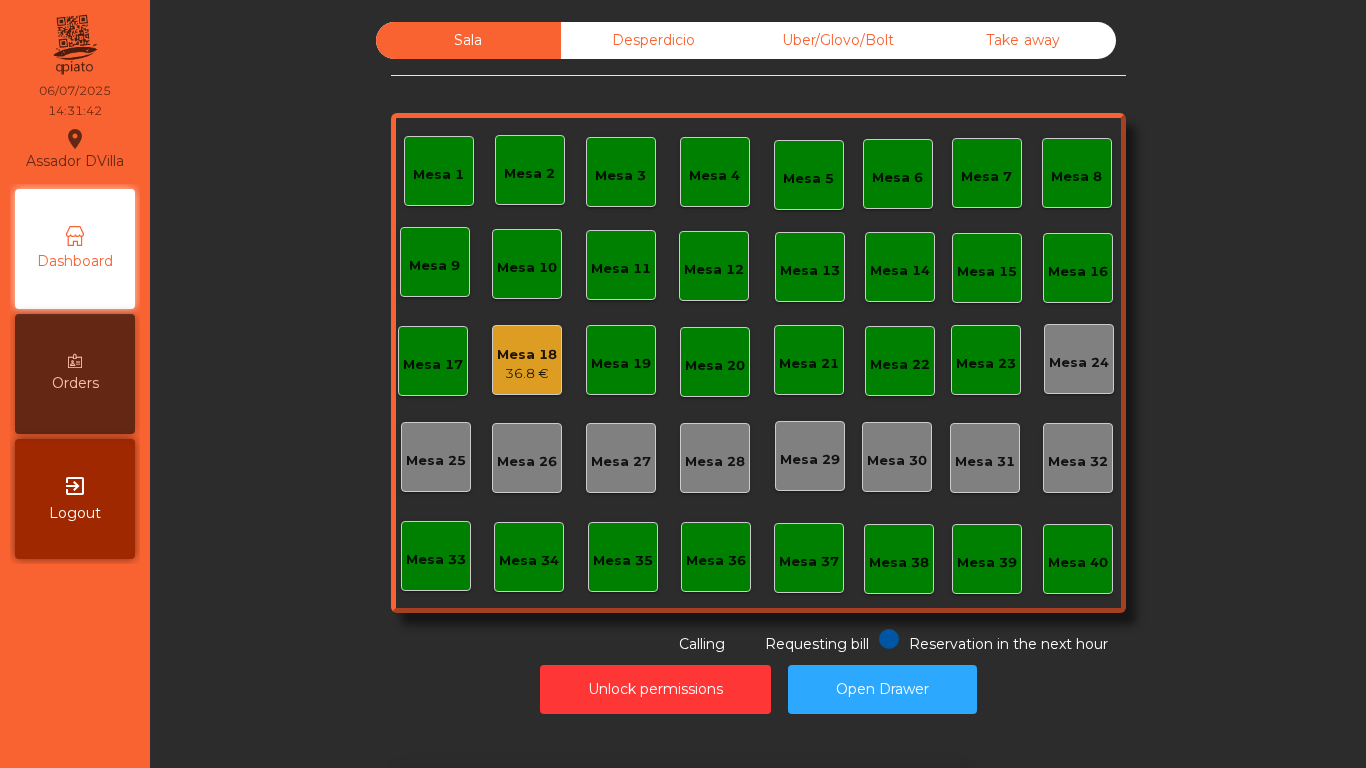 click on "Mesa 32" at bounding box center [1078, 458] 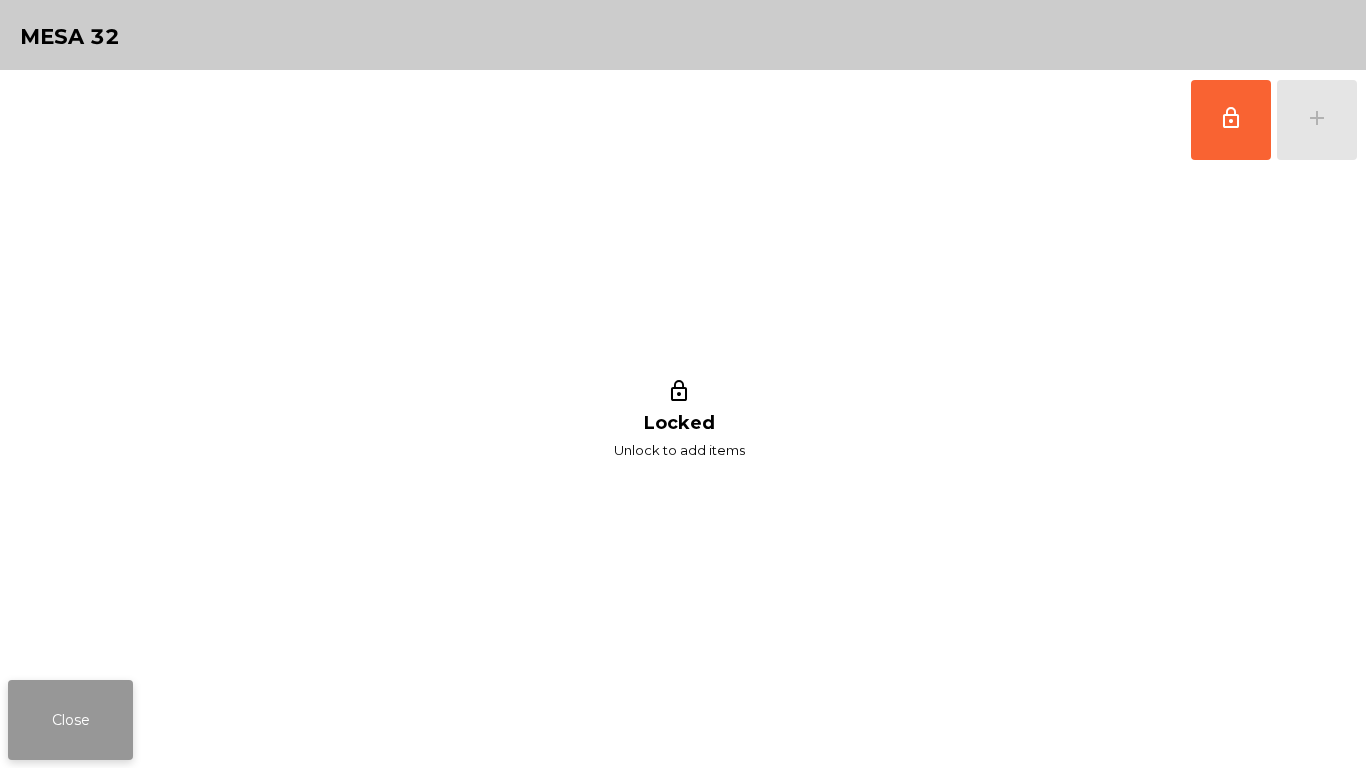 click on "Close" at bounding box center (70, 720) 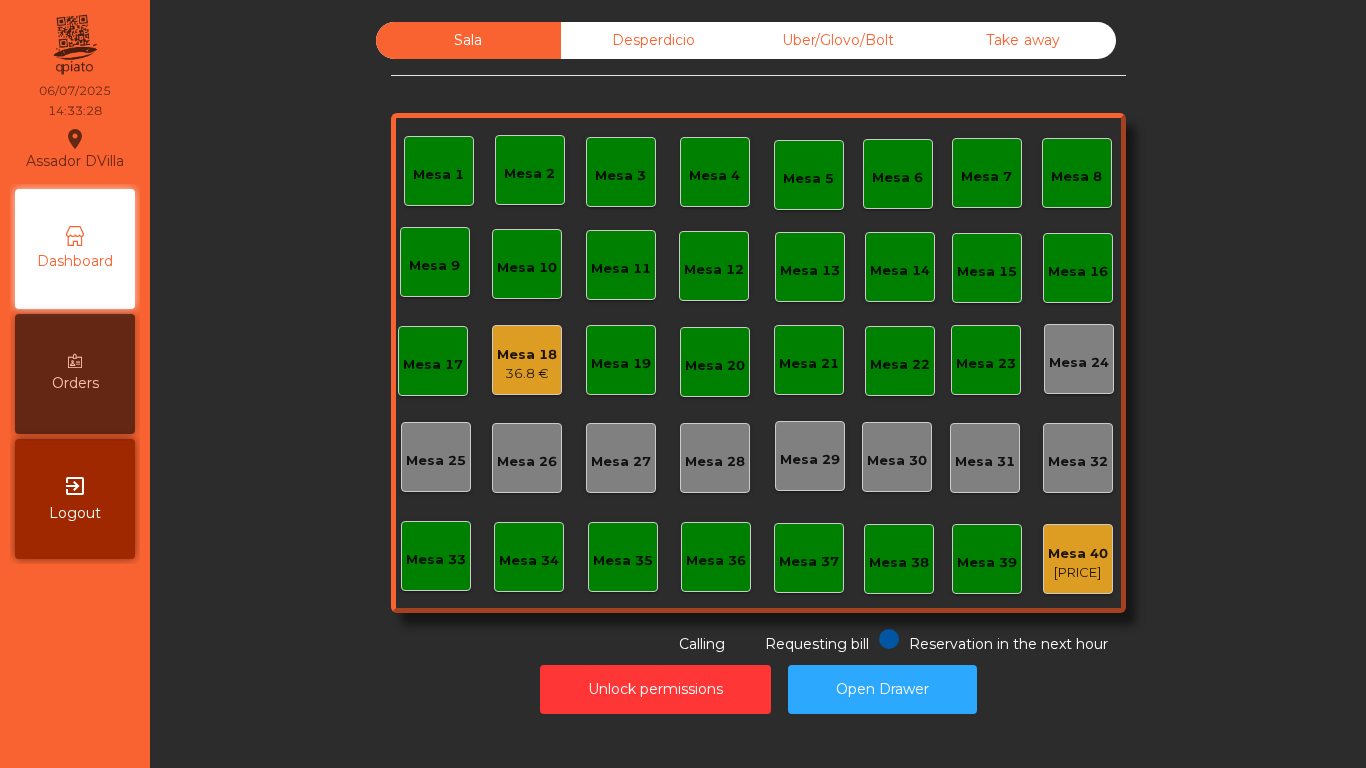 click on "Desperdicio" at bounding box center (653, 40) 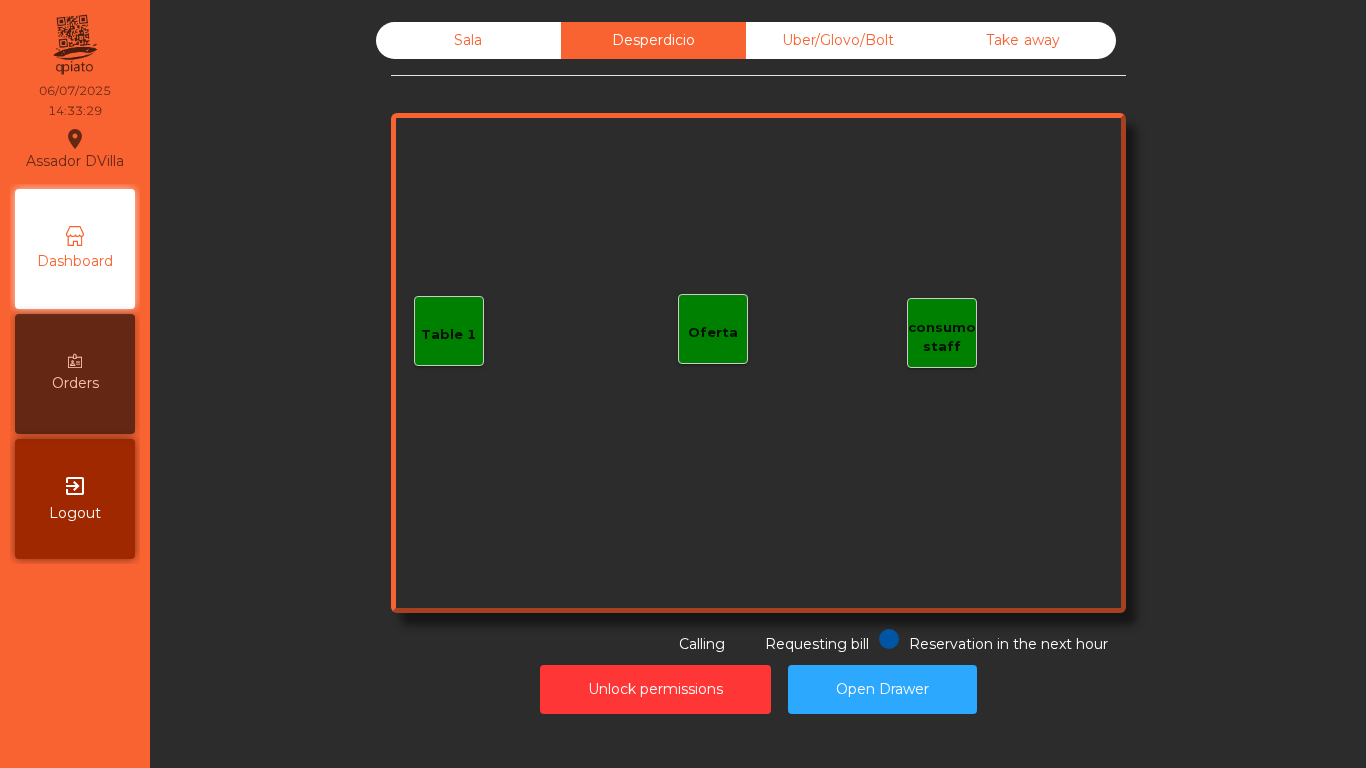 click on "Sala   Desperdicio   Uber/Glovo/Bolt   Take away   Table 1   consumo staff   Oferta  Reservation in the next hour Requesting bill Calling  Unlock permissions   Open Drawer" at bounding box center [758, 368] 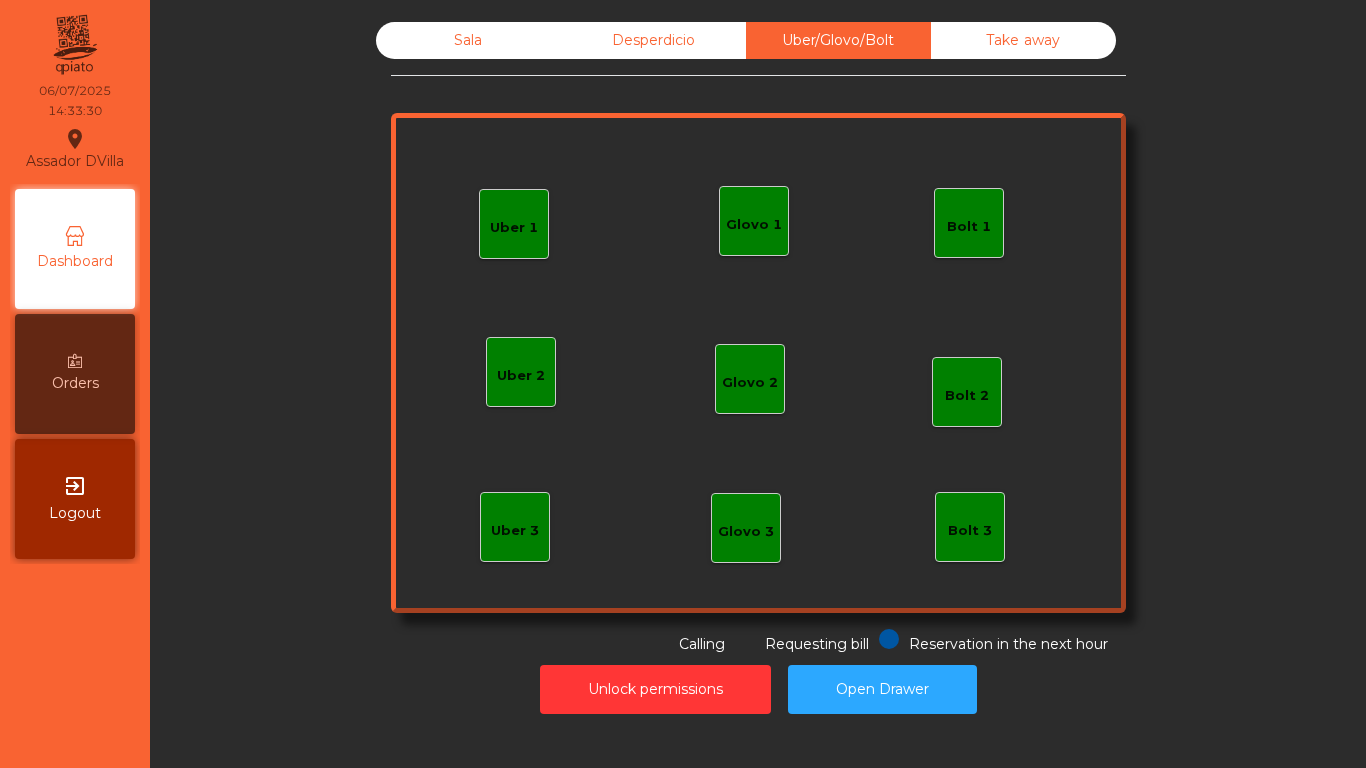 drag, startPoint x: 1021, startPoint y: 35, endPoint x: 987, endPoint y: 35, distance: 34 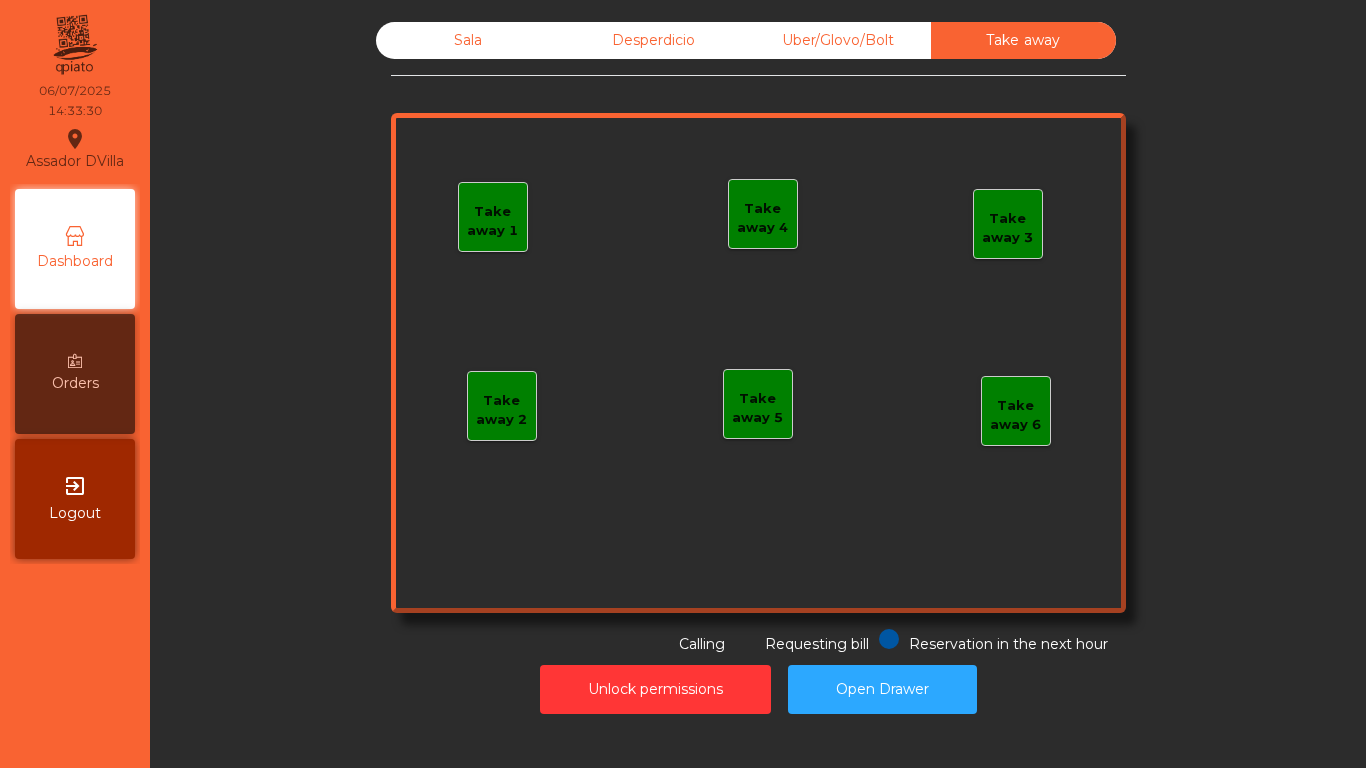 click on "Sala   Desperdicio   Uber/Glovo/Bolt   Take away   Take away 1   Take away 2   Take away 3   Take away 4   Take away 5   Take away 6  Reservation in the next hour Requesting bill Calling" at bounding box center [758, 338] 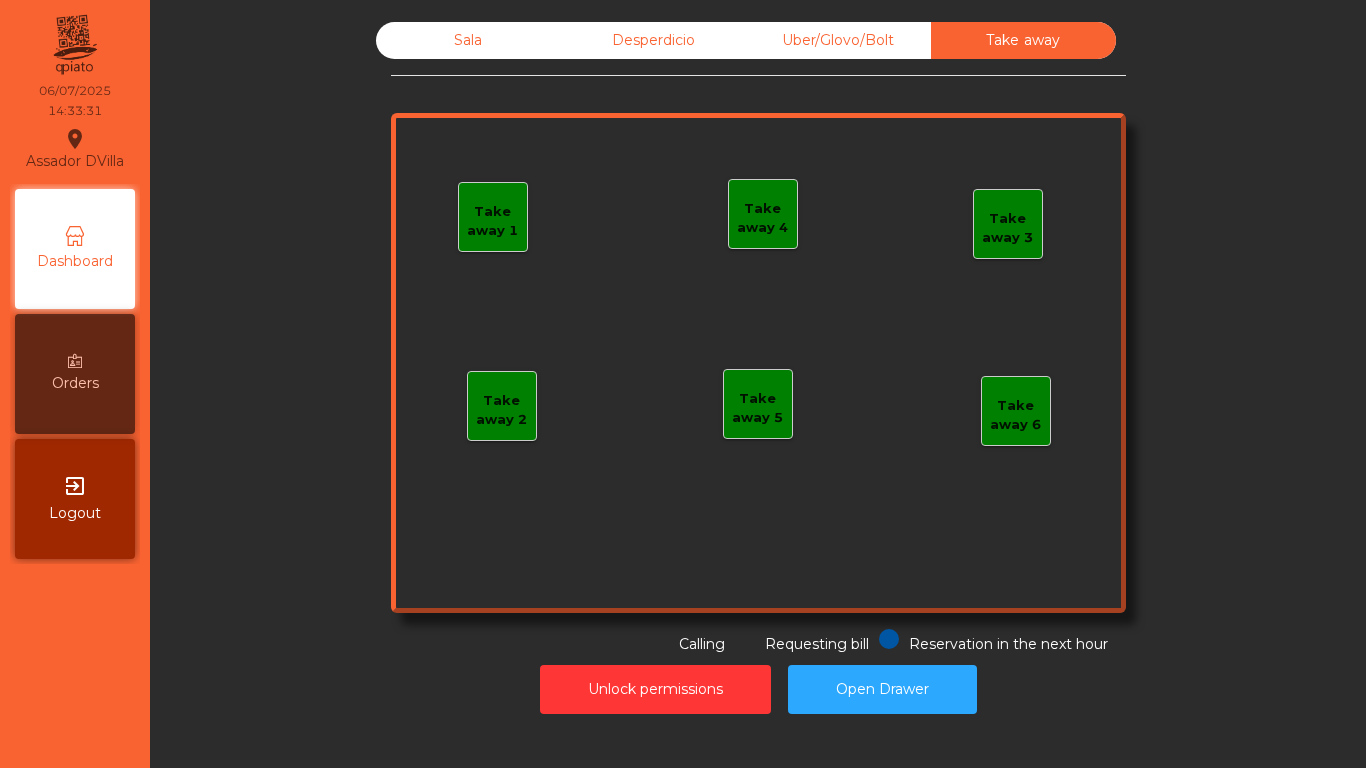click on "Sala" at bounding box center (468, 40) 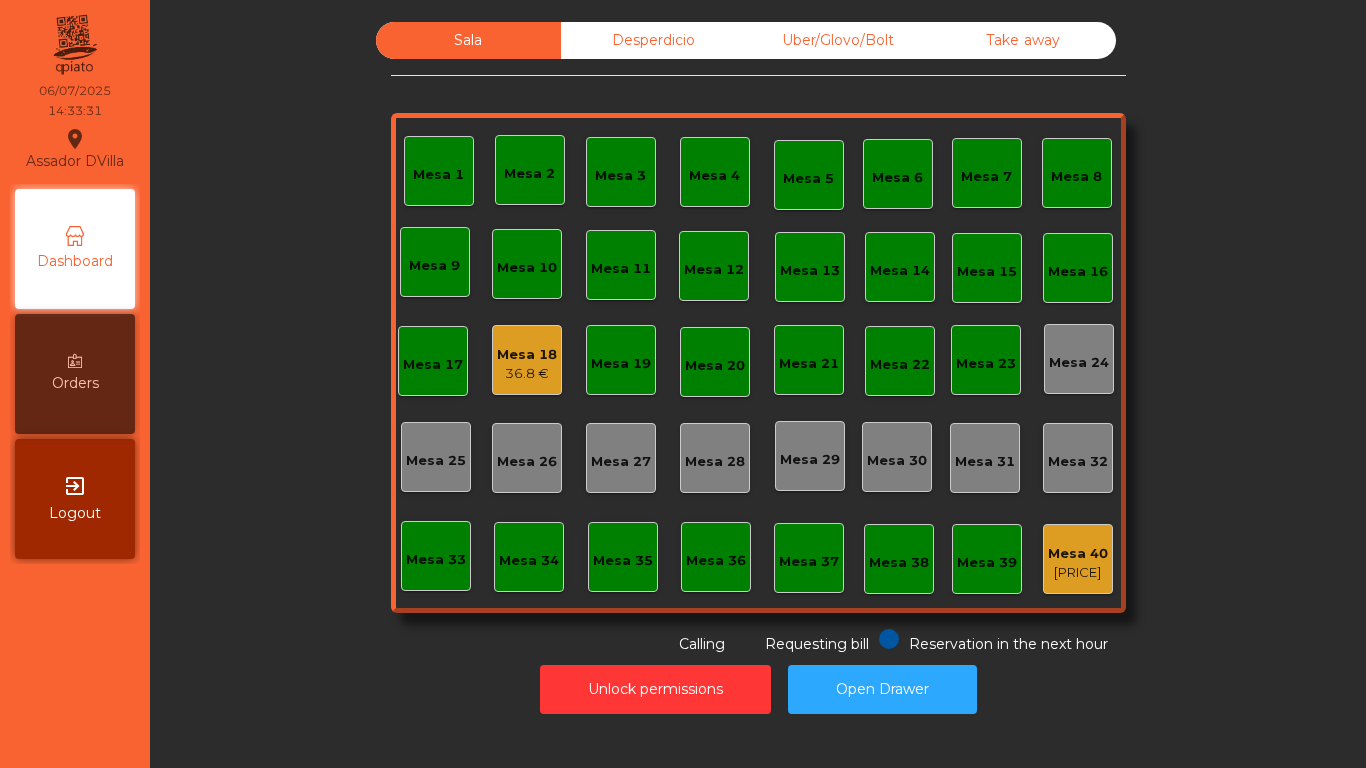 click on "Sala   Desperdicio   Uber/Glovo/Bolt   Take away   Mesa 1   Mesa 2   Mesa 3   Mesa 4   Mesa 5   Mesa 6   Mesa 7   Mesa 8   Mesa 9   Mesa 10   Mesa 11   Mesa 12   Mesa 13   Mesa 14   Mesa 15   Mesa 16   Mesa 17   Mesa 18   Mesa 19   Mesa 20   Mesa 21   Mesa 22   Mesa 23   Mesa 24   Mesa 25   Mesa 26   Mesa 27   Mesa 28   Mesa 29   Mesa 30   Mesa 31   Mesa 32   Mesa 33   Mesa 34   Mesa 35   Mesa 36   Mesa 37   Mesa 38   Mesa 39   Mesa 40   Reservation in the next hour Requesting bill Calling" at bounding box center [758, 338] 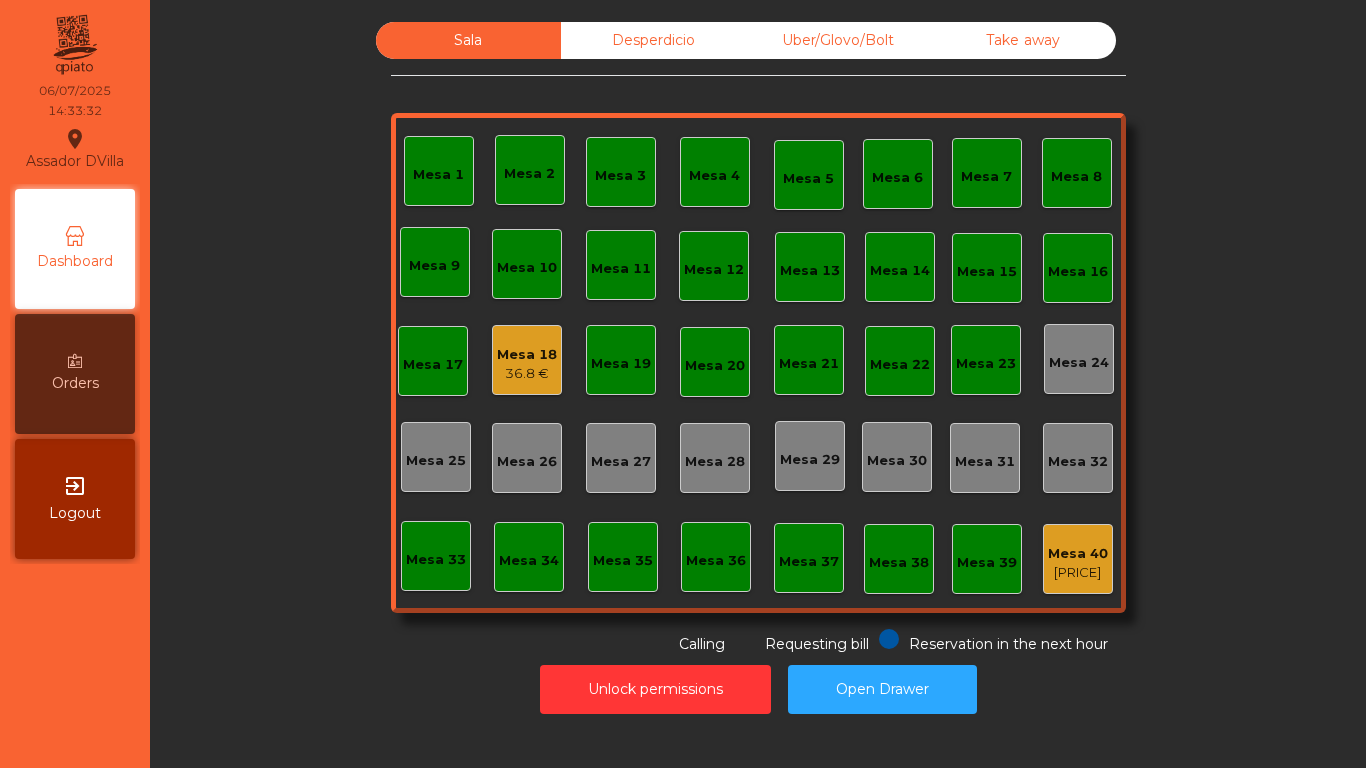 click on "36.8 €" at bounding box center [527, 374] 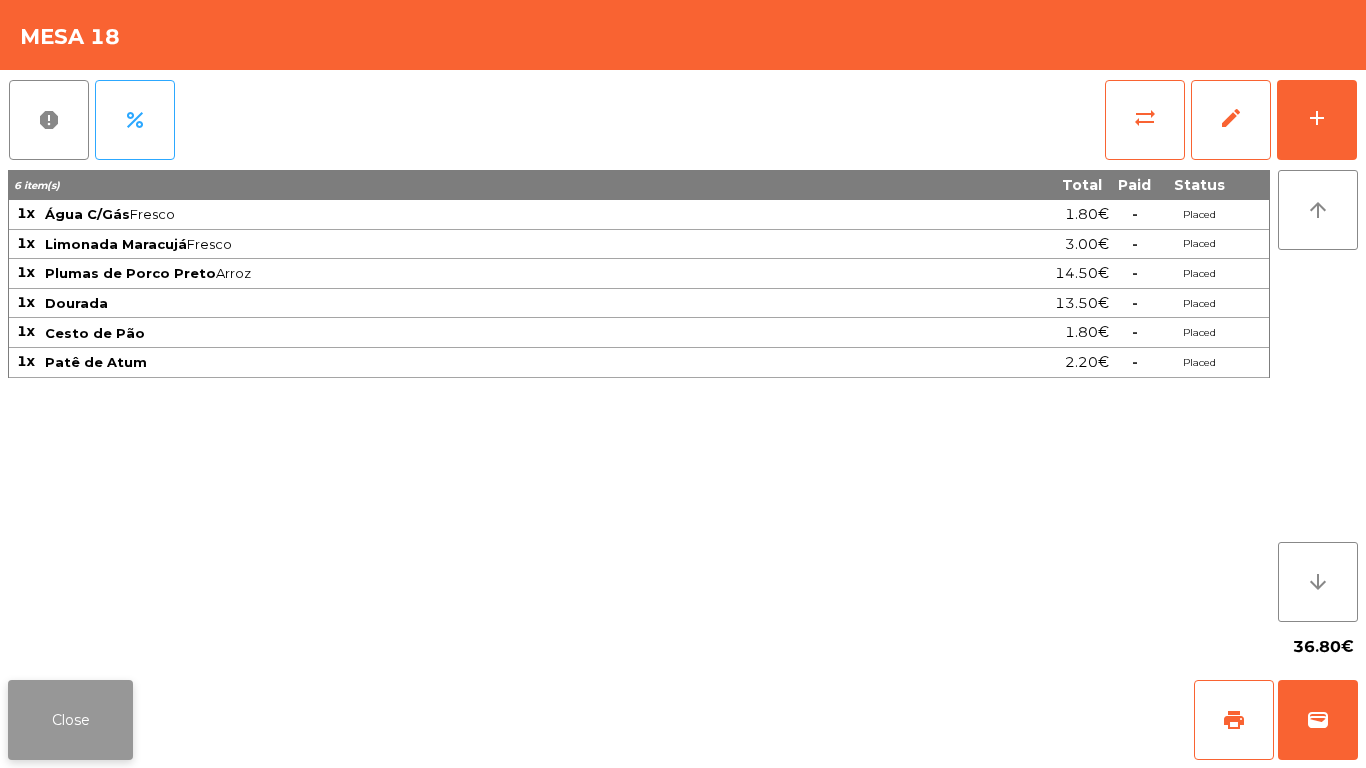 click on "Close" at bounding box center [70, 720] 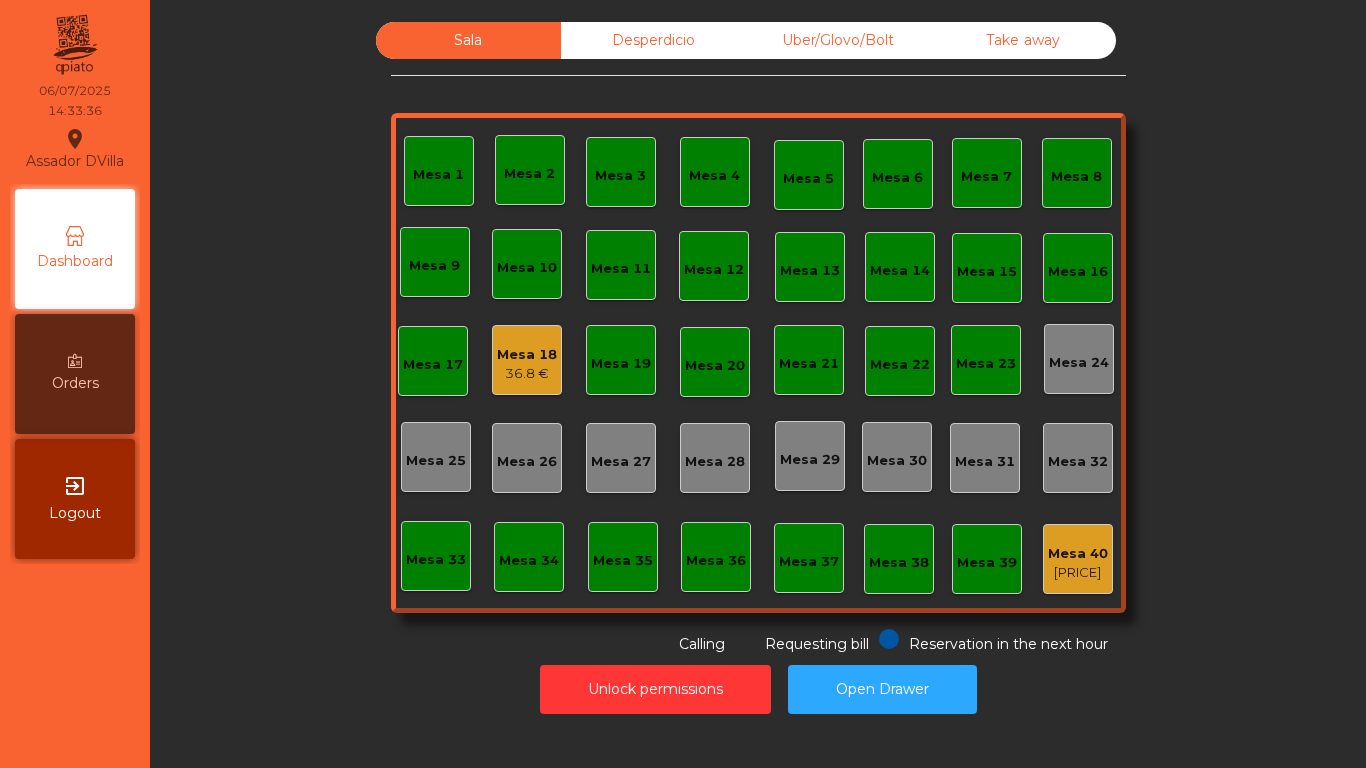 click on "Sala   Desperdicio   Uber/Glovo/Bolt   Take away   Mesa 1   Mesa 2   Mesa 3   Mesa 4   Mesa 5   Mesa 6   Mesa 7   Mesa 8   Mesa 9   Mesa 10   Mesa 11   Mesa 12   Mesa 13   Mesa 14   Mesa 15   Mesa 16   Mesa 17   Mesa 18   Mesa 19   Mesa 20   Mesa 21   Mesa 22   Mesa 23   Mesa 24   Mesa 25   Mesa 26   Mesa 27   Mesa 28   Mesa 29   Mesa 30   Mesa 31   Mesa 32   Mesa 33   Mesa 34   Mesa 35   Mesa 36   Mesa 37   Mesa 38   Mesa 39   Mesa 40   Reservation in the next hour Requesting bill Calling" at bounding box center (758, 338) 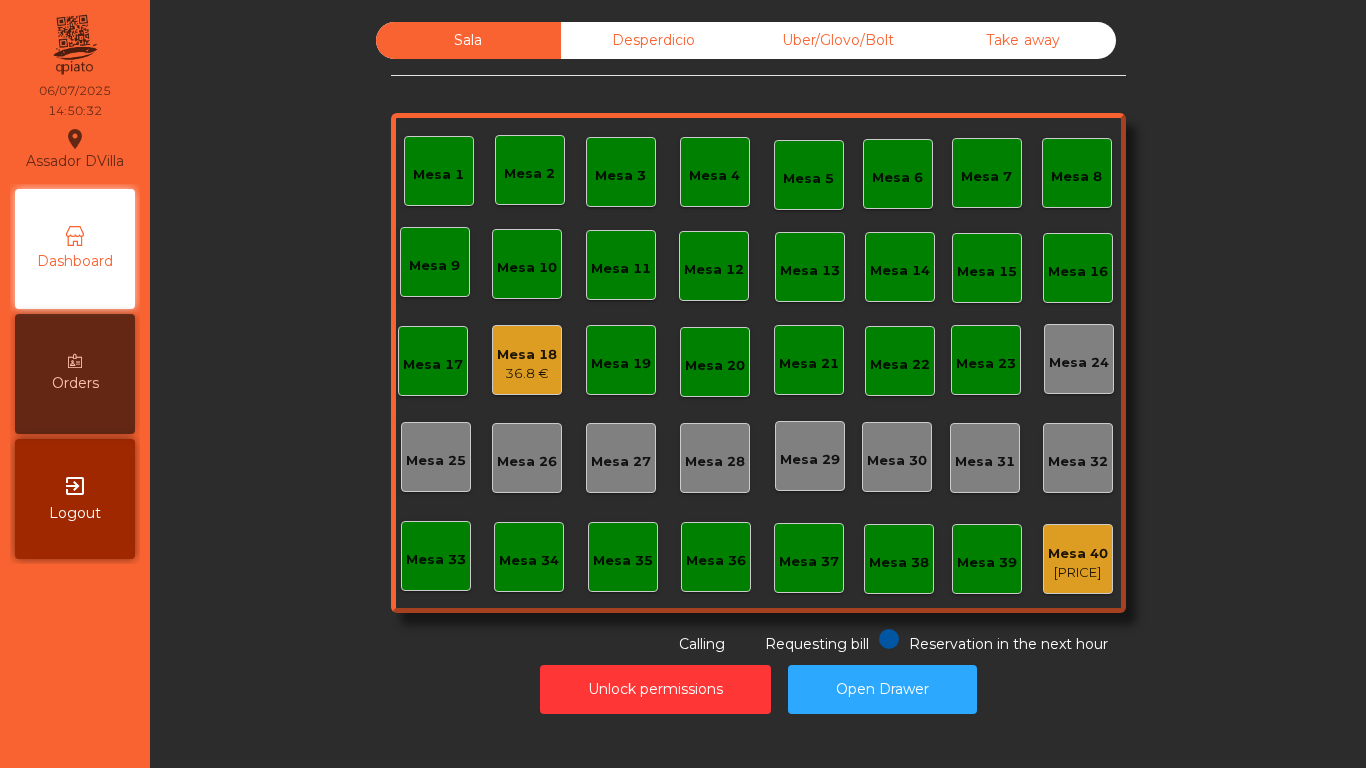 click on "Mesa 2" at bounding box center [530, 170] 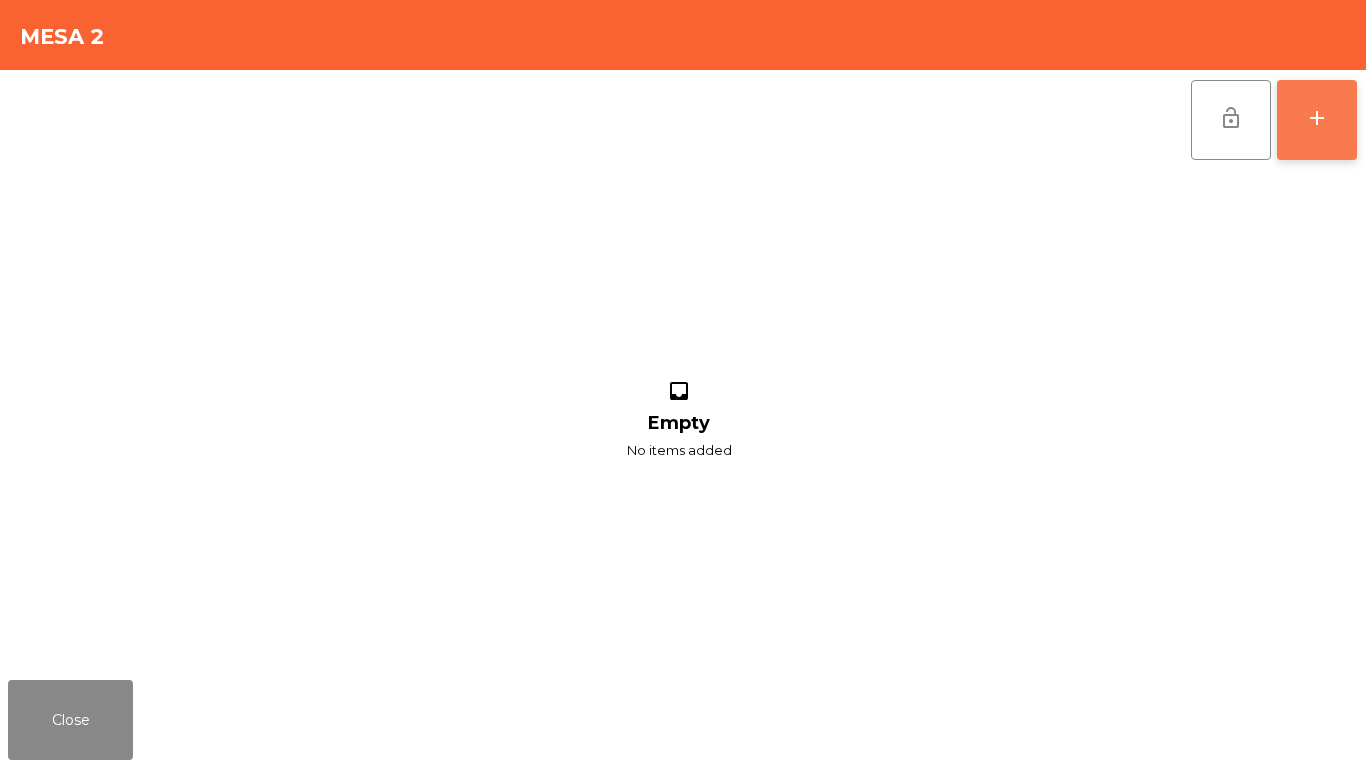 click on "add" at bounding box center (1317, 118) 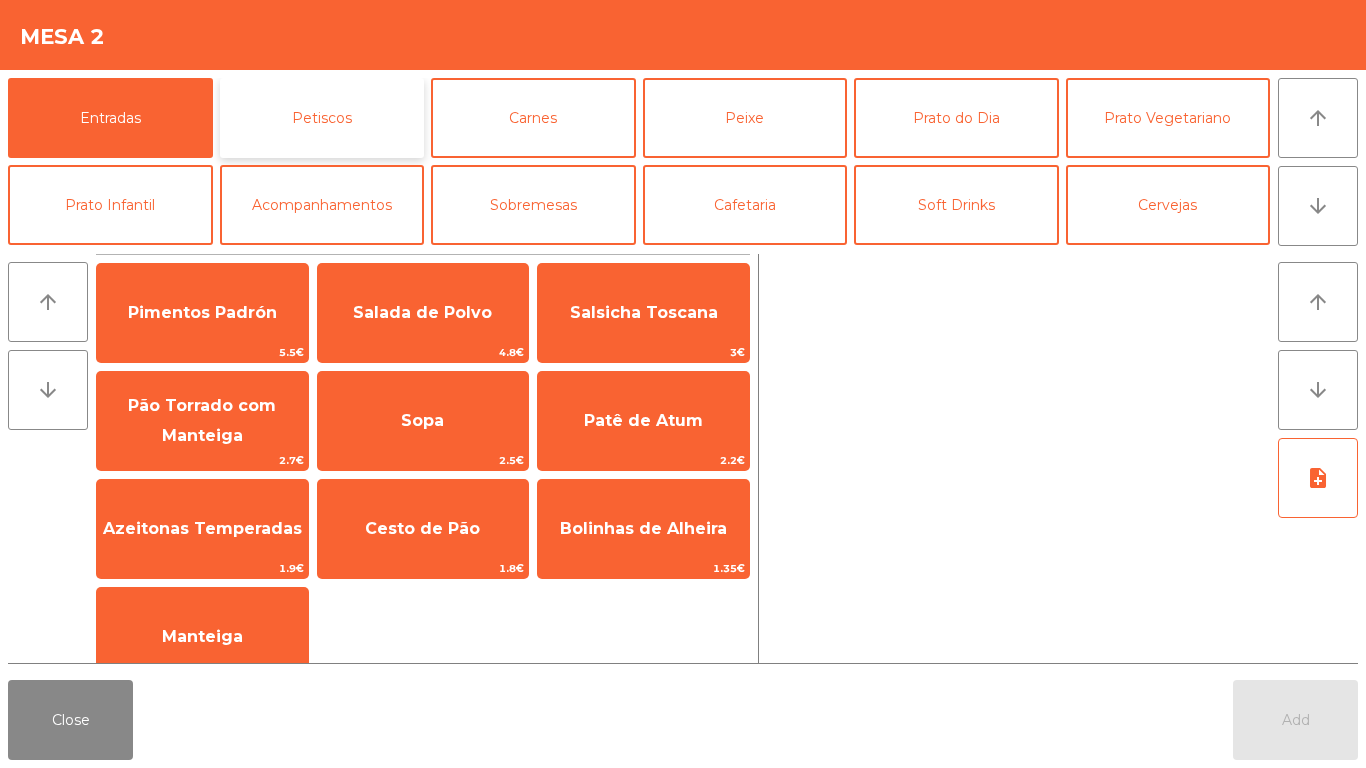 click on "Petiscos" at bounding box center (322, 118) 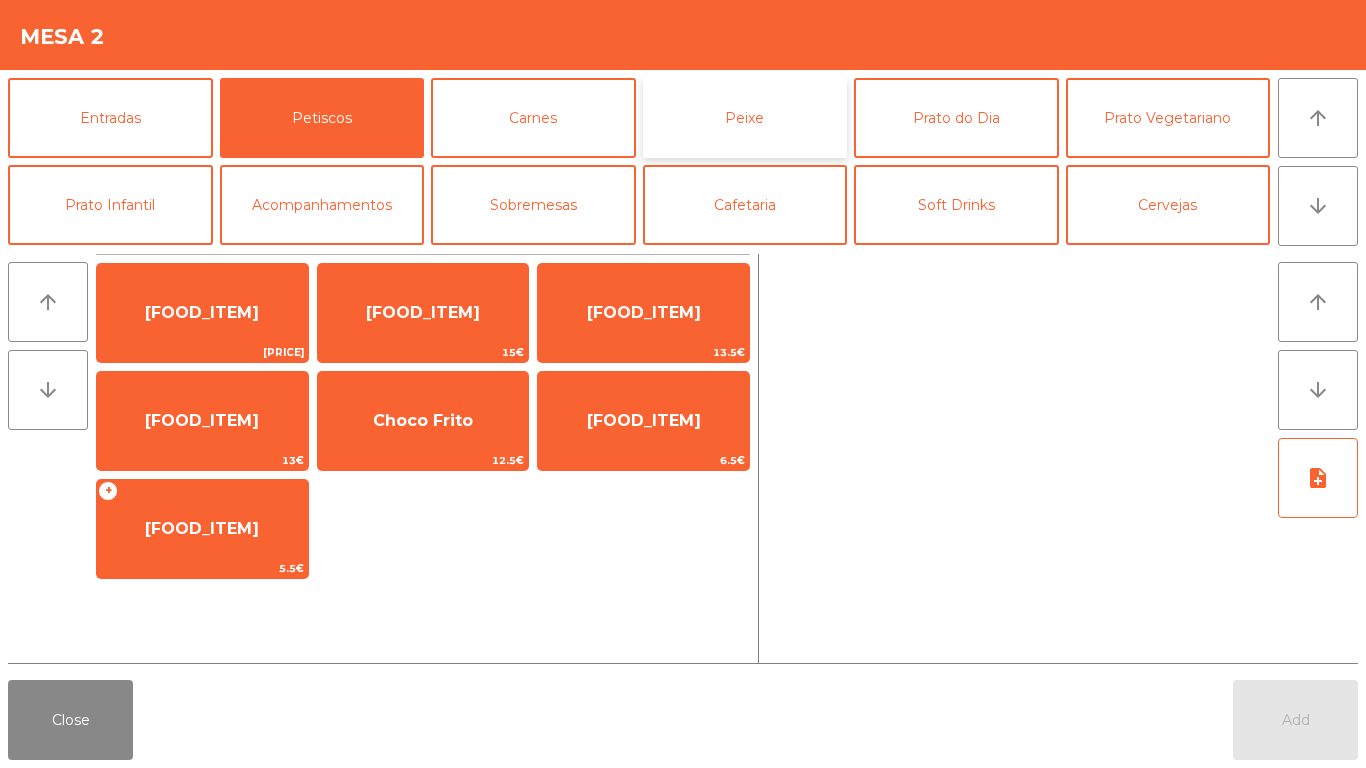 click on "Peixe" at bounding box center (745, 118) 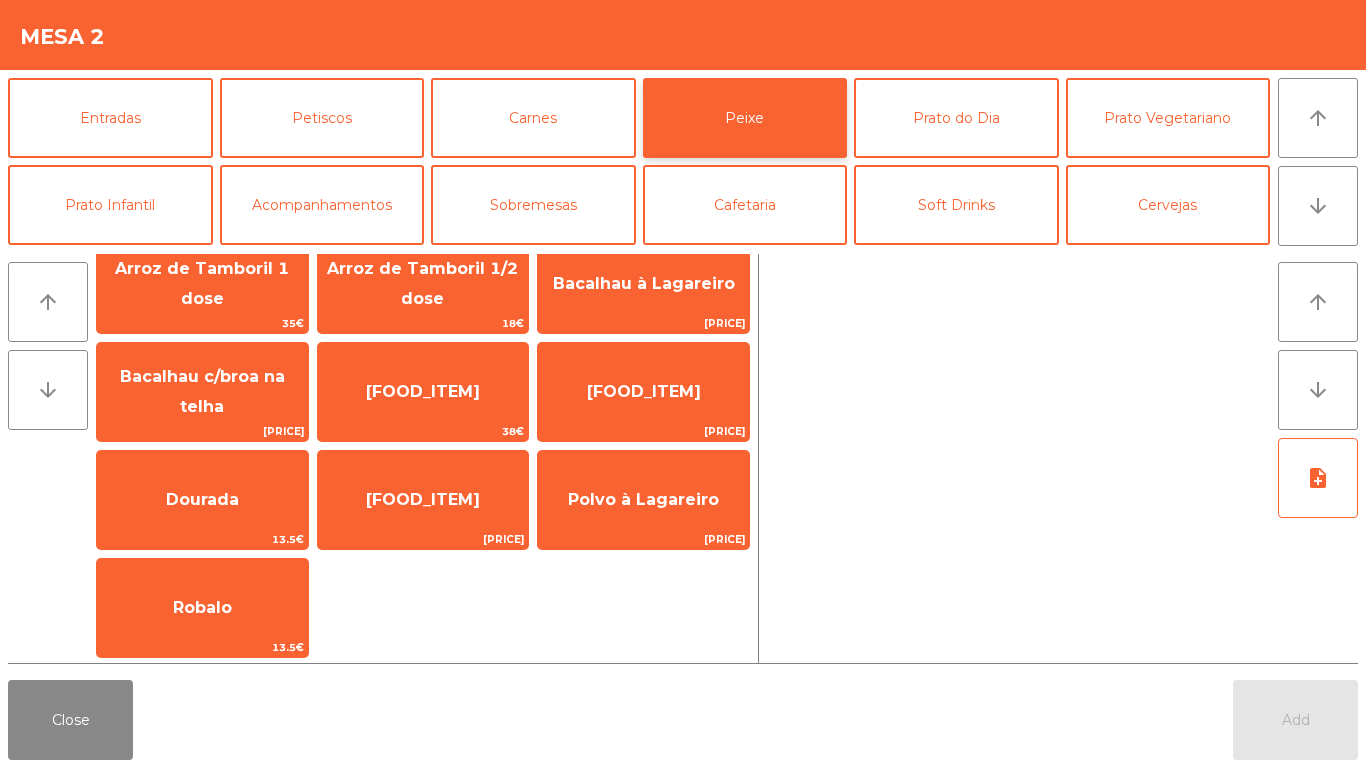 scroll, scrollTop: 140, scrollLeft: 0, axis: vertical 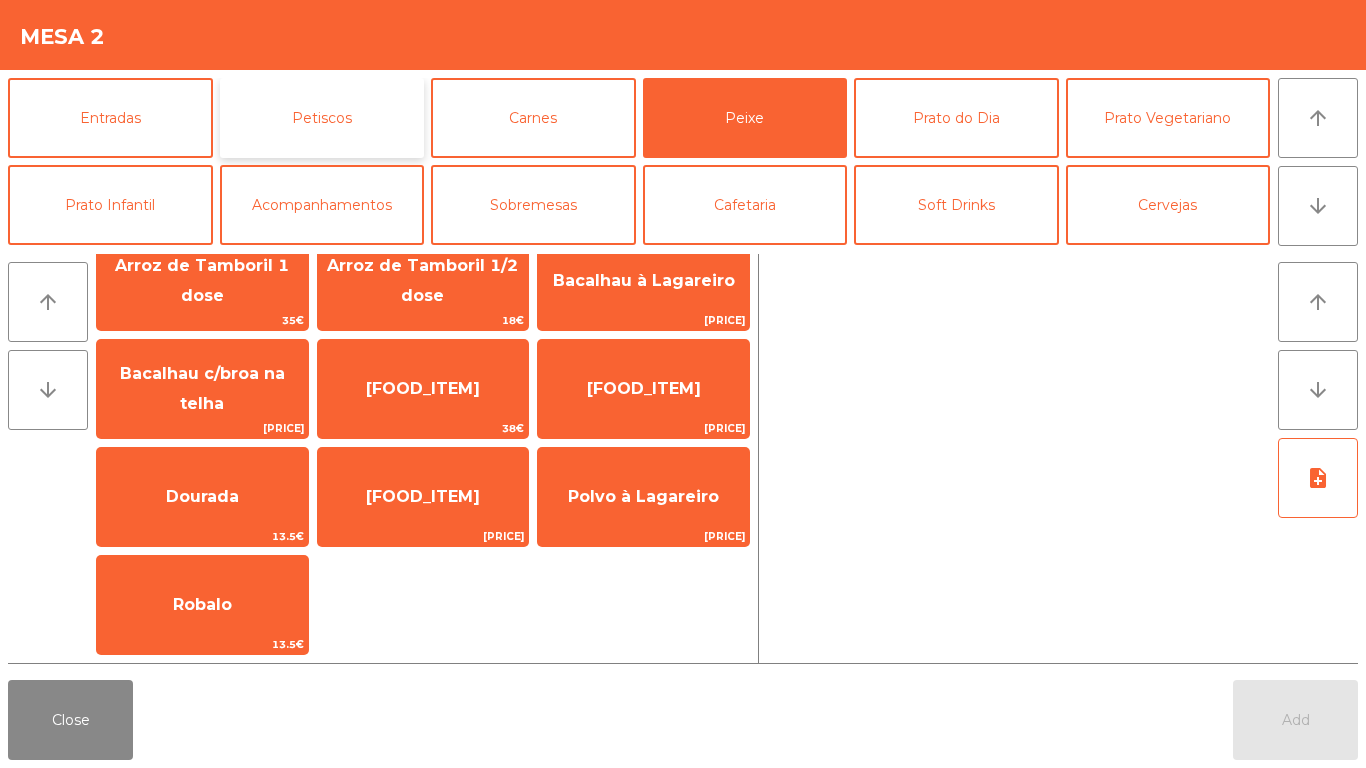 click on "Petiscos" at bounding box center [322, 118] 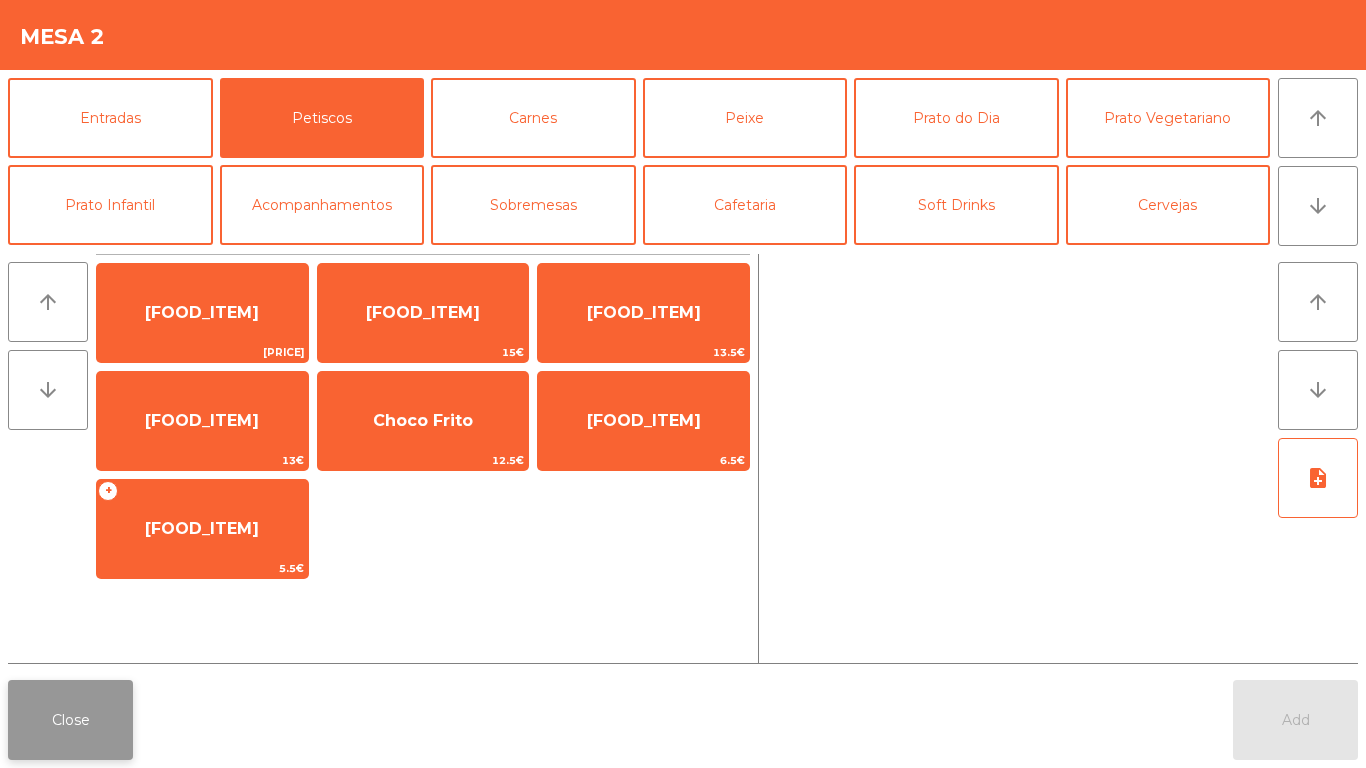 click on "Close" at bounding box center (70, 720) 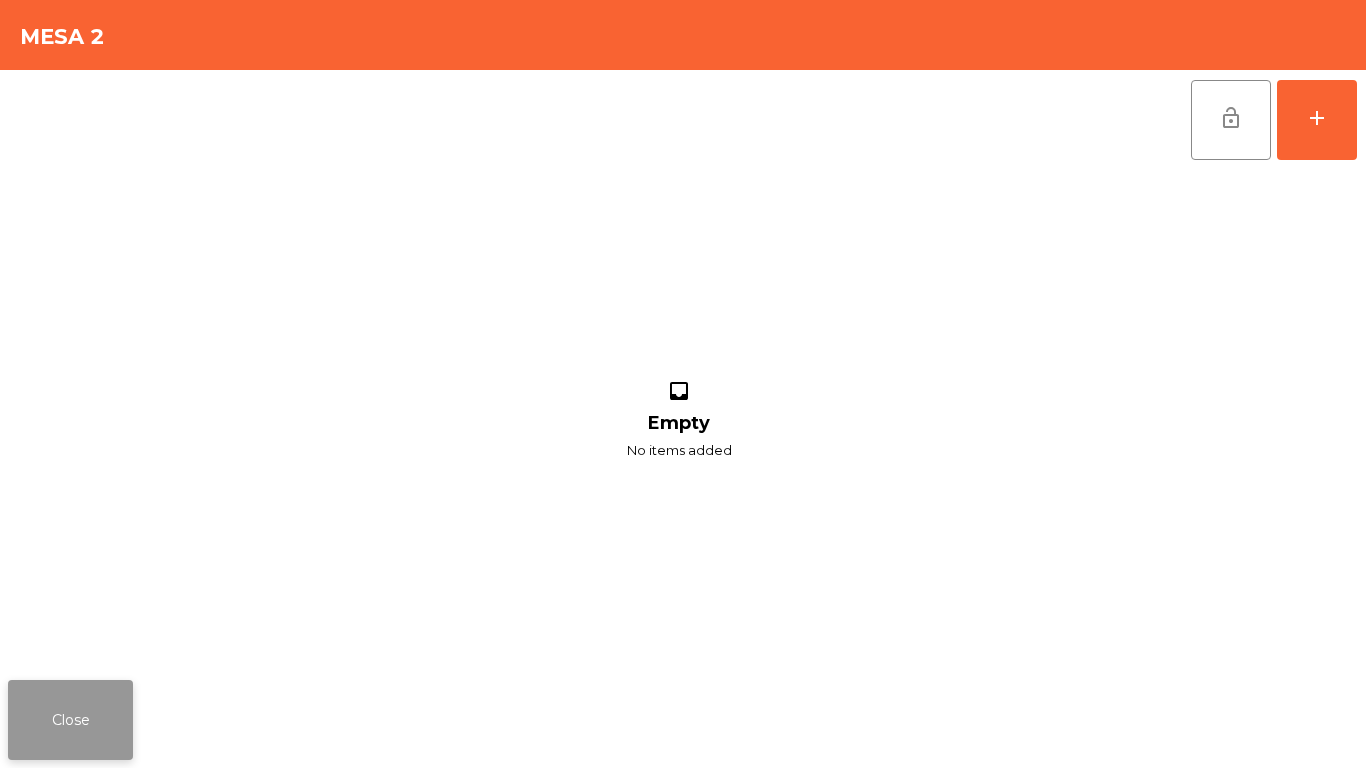 click on "Close" at bounding box center [70, 720] 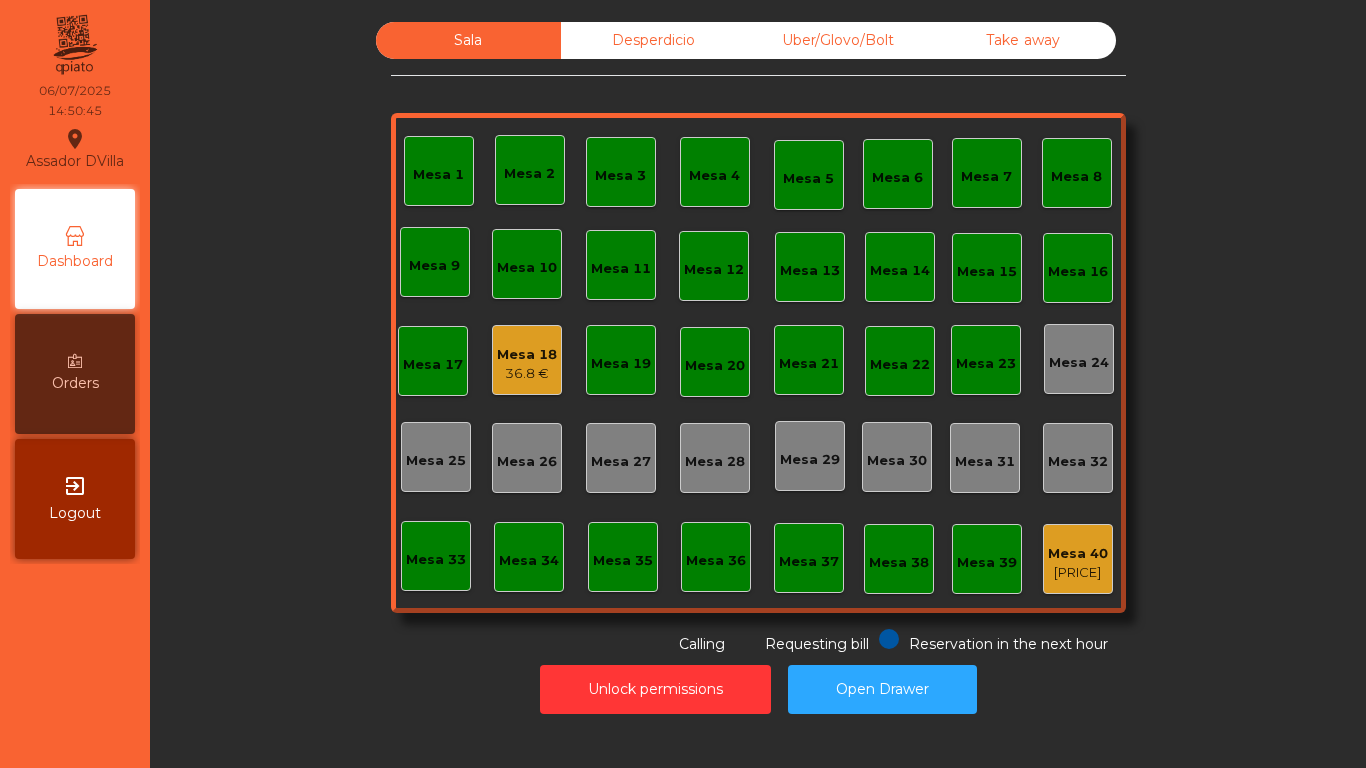 click on "Unlock permissions   Open Drawer" at bounding box center (758, 689) 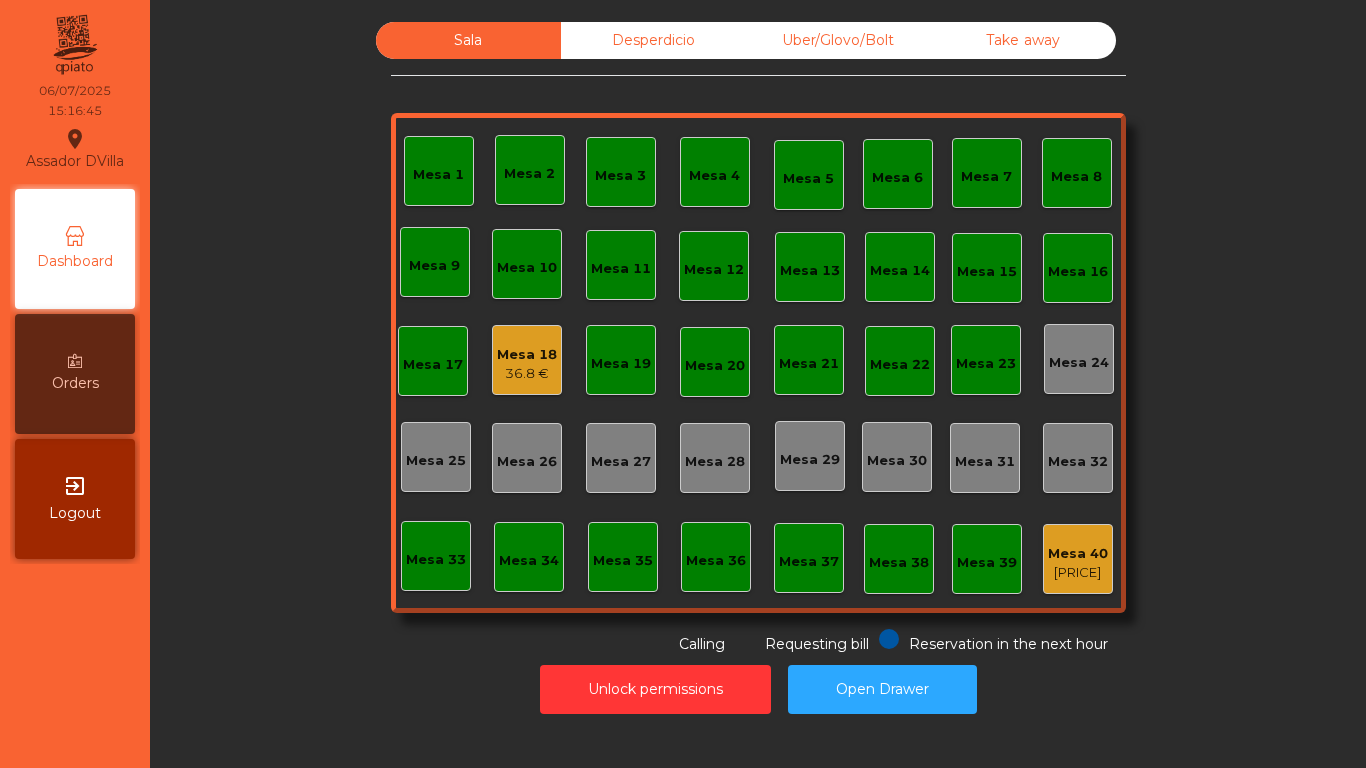 click on "Mesa 18" at bounding box center (527, 355) 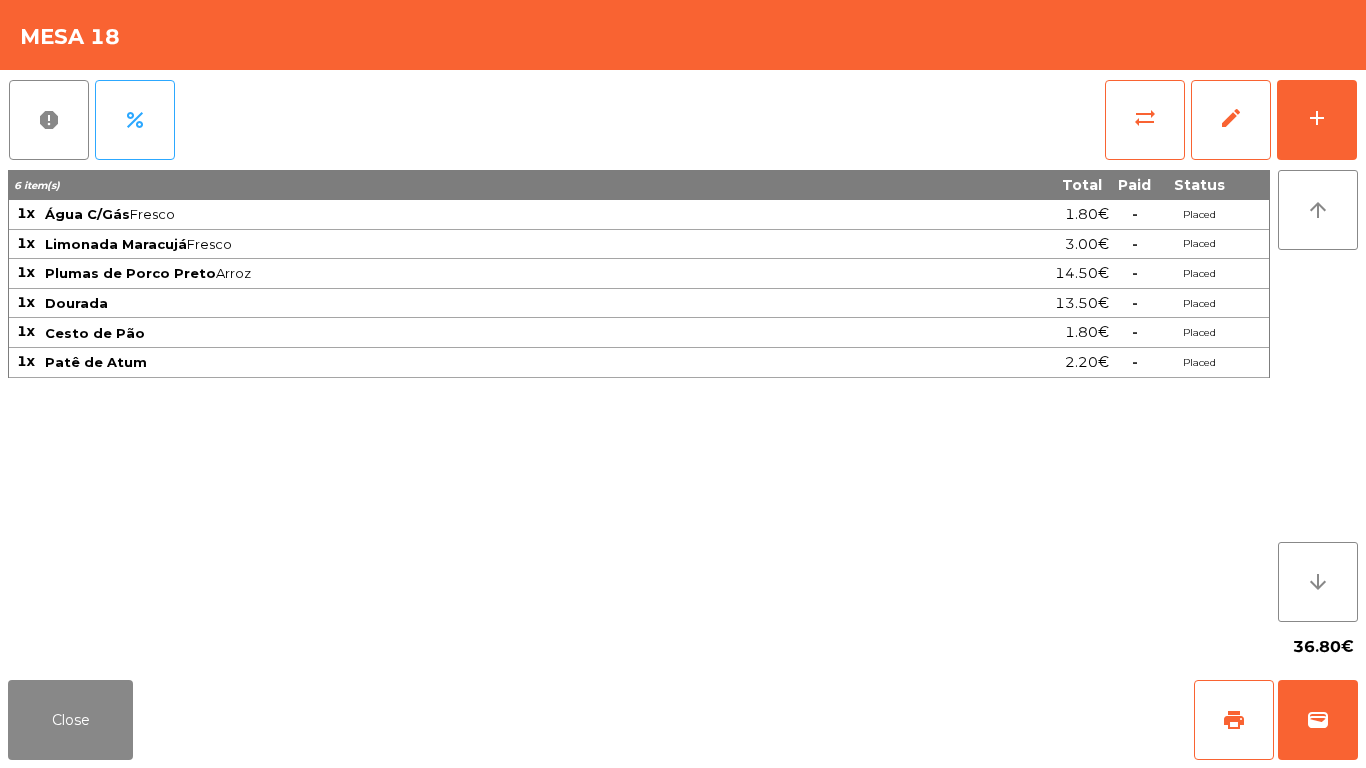 click on "report   percent   sync_alt   edit   add  6 item(s) Total Paid Status 1x [DRINK]  [PREPARATION]  [PRICE]  -  Placed 1x [DRINK]  [PREPARATION]  [PRICE]  -  Placed 1x [FOOD_ITEM]  [PREPARATION]  [PRICE]  -  Placed 1x [FOOD_ITEM] [PRICE]  -  Placed 1x [FOOD_ITEM] [PRICE]  -  Placed 1x [FOOD_ITEM] [PRICE]  -  Placed arrow_upward arrow_downward  [PRICE]" at bounding box center (683, 371) 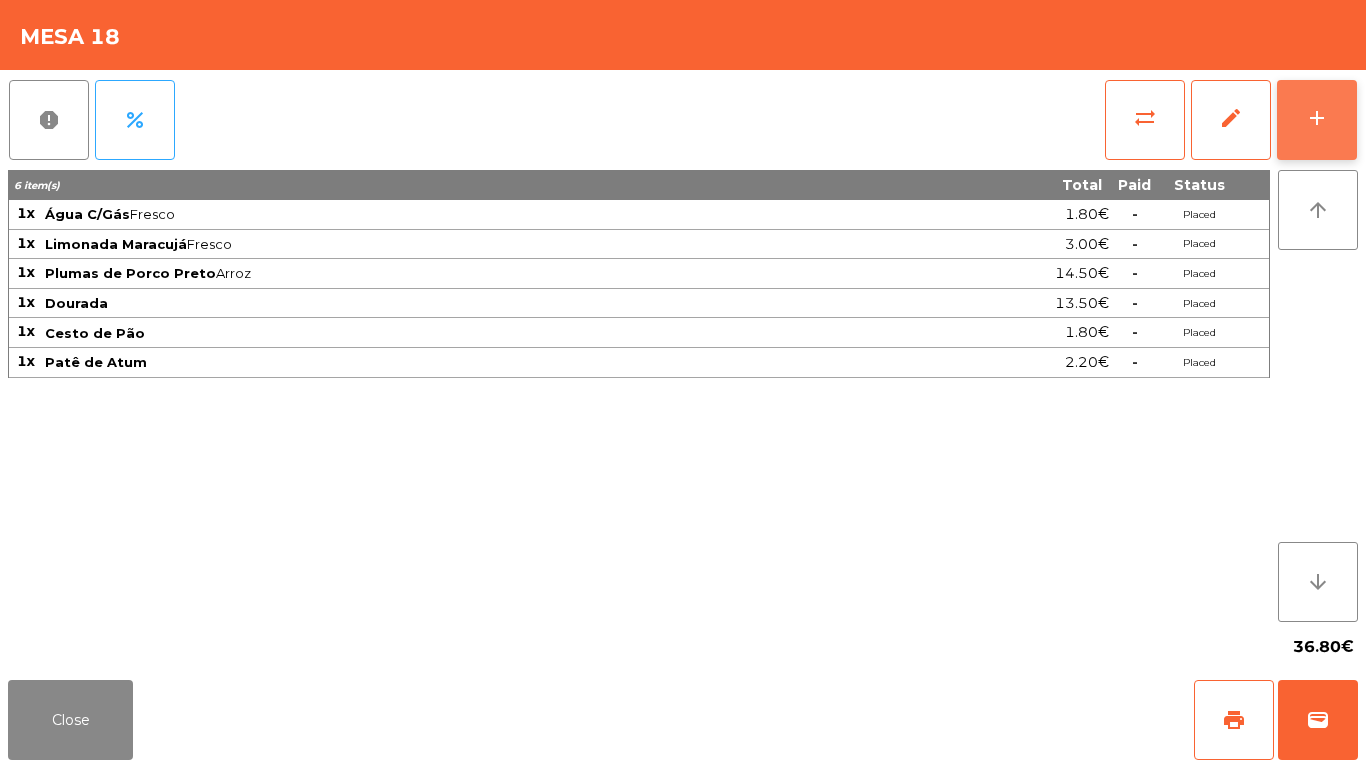 click on "add" at bounding box center [1317, 120] 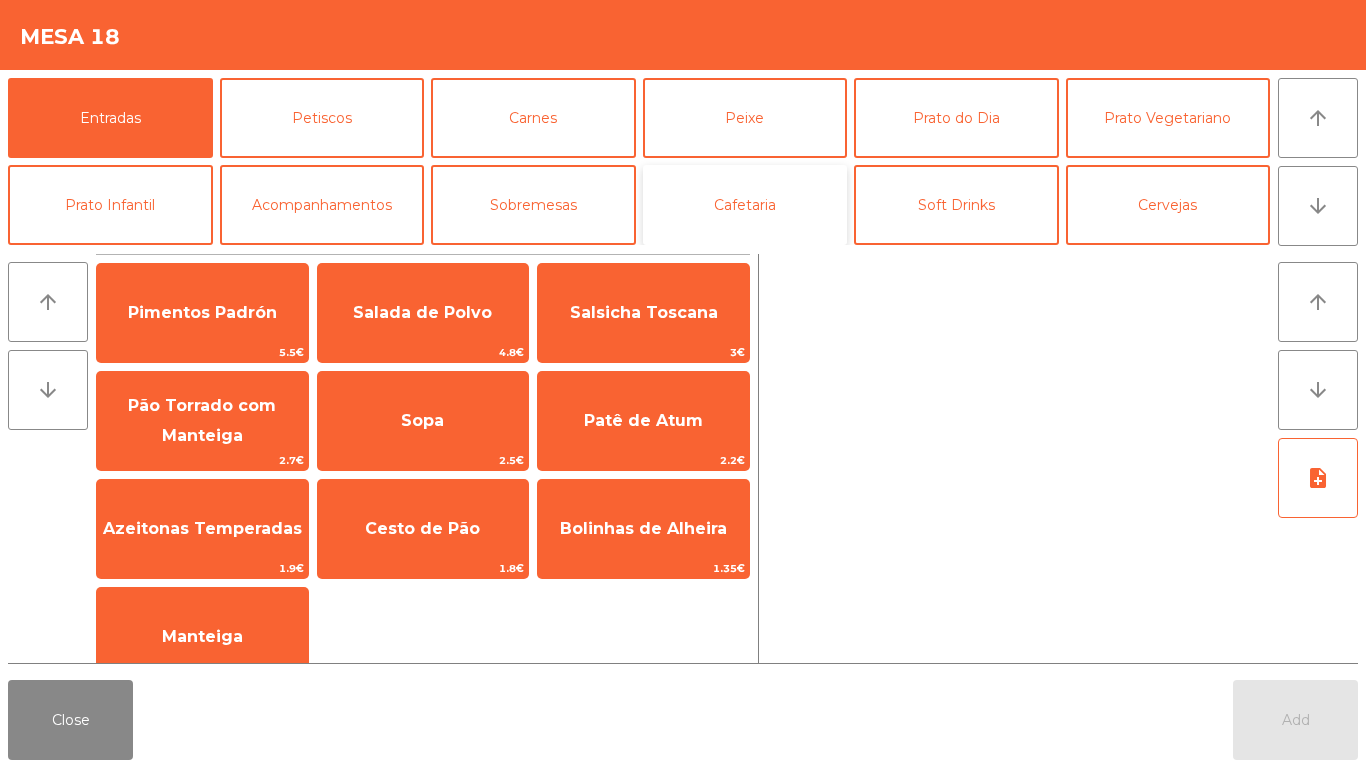 click on "Cafetaria" at bounding box center (745, 205) 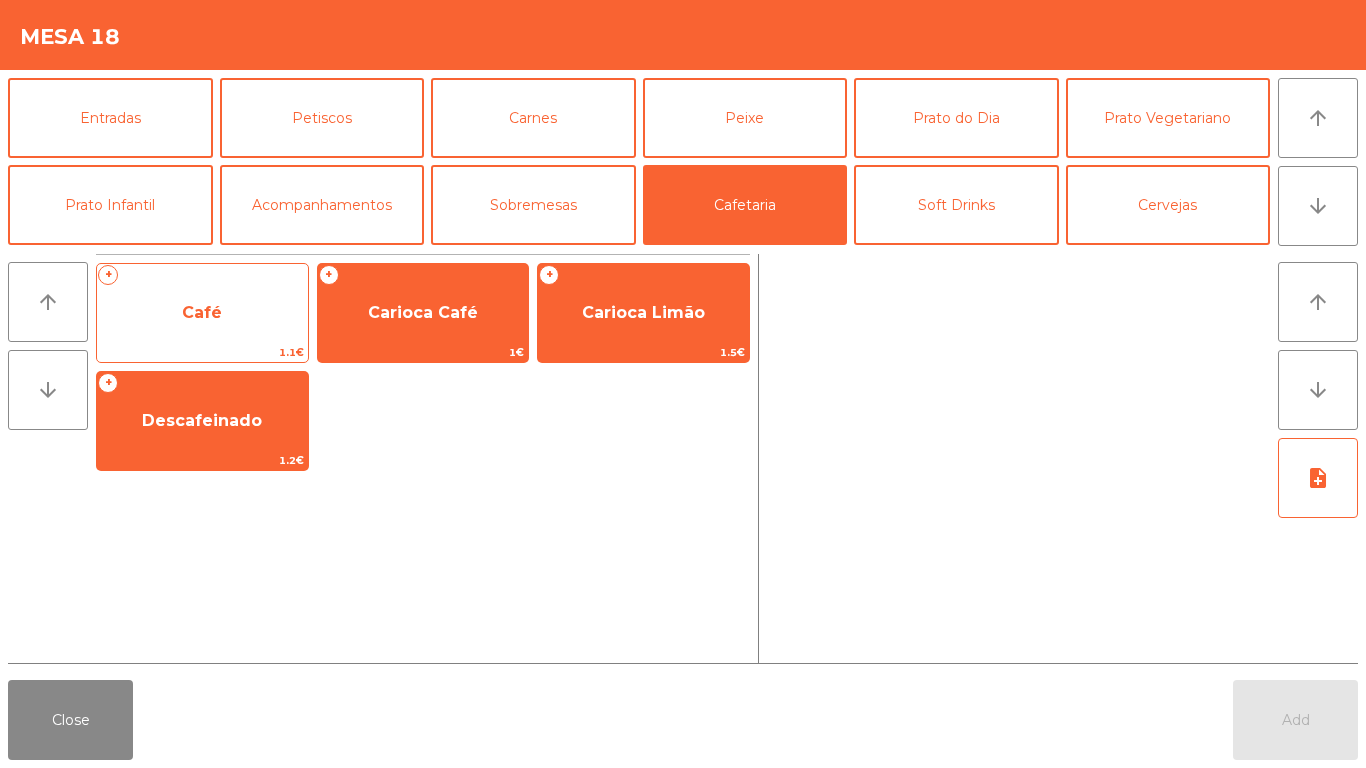click on "Café" at bounding box center [202, 312] 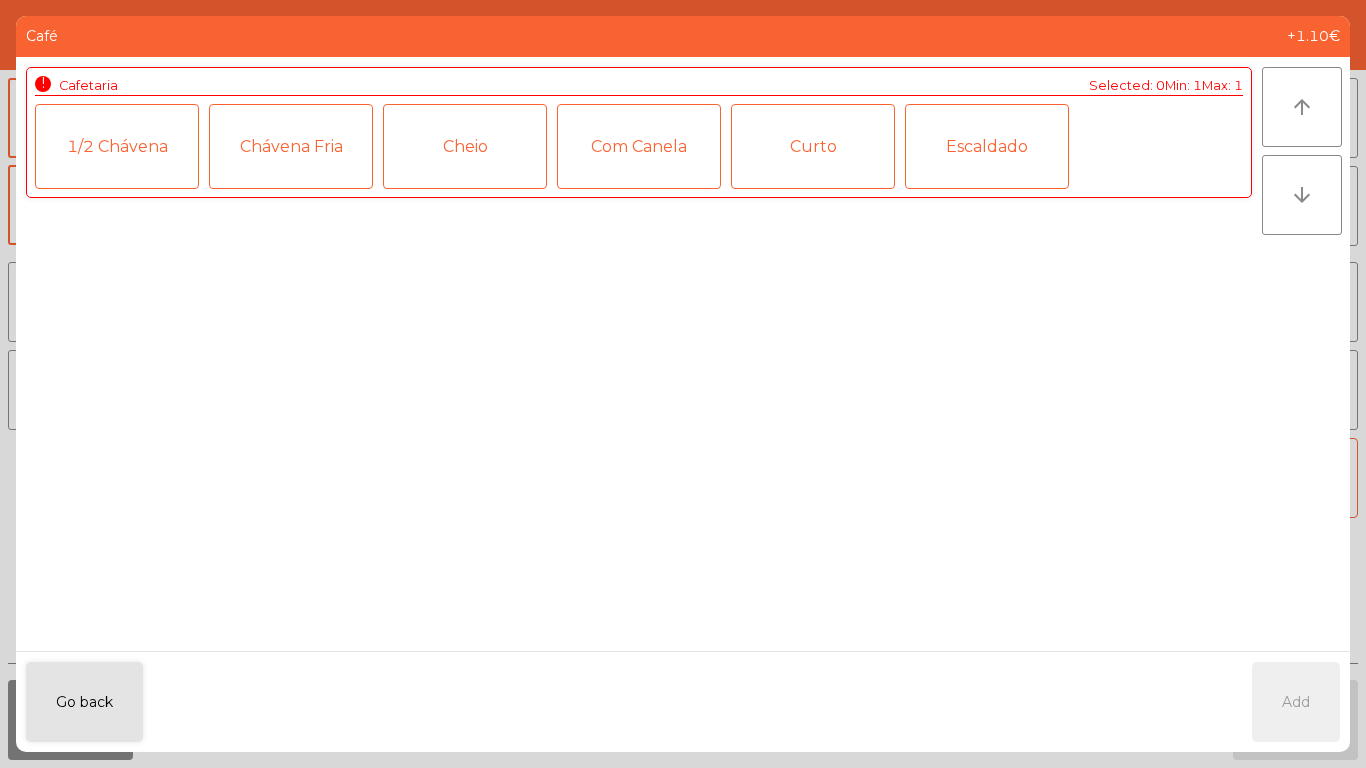 click on "Cheio" at bounding box center (465, 146) 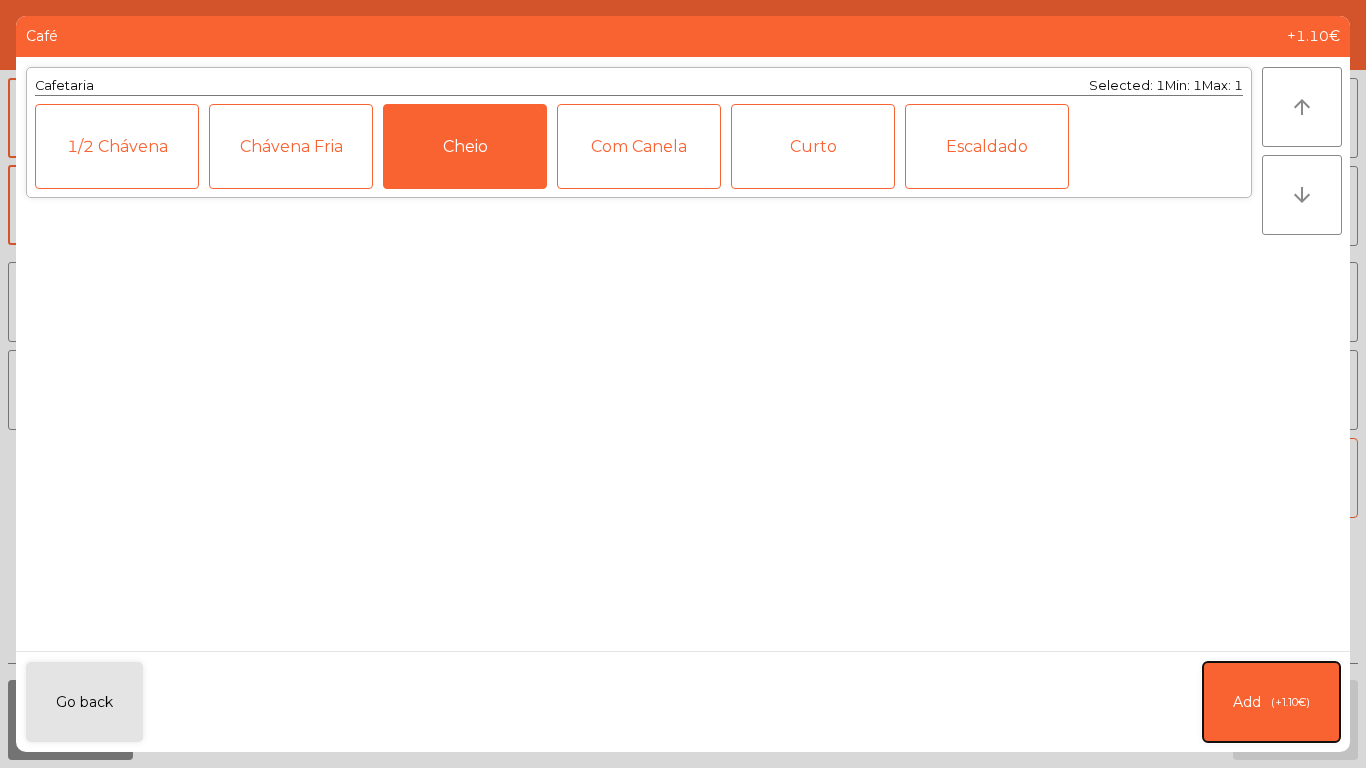 click on "(+1.10€)" at bounding box center [1290, 702] 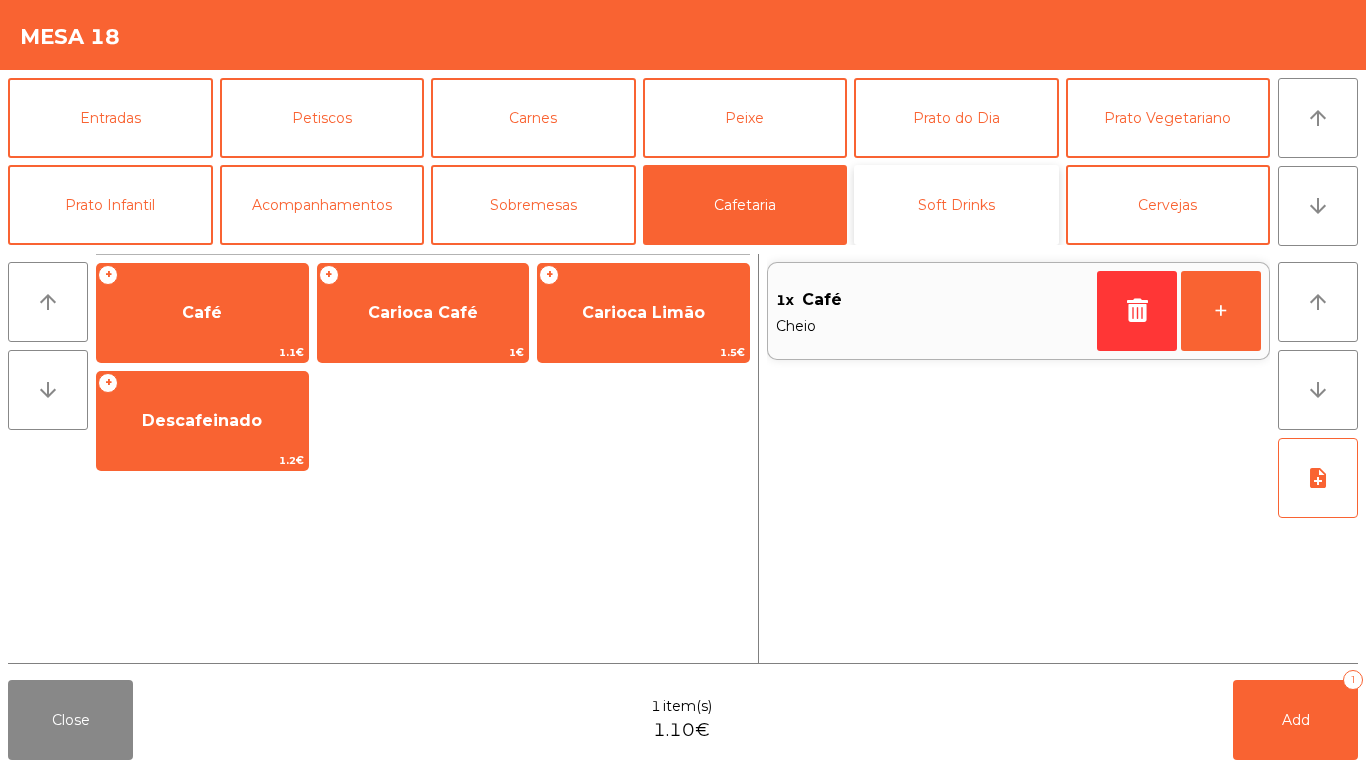 click on "Soft Drinks" at bounding box center (956, 205) 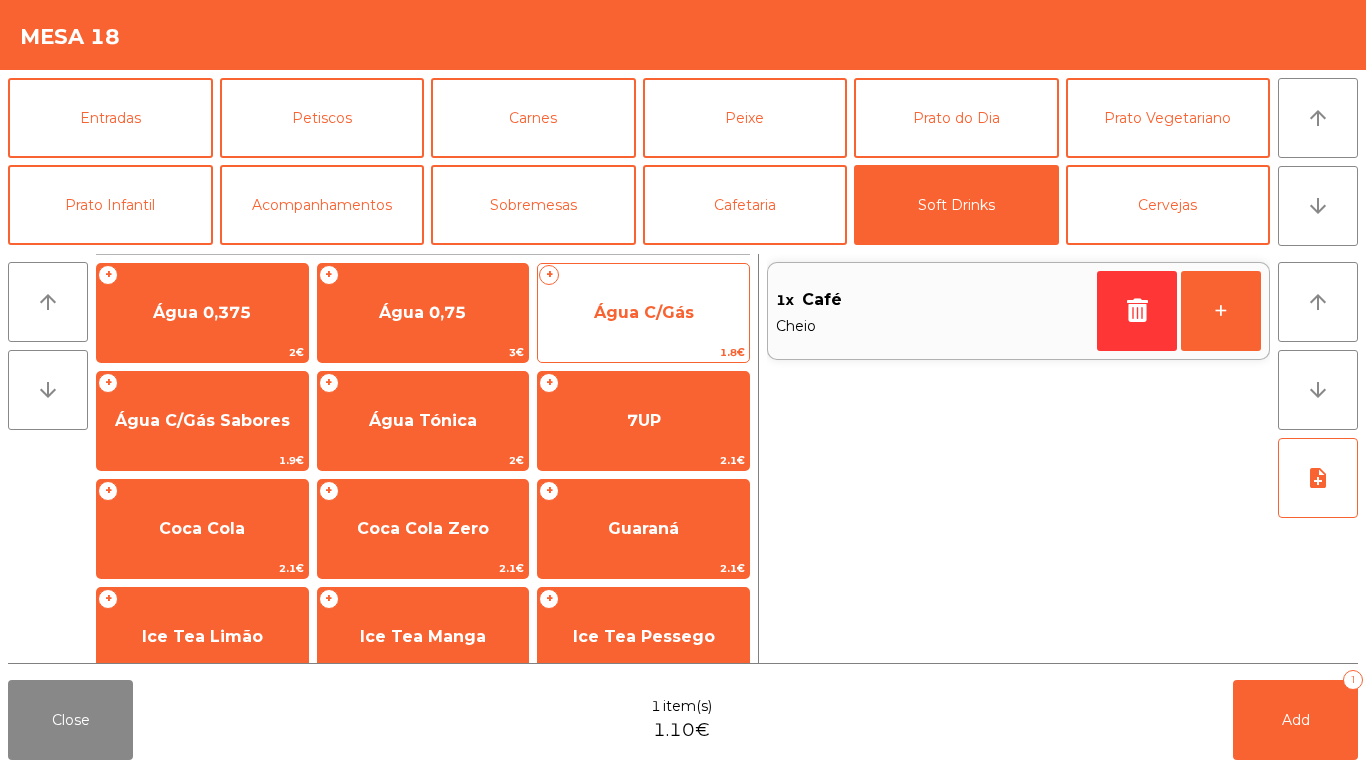 click on "Água C/Gás" at bounding box center (202, 313) 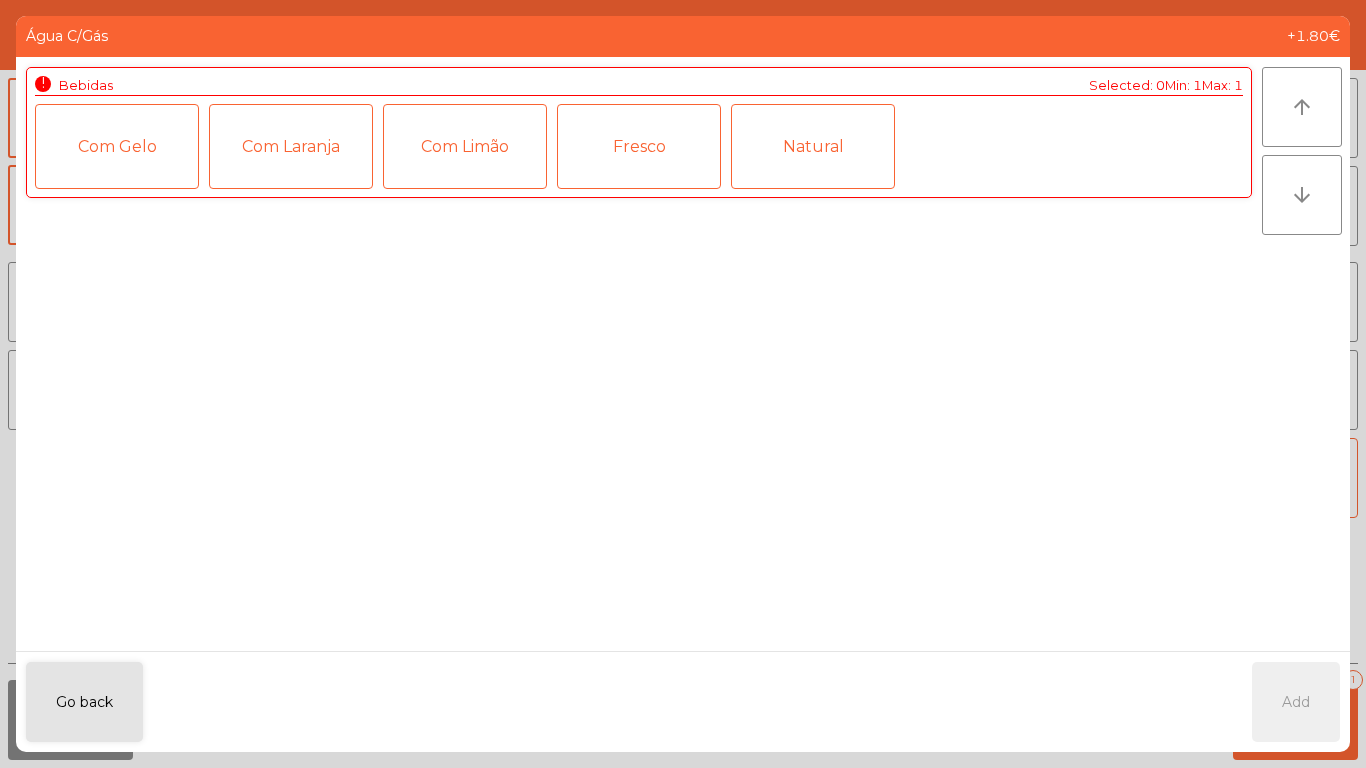 click on "Fresco" at bounding box center [639, 146] 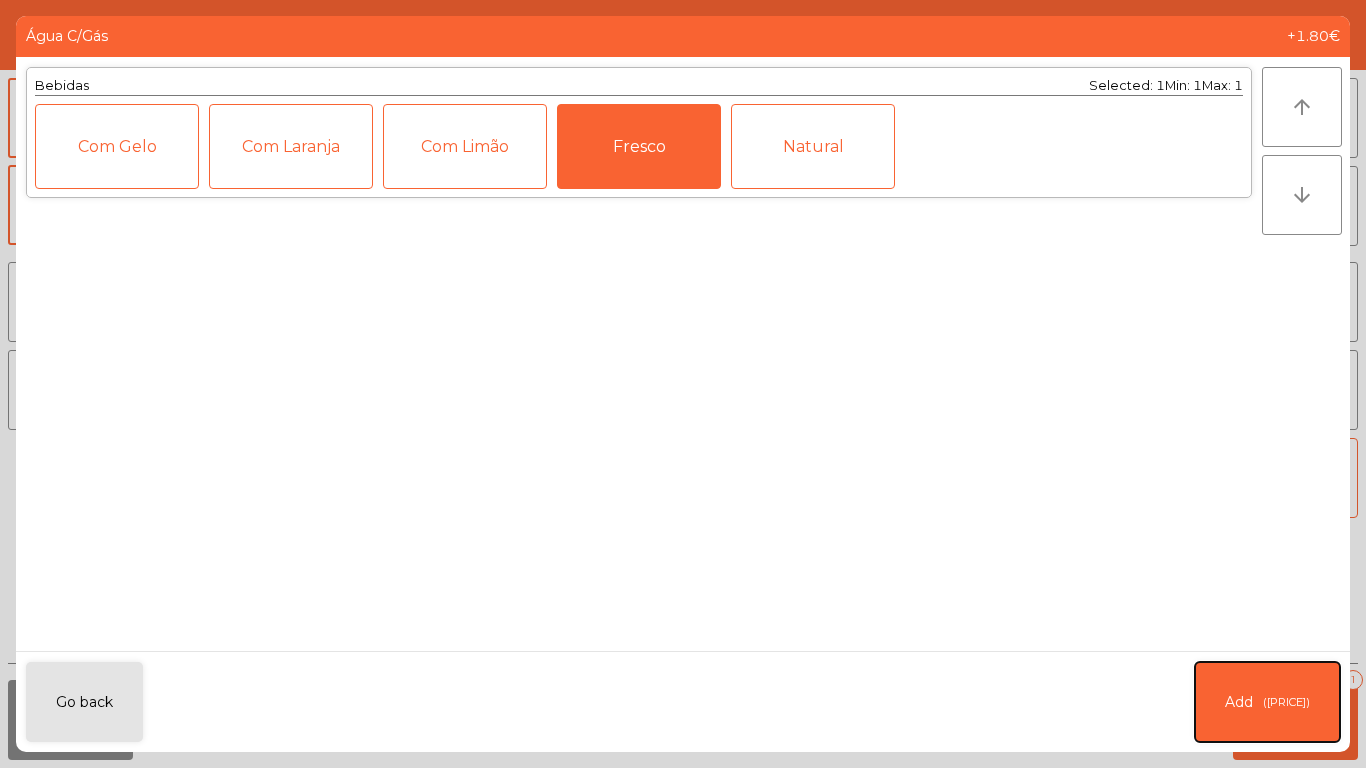 click on "([PRICE])" at bounding box center [1286, 702] 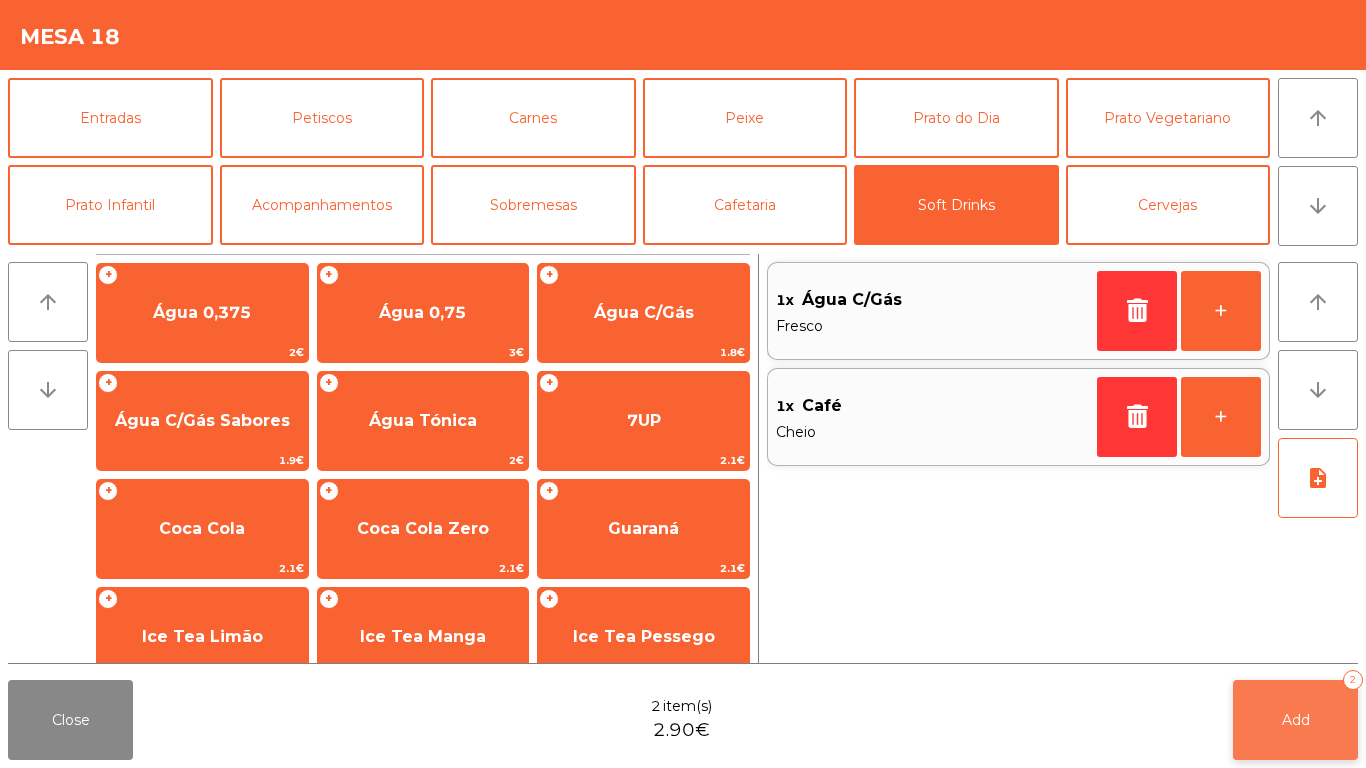 click on "Add   2" at bounding box center (1295, 720) 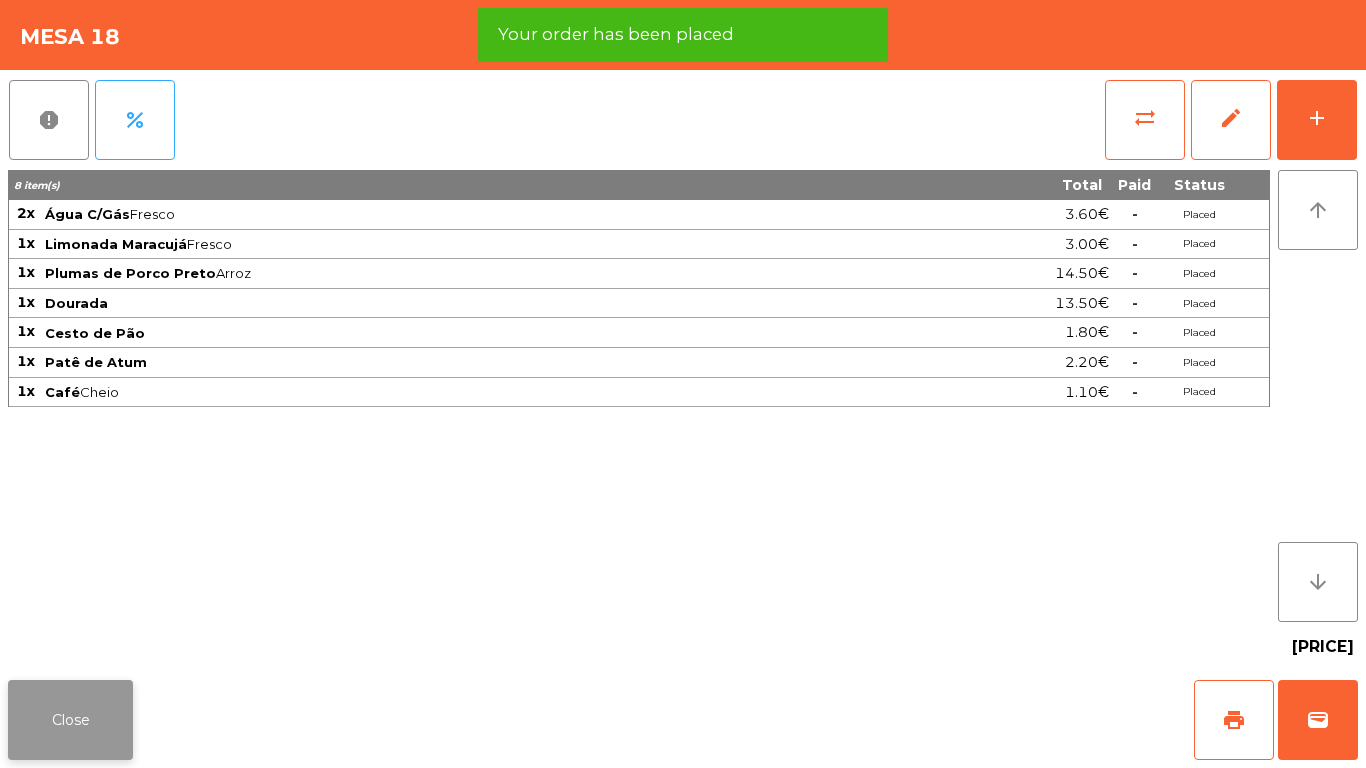 click on "Close" at bounding box center (70, 720) 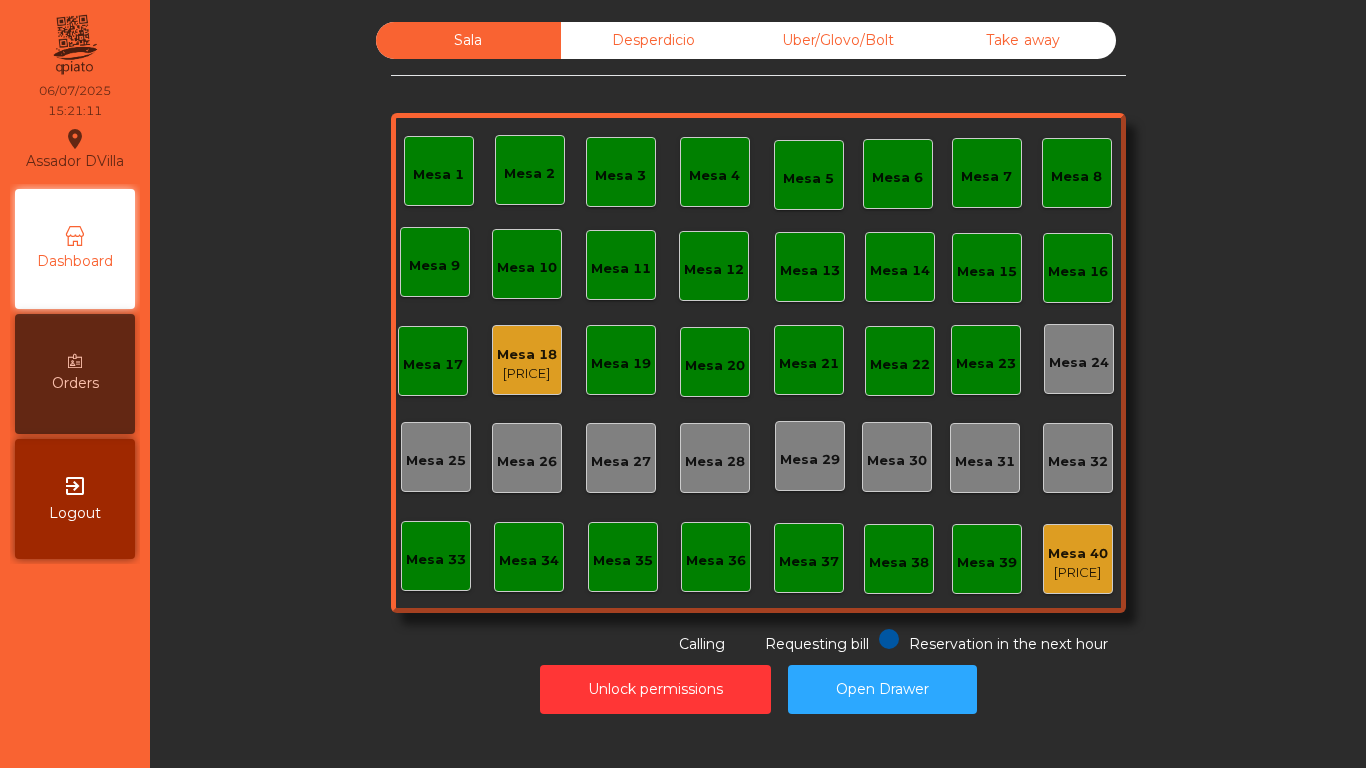 click on "Mesa 18" at bounding box center (527, 355) 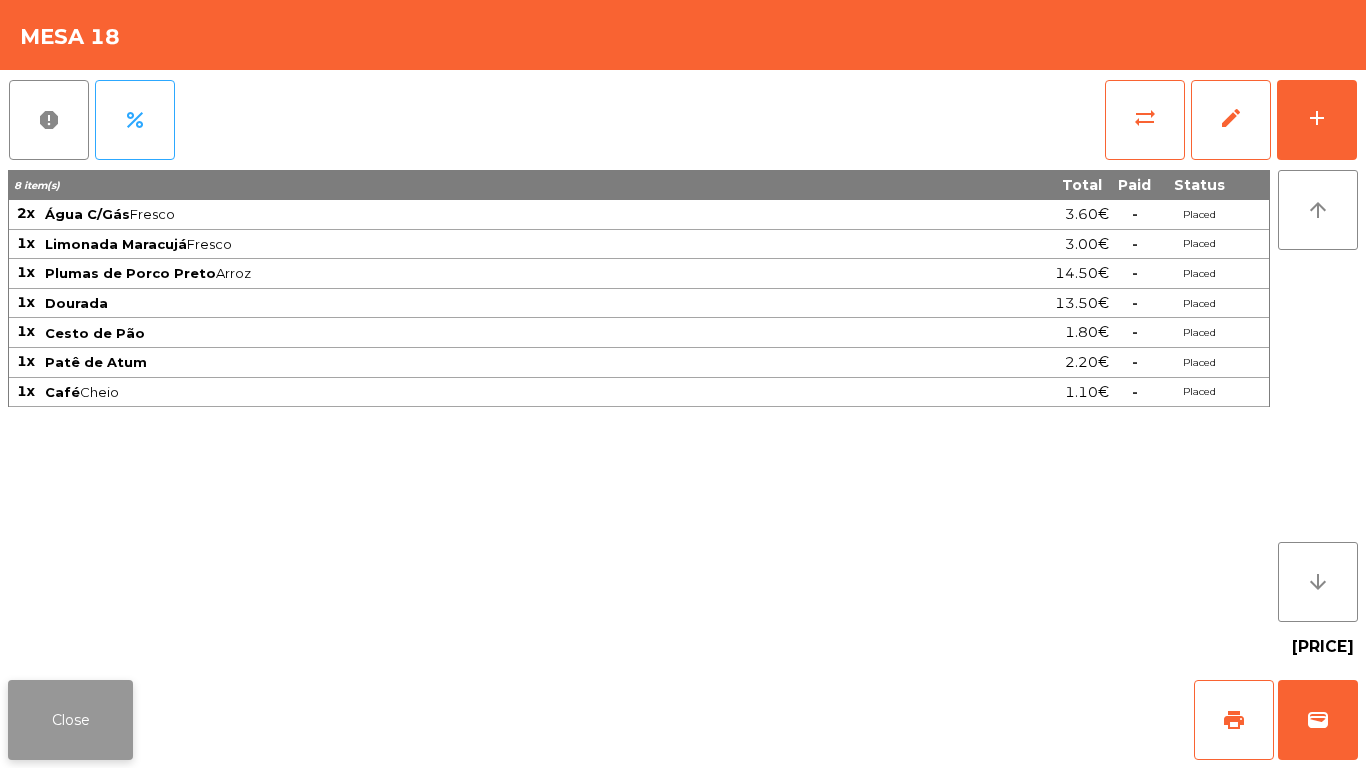 click on "Close" at bounding box center (70, 720) 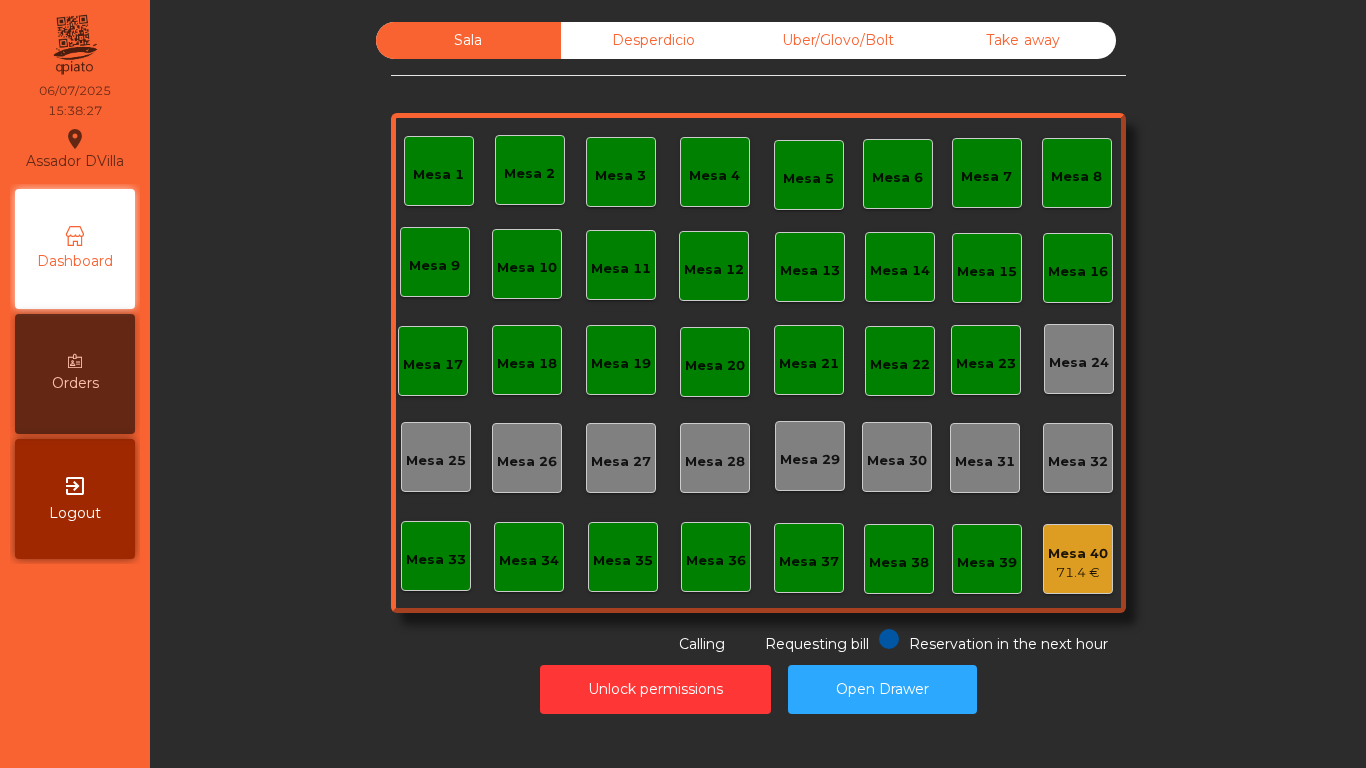 click on "Uber/Glovo/Bolt" at bounding box center (838, 40) 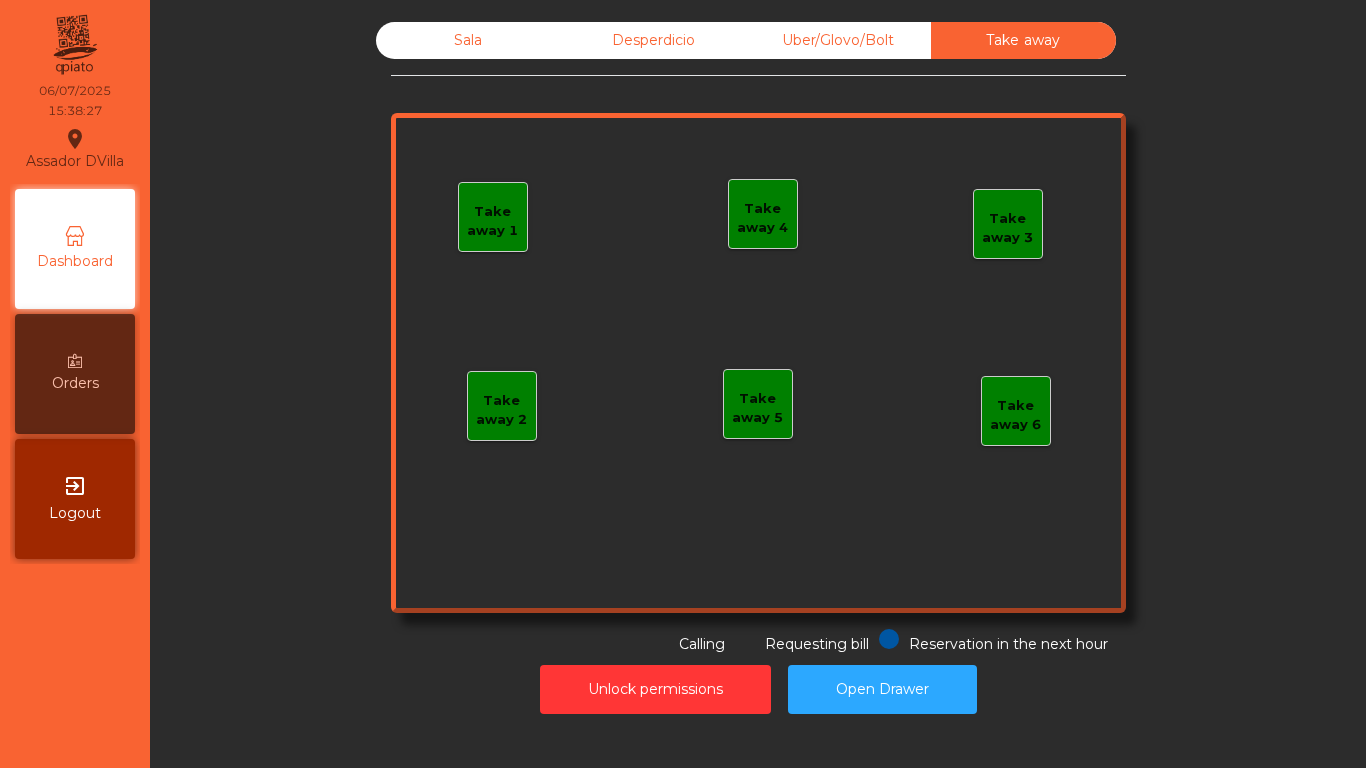 click on "Desperdicio" at bounding box center [653, 40] 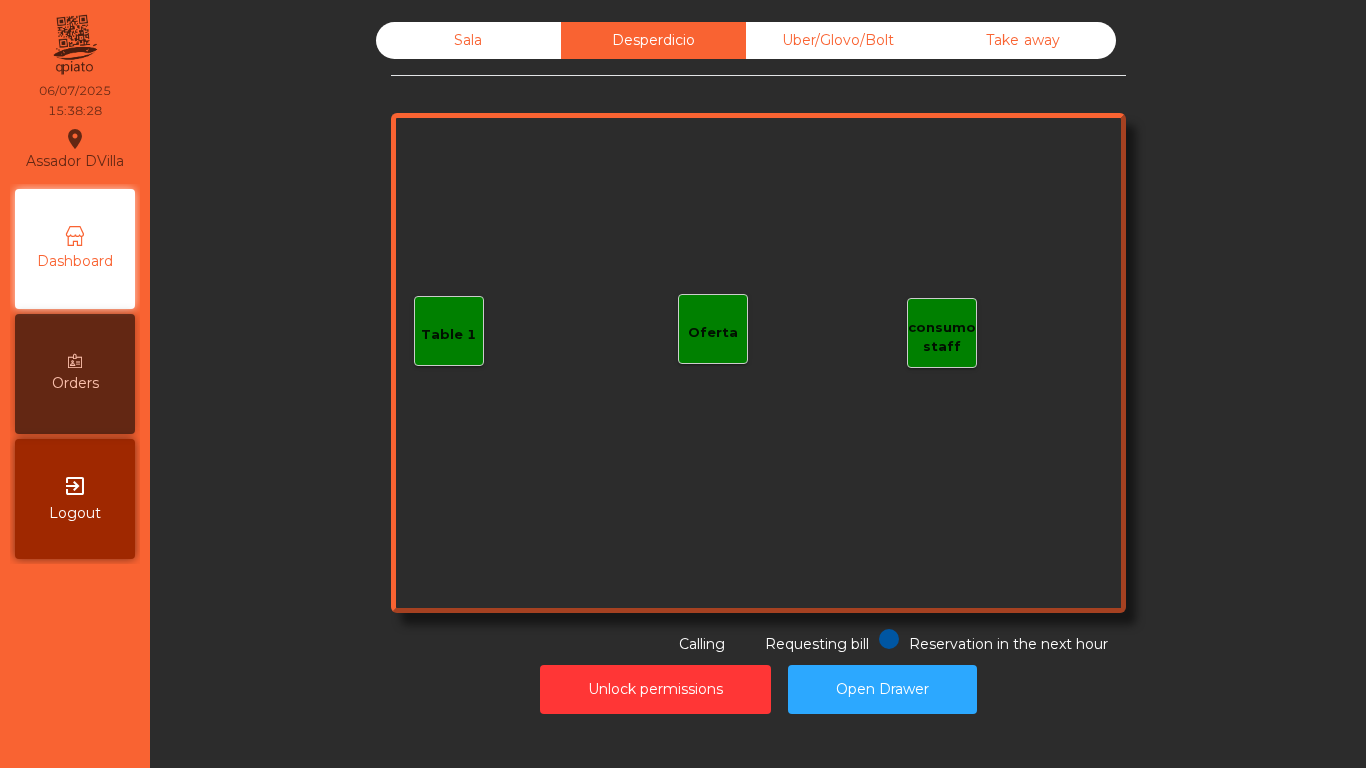 click on "Sala" at bounding box center [468, 40] 